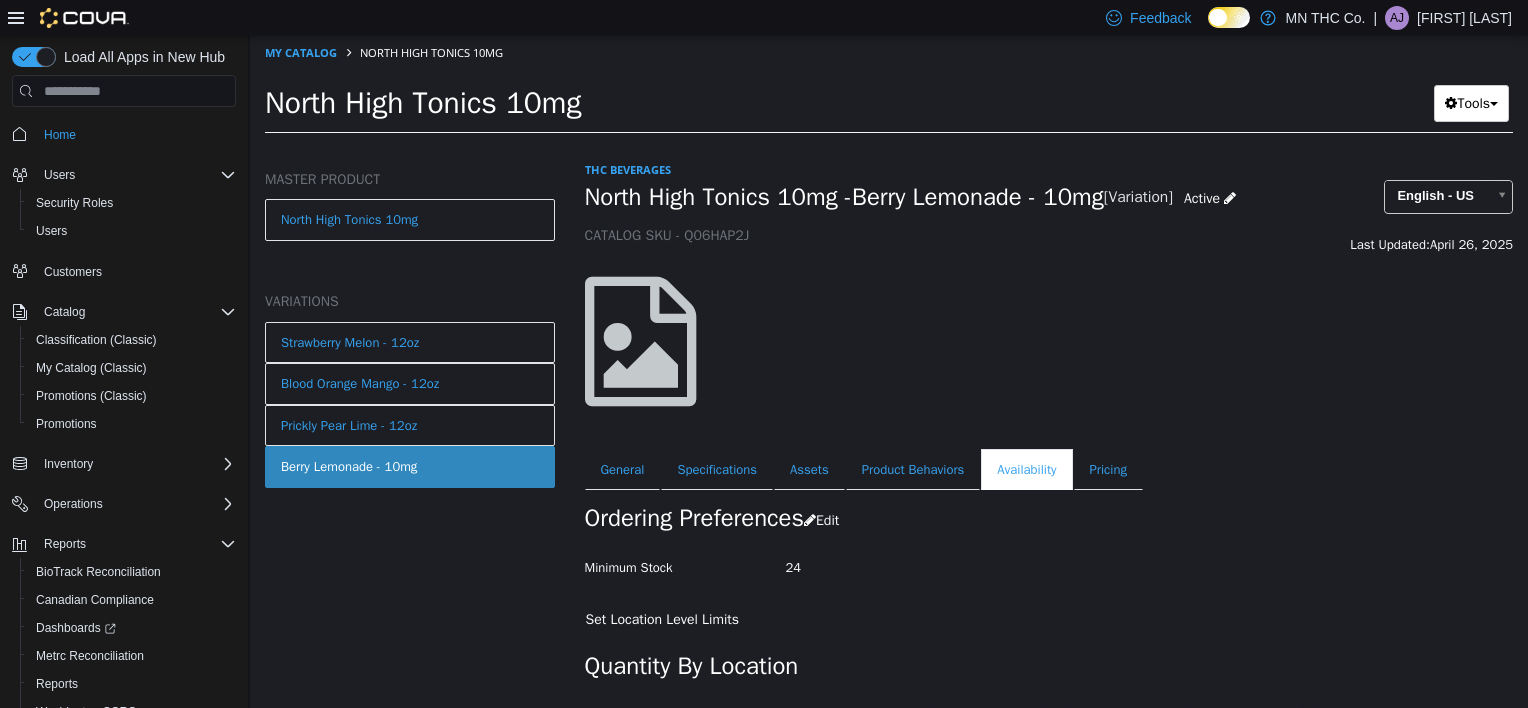 scroll, scrollTop: 0, scrollLeft: 0, axis: both 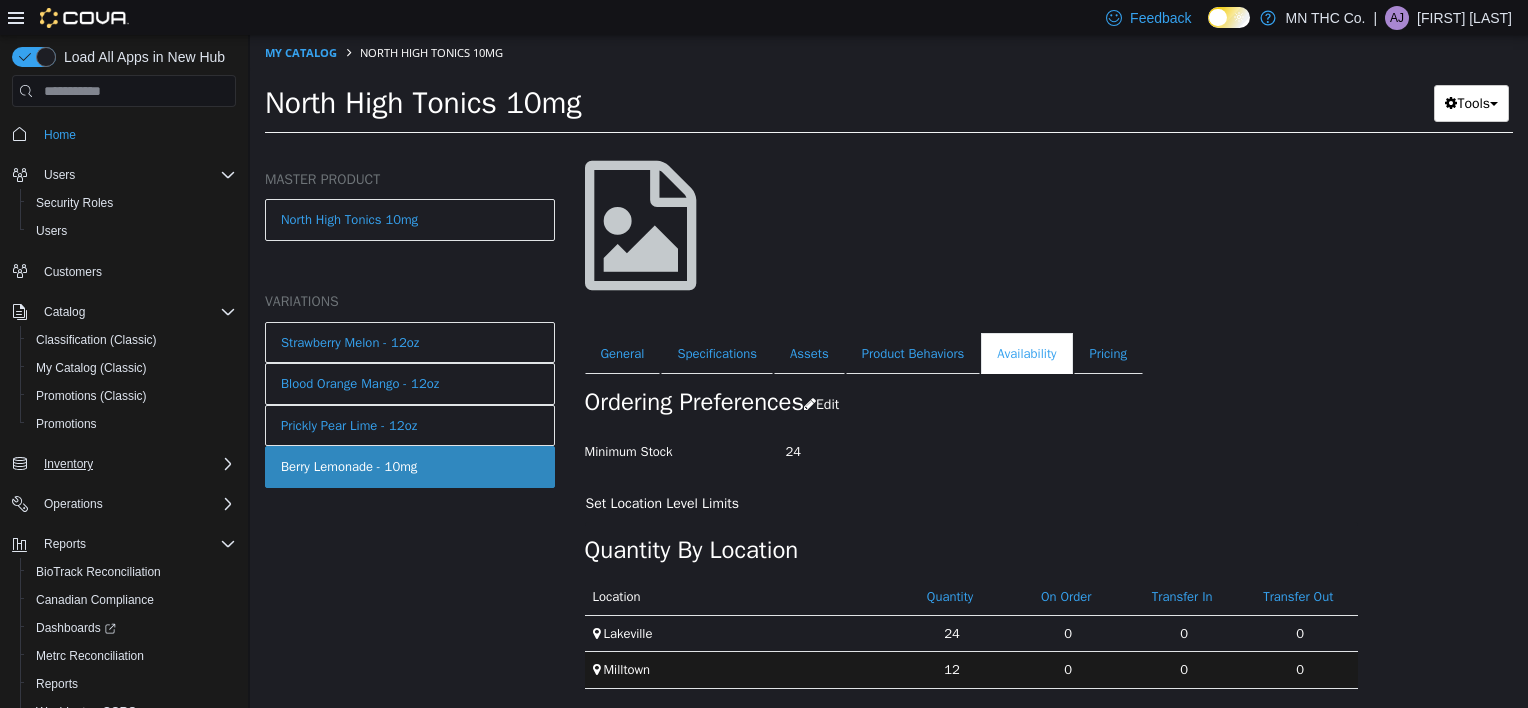 click 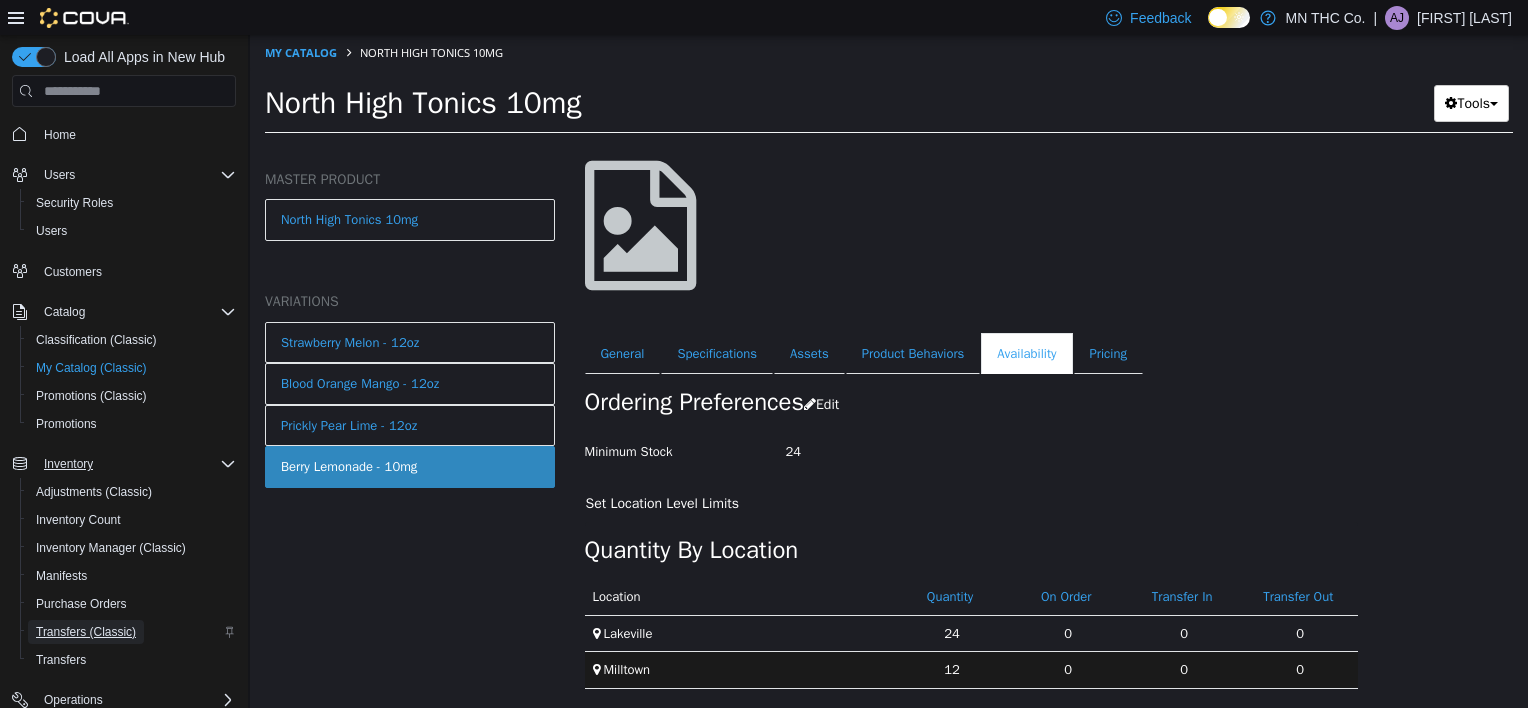 click on "Transfers (Classic)" at bounding box center [86, 632] 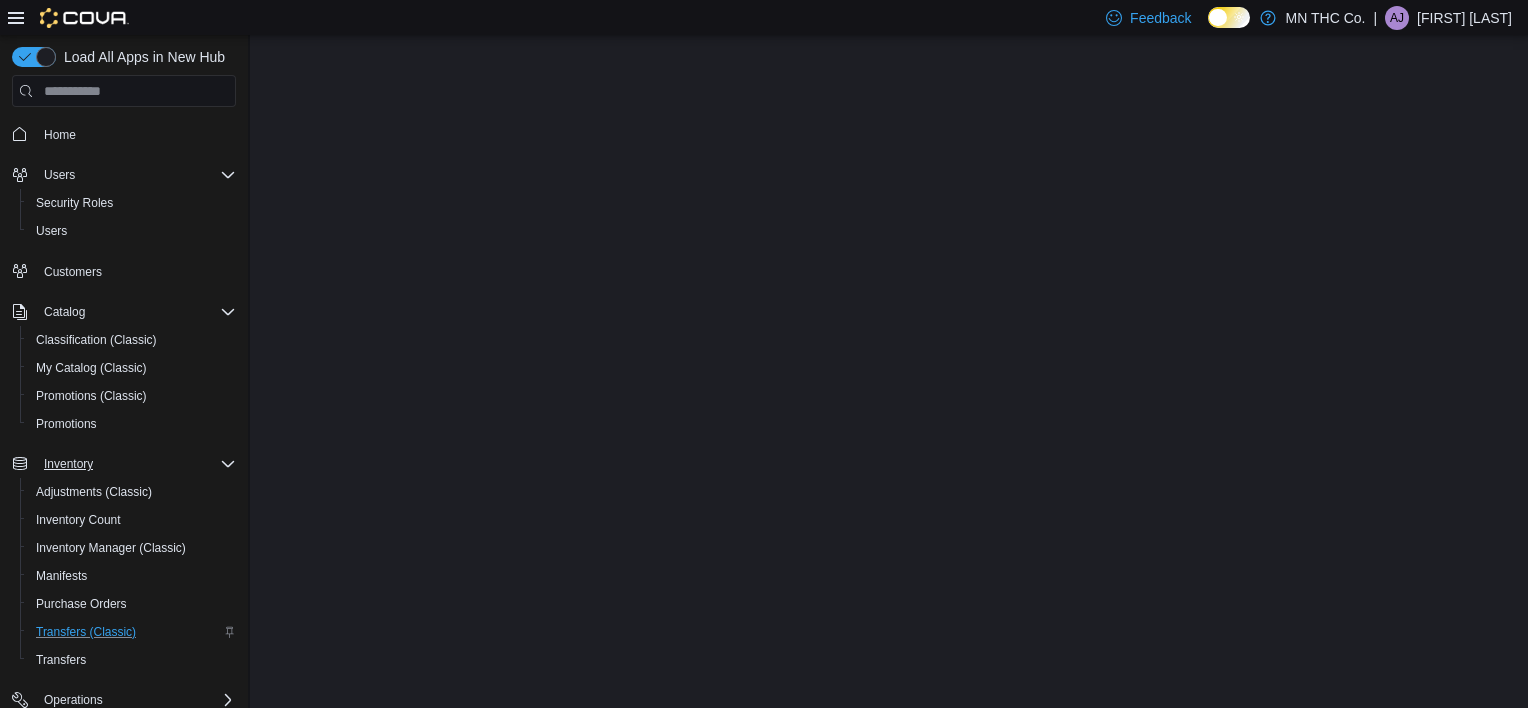 scroll, scrollTop: 0, scrollLeft: 0, axis: both 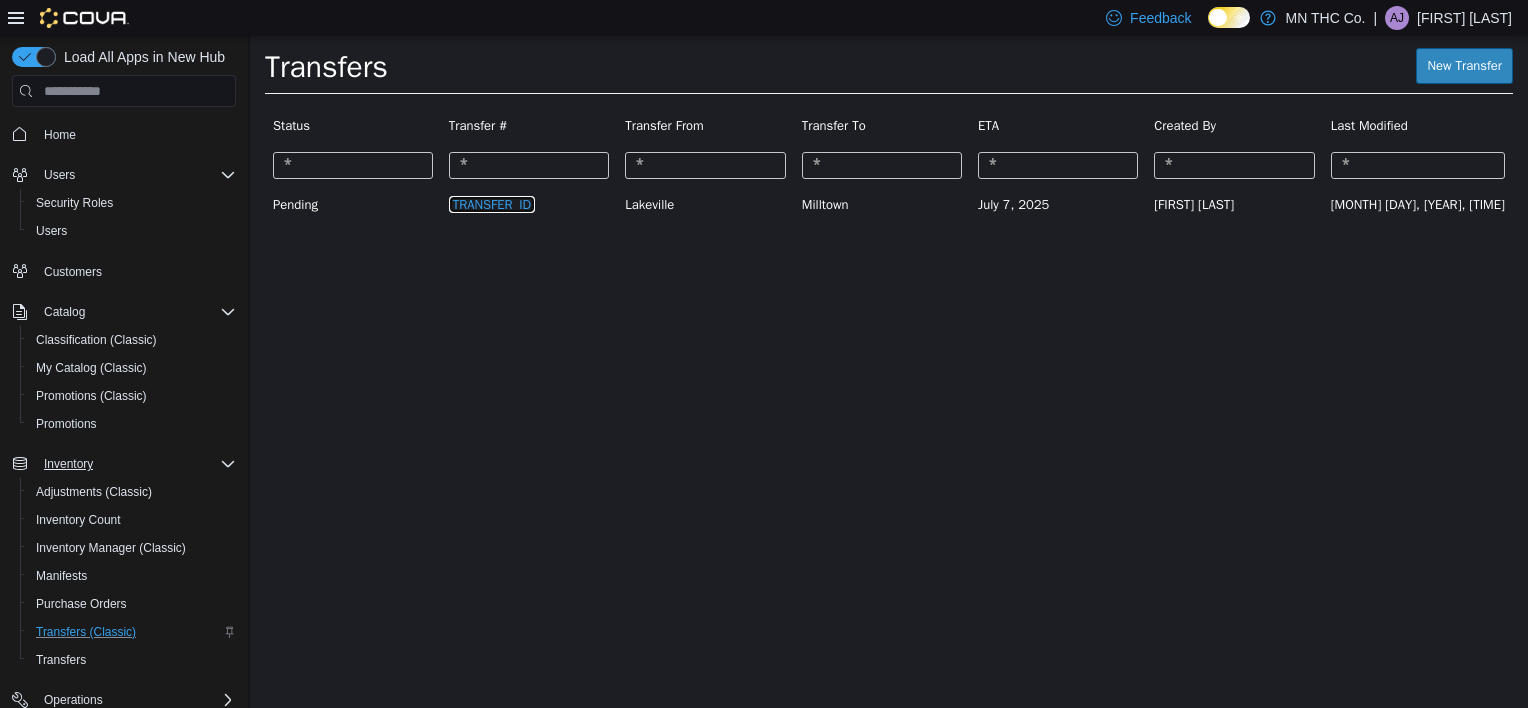click on "[TRANSFER_ID]" at bounding box center (492, 204) 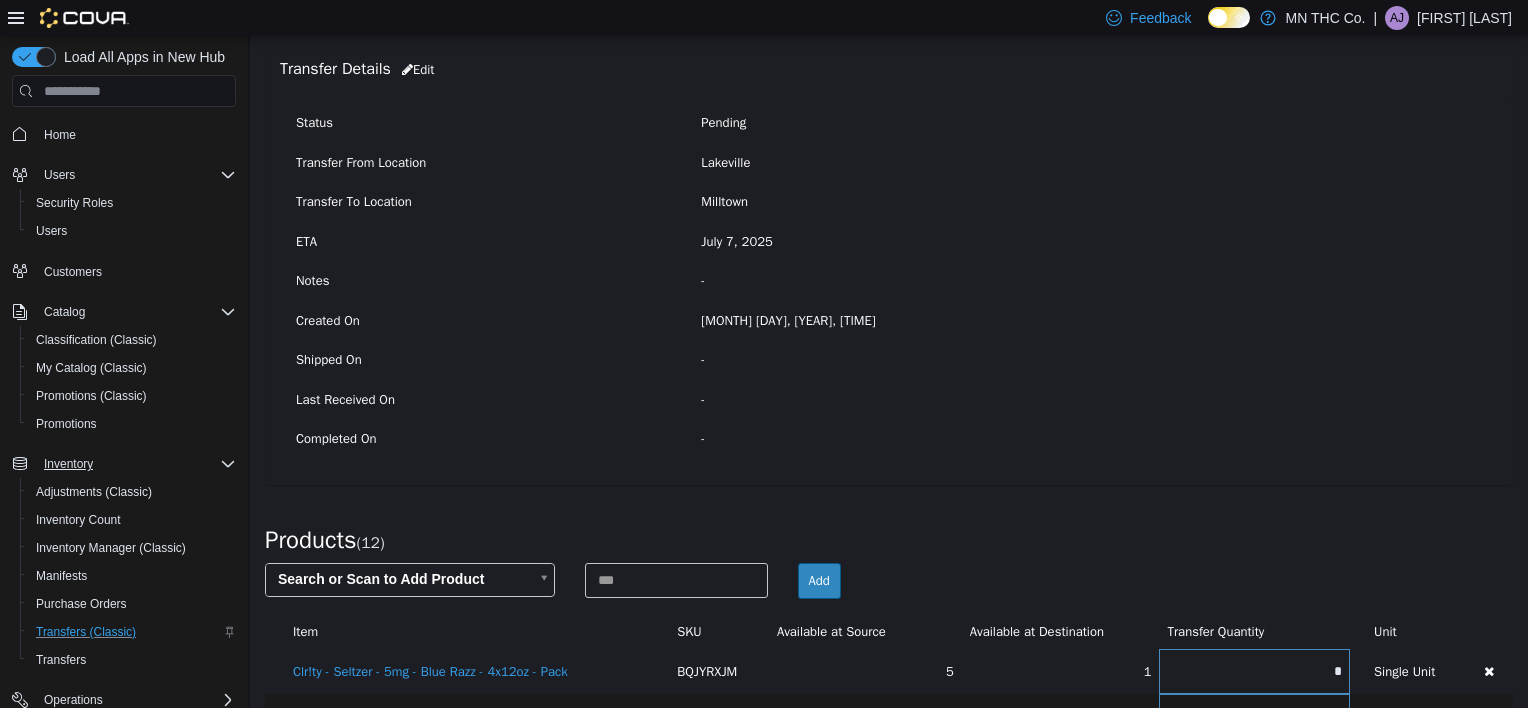 scroll, scrollTop: 0, scrollLeft: 0, axis: both 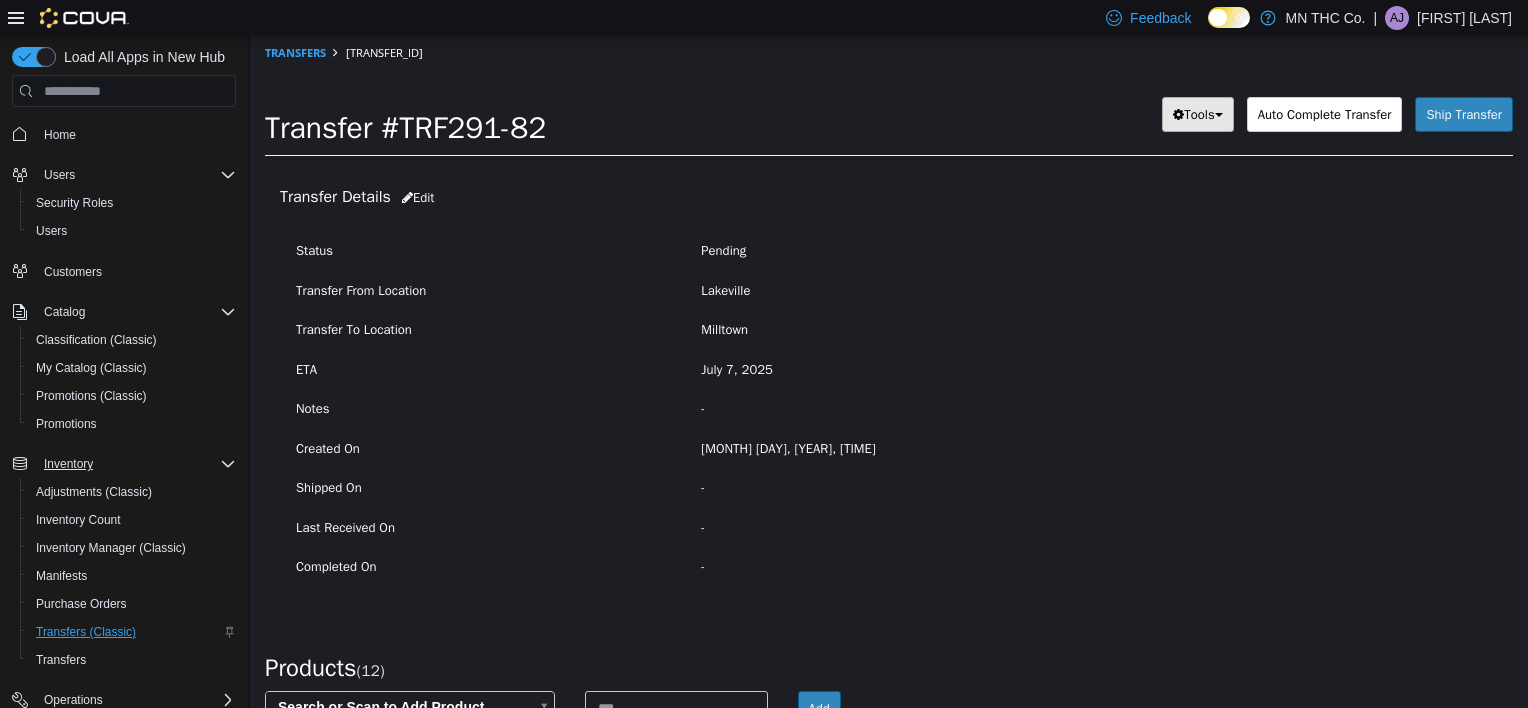 click on "Tools" at bounding box center (1197, 115) 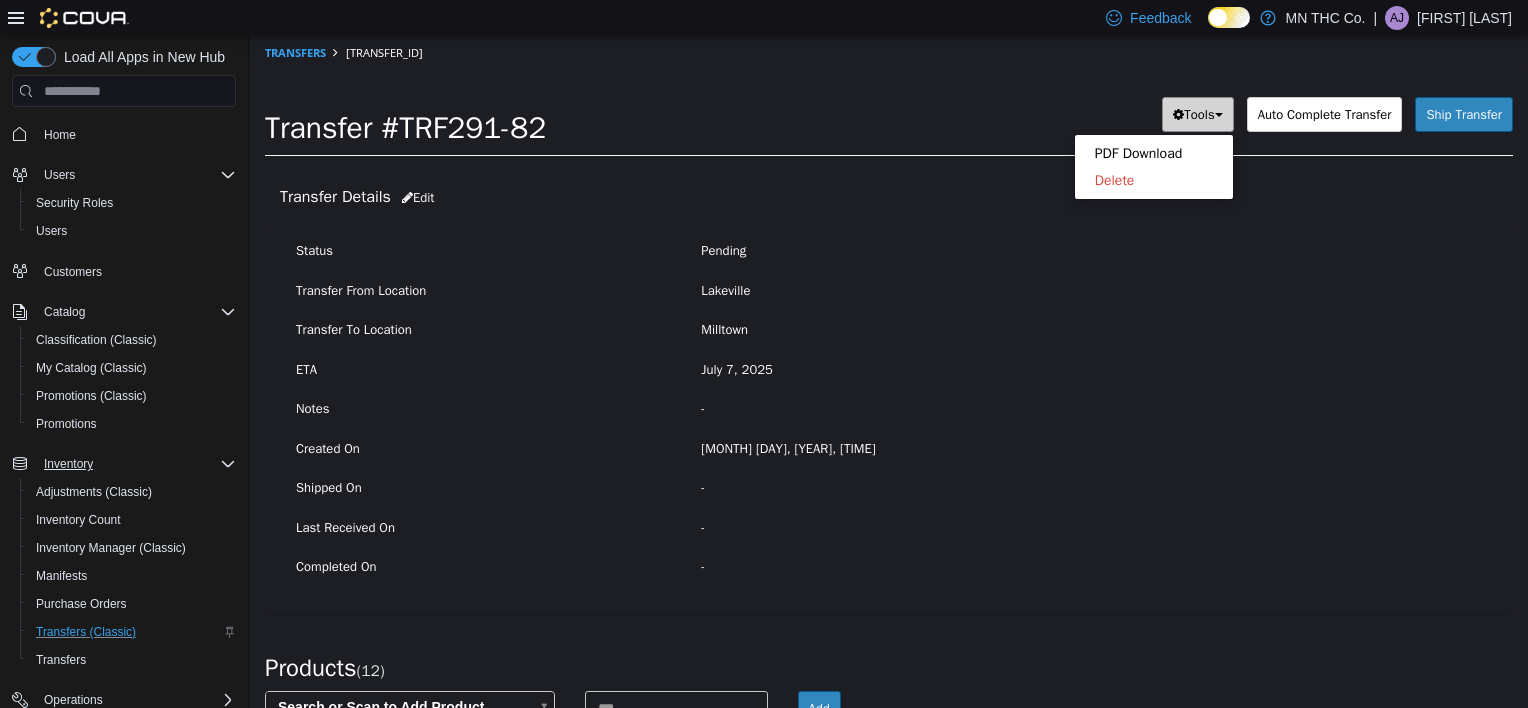 click on "Tools" at bounding box center (1197, 115) 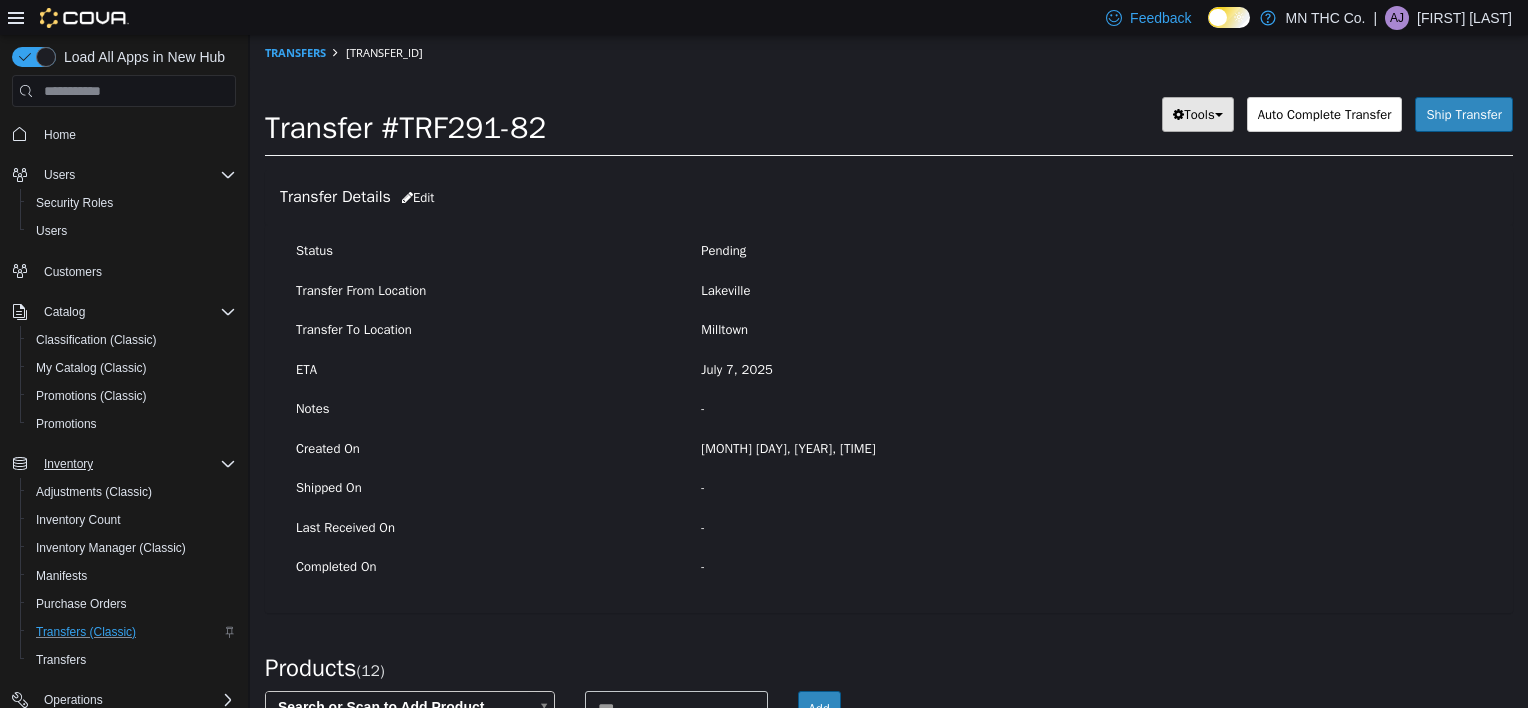 click on "Tools" at bounding box center (1197, 115) 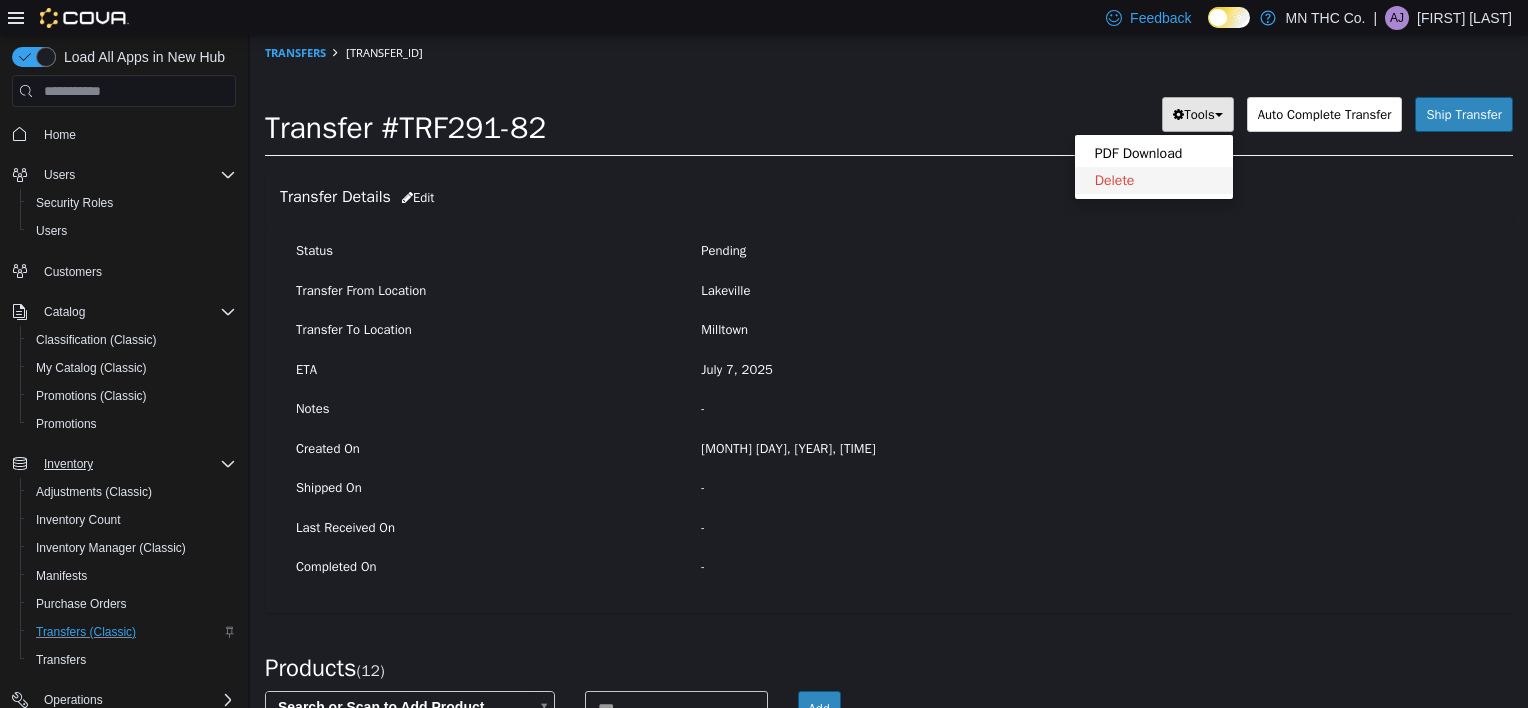 click on "Delete" at bounding box center (1115, 180) 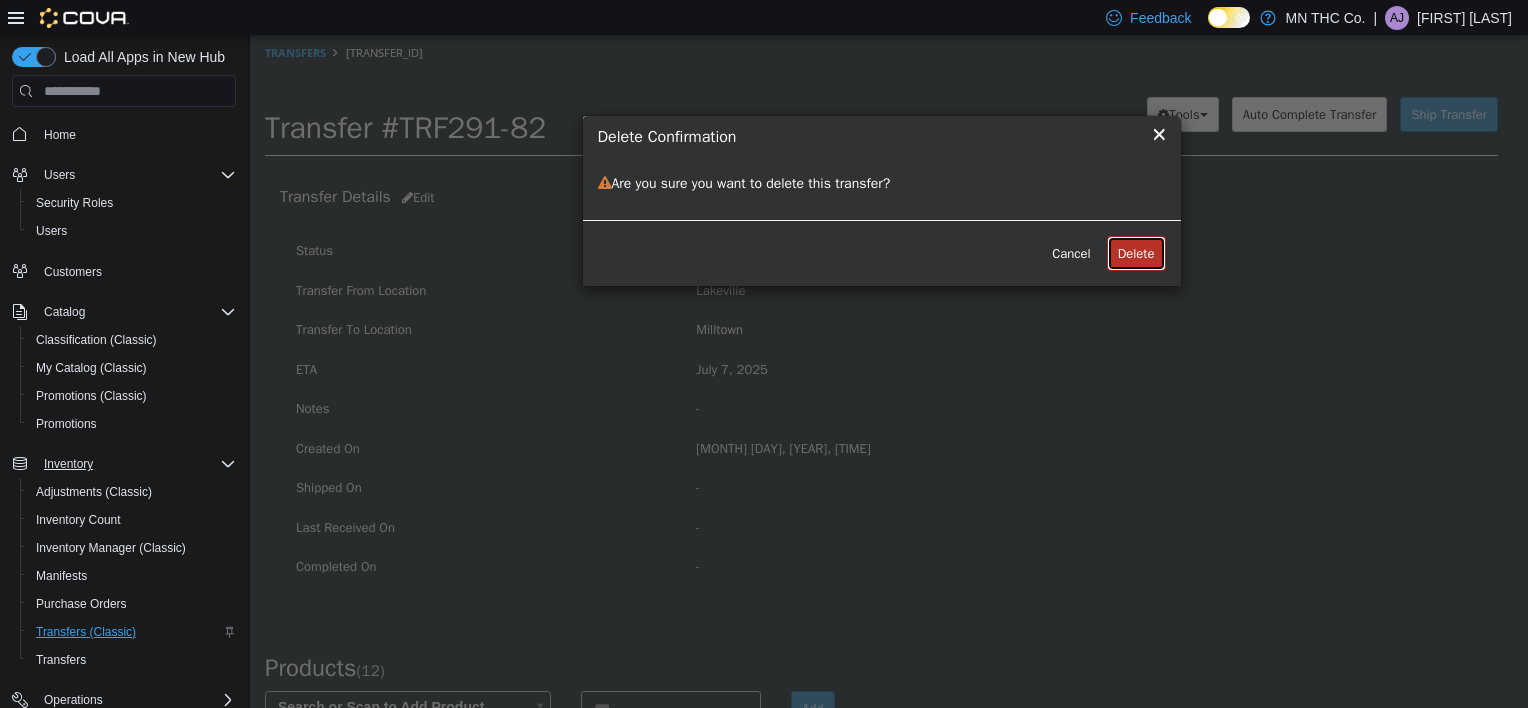 click on "Delete" at bounding box center [1136, 254] 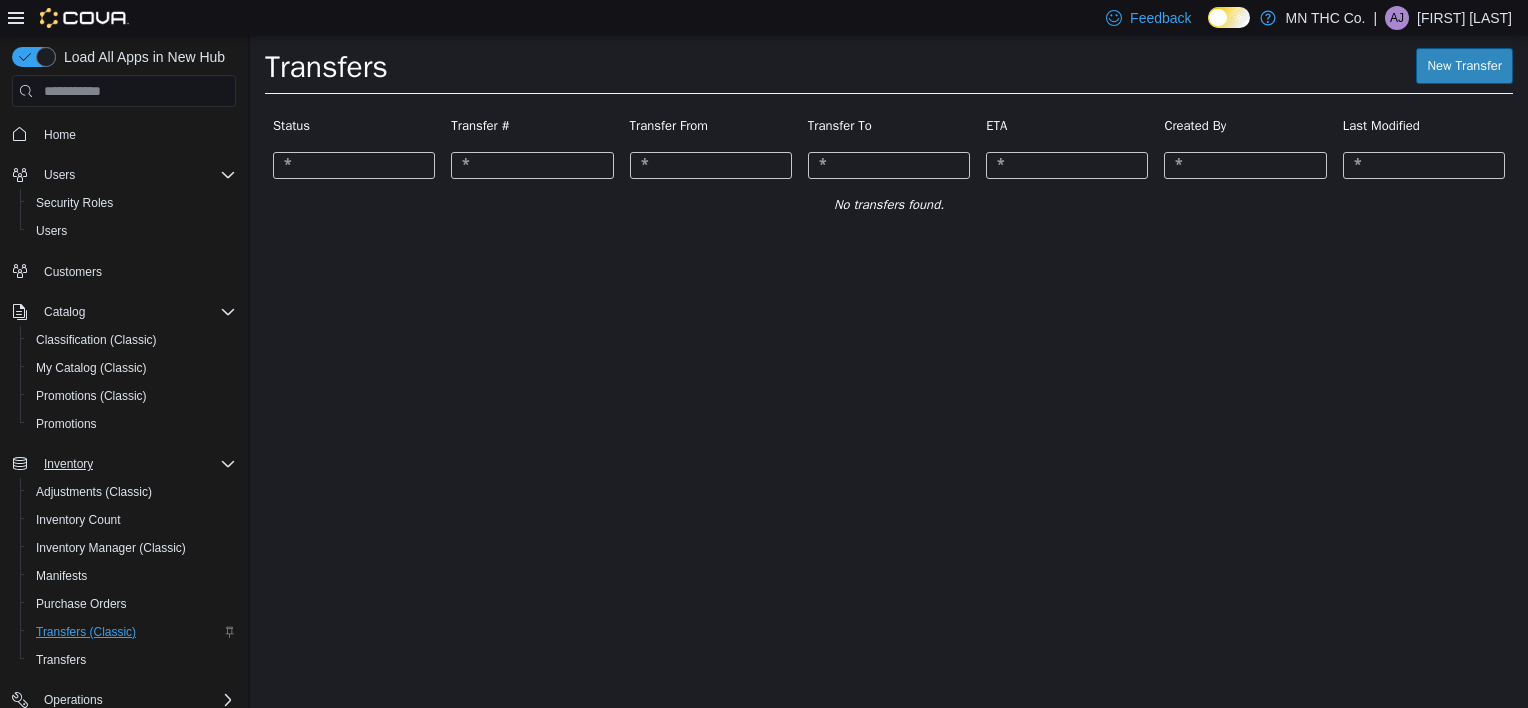drag, startPoint x: -4, startPoint y: 759, endPoint x: 10, endPoint y: 759, distance: 14 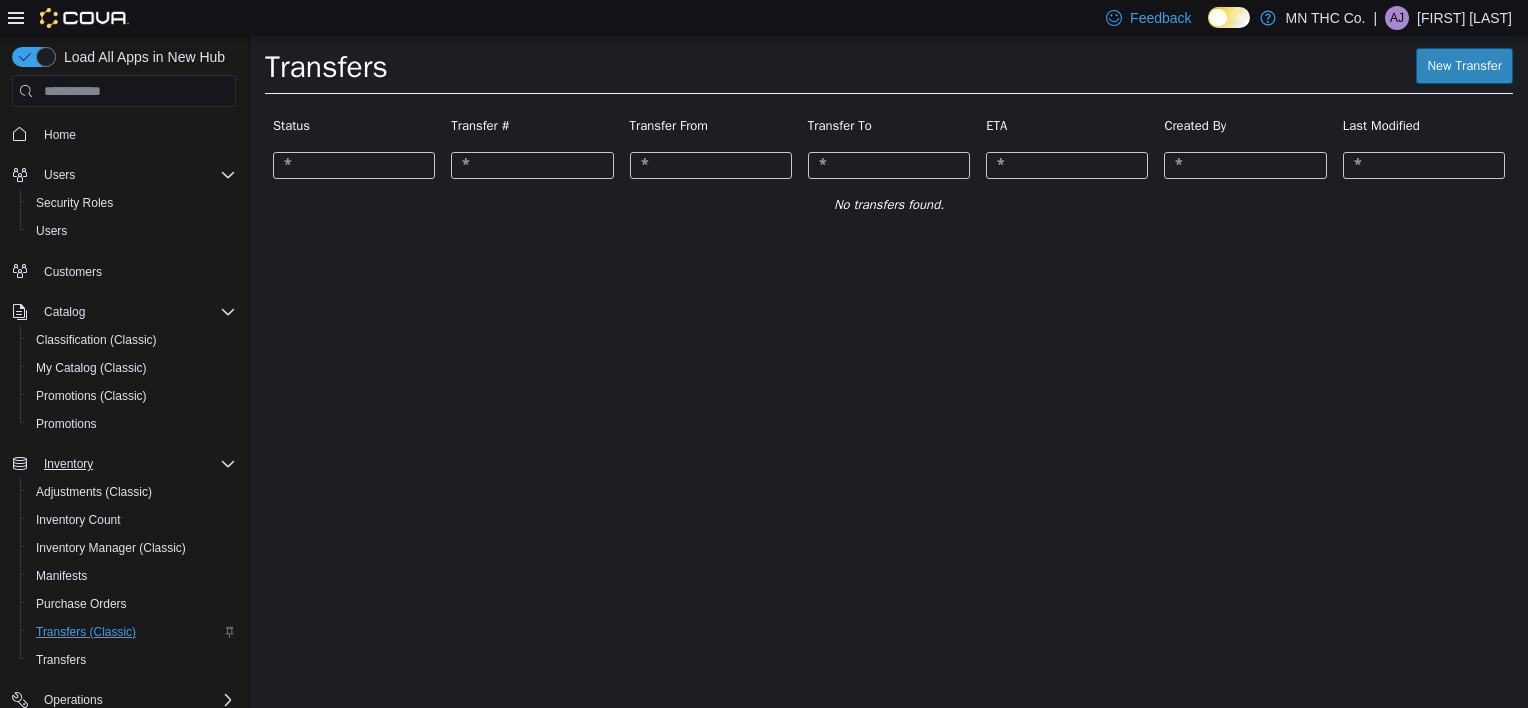 drag, startPoint x: 260, startPoint y: 794, endPoint x: 1078, endPoint y: 393, distance: 911.0022 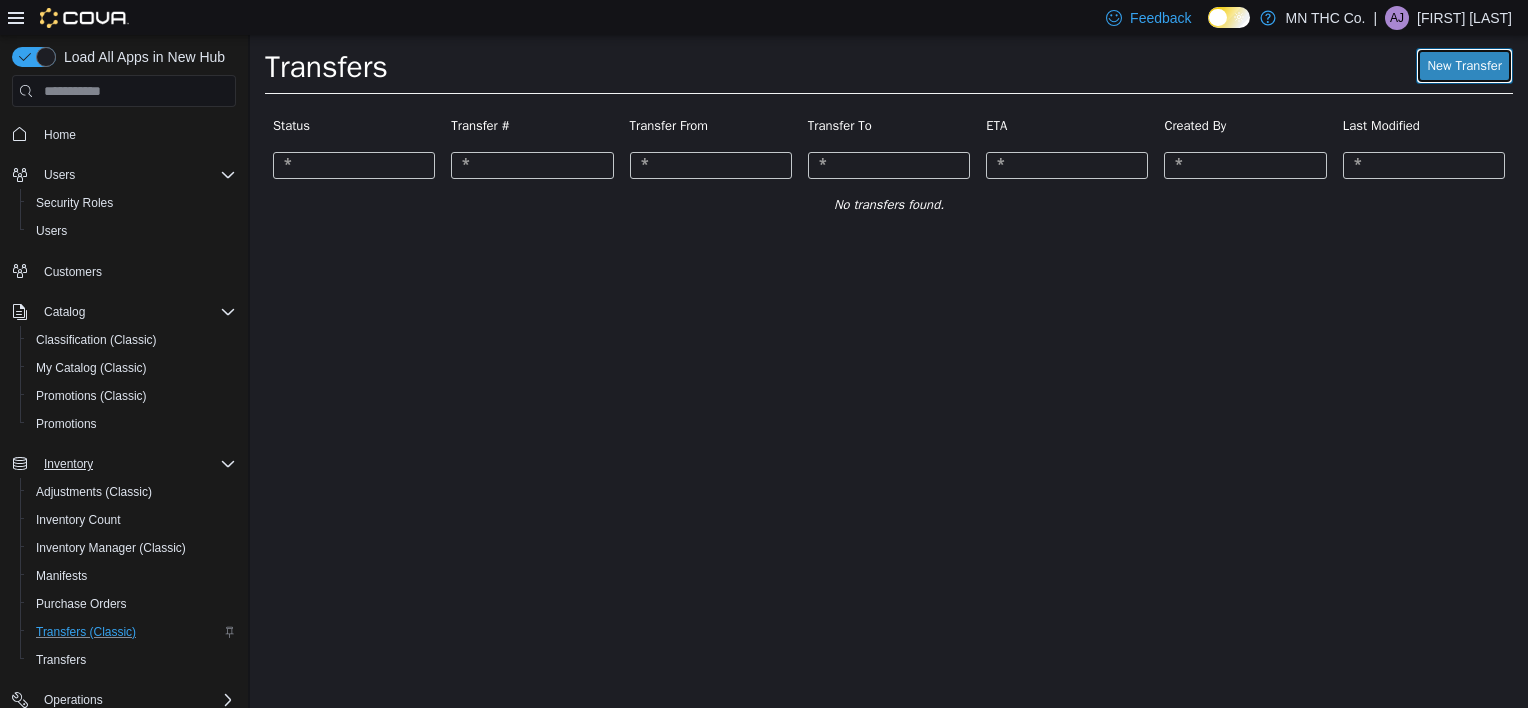 click on "New Transfer" at bounding box center [1464, 66] 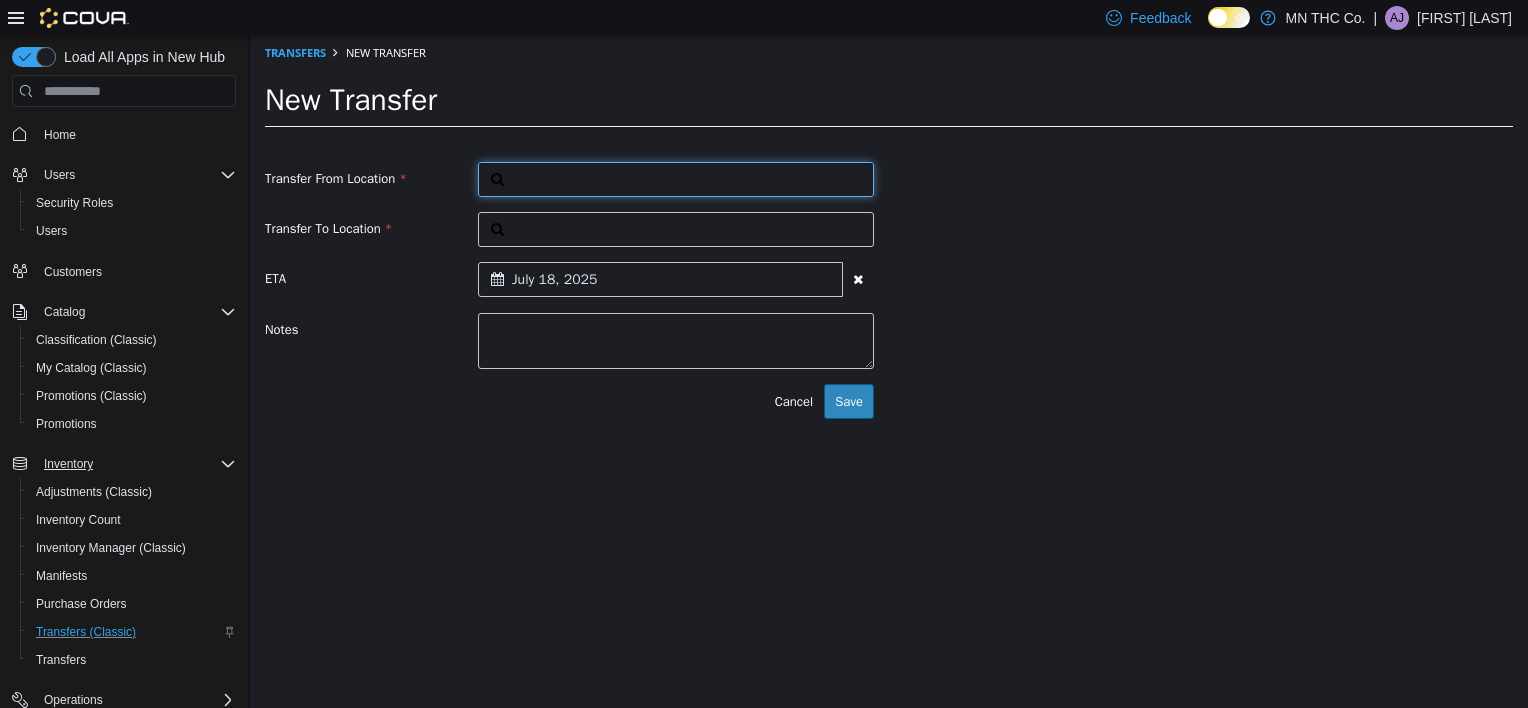 click at bounding box center (676, 179) 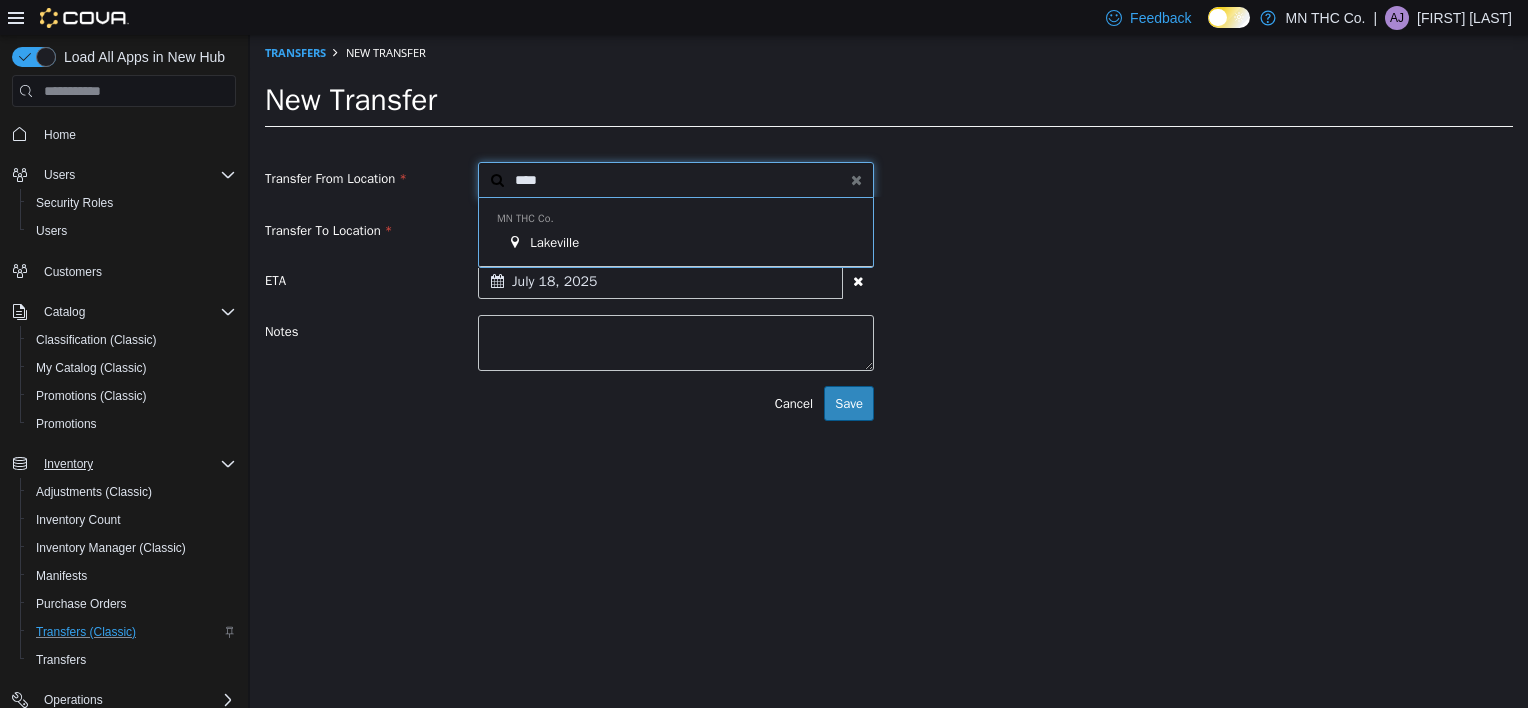 type on "****" 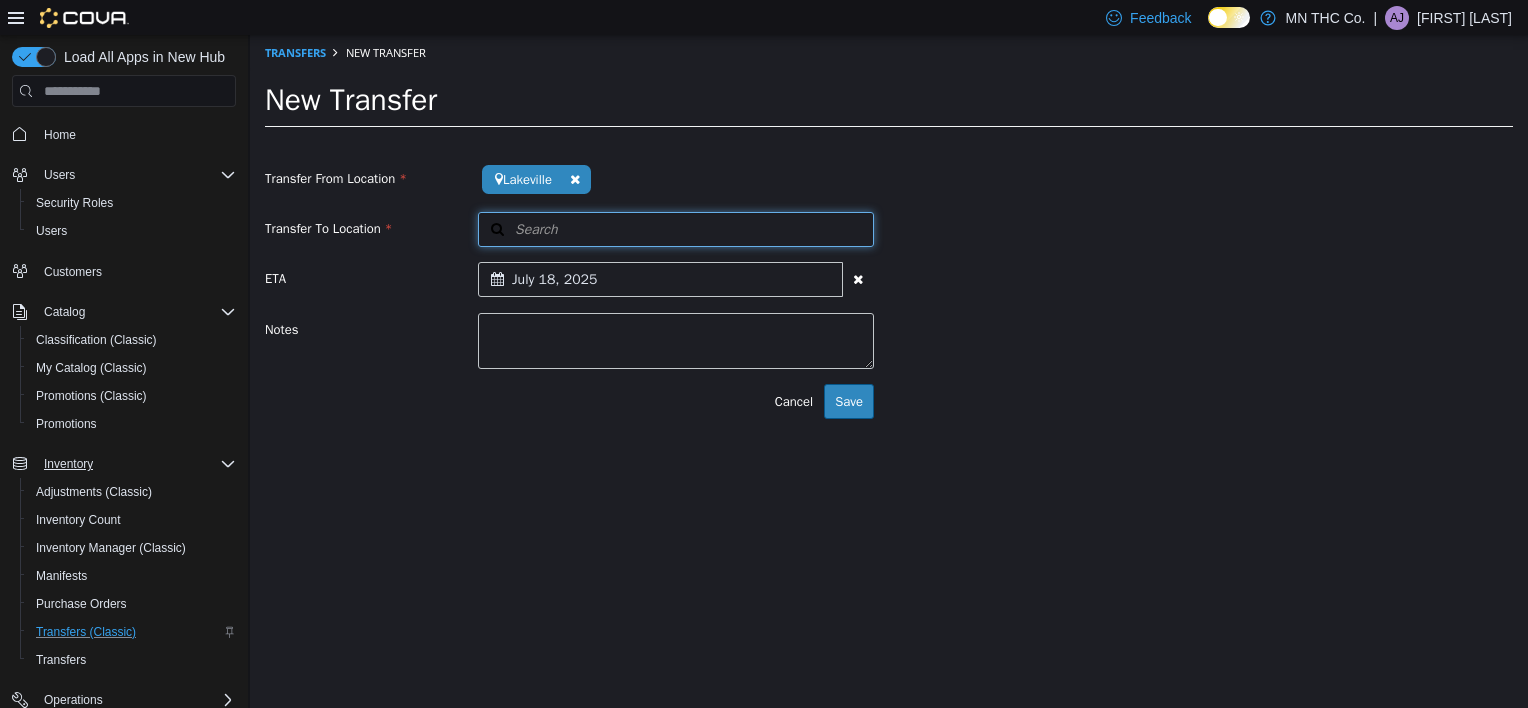 click on "Search" at bounding box center (676, 229) 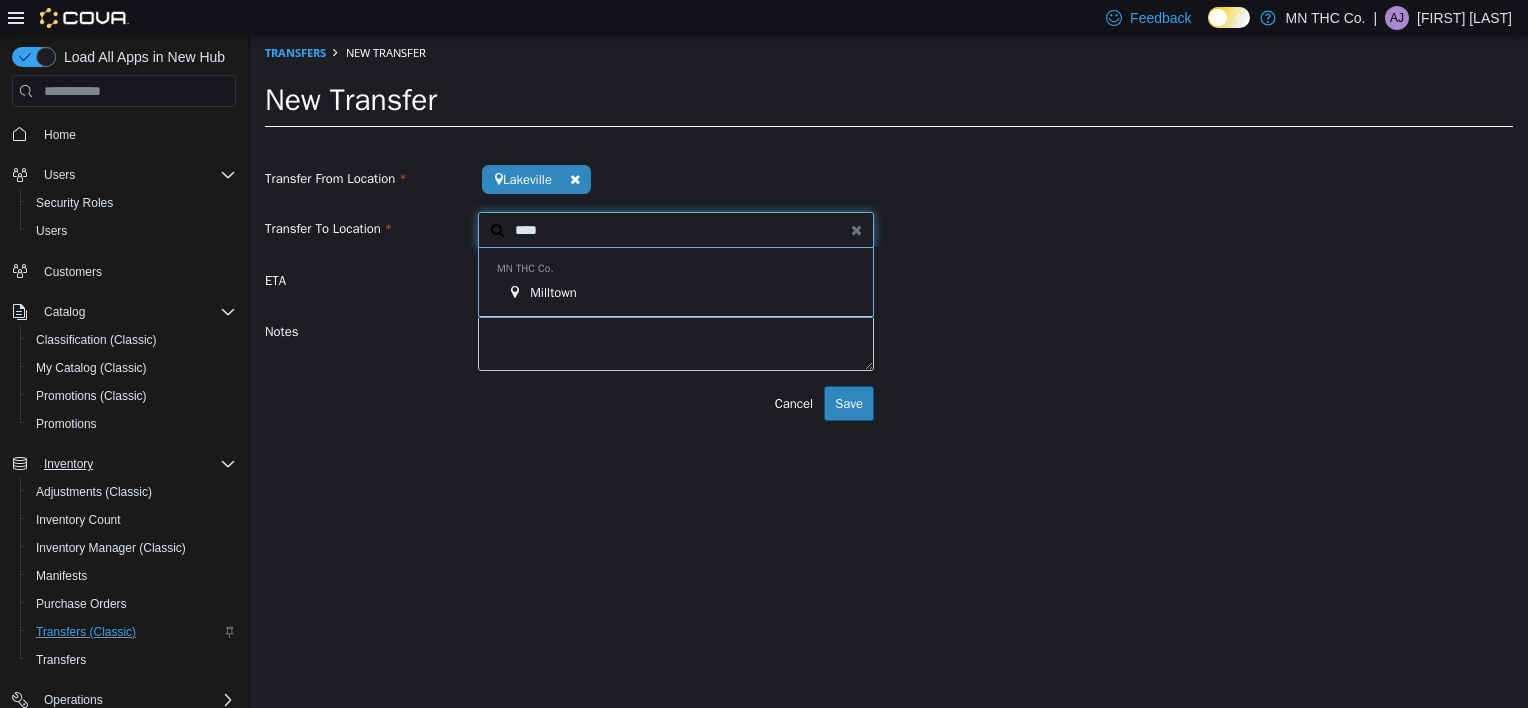 type on "****" 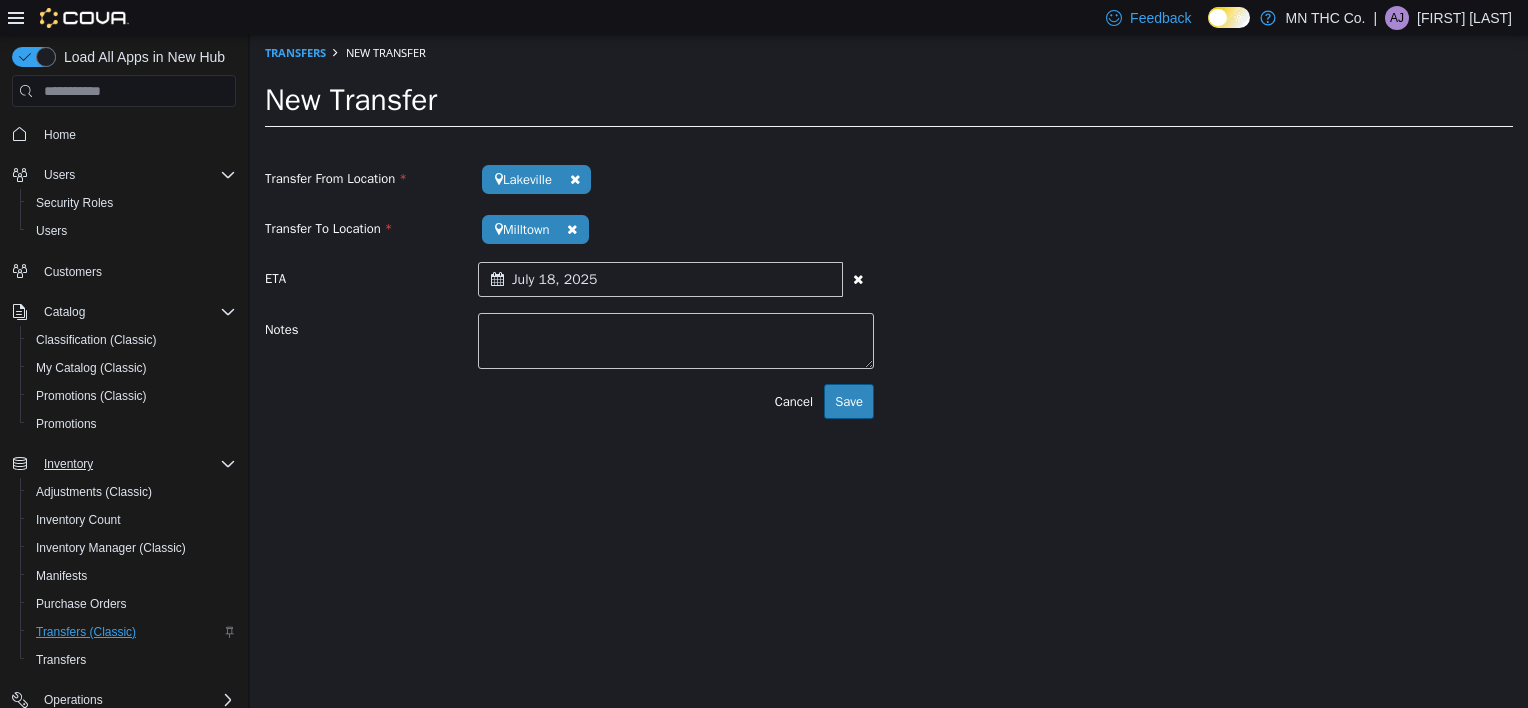 click on "July 18, 2025" at bounding box center (660, 279) 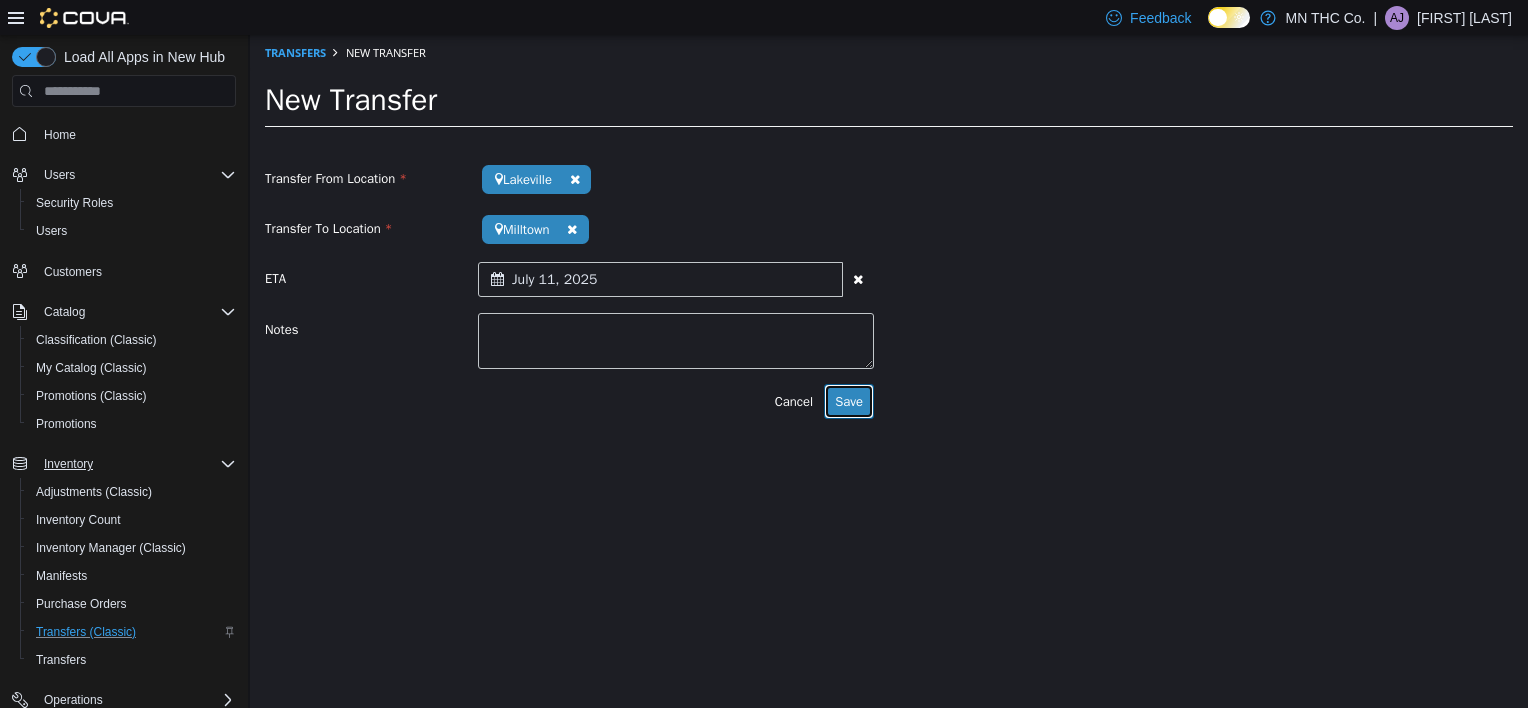 click on "Save" at bounding box center [849, 402] 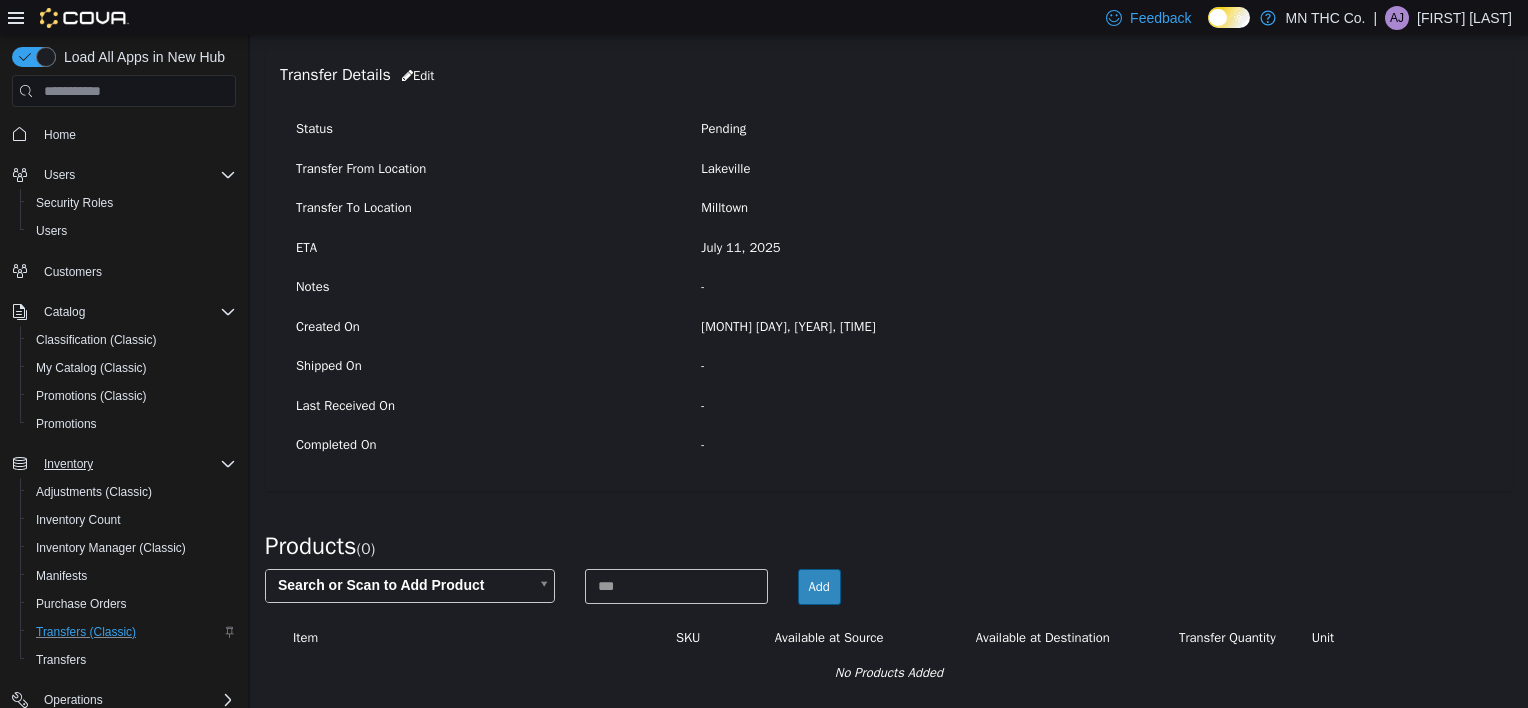 scroll, scrollTop: 124, scrollLeft: 0, axis: vertical 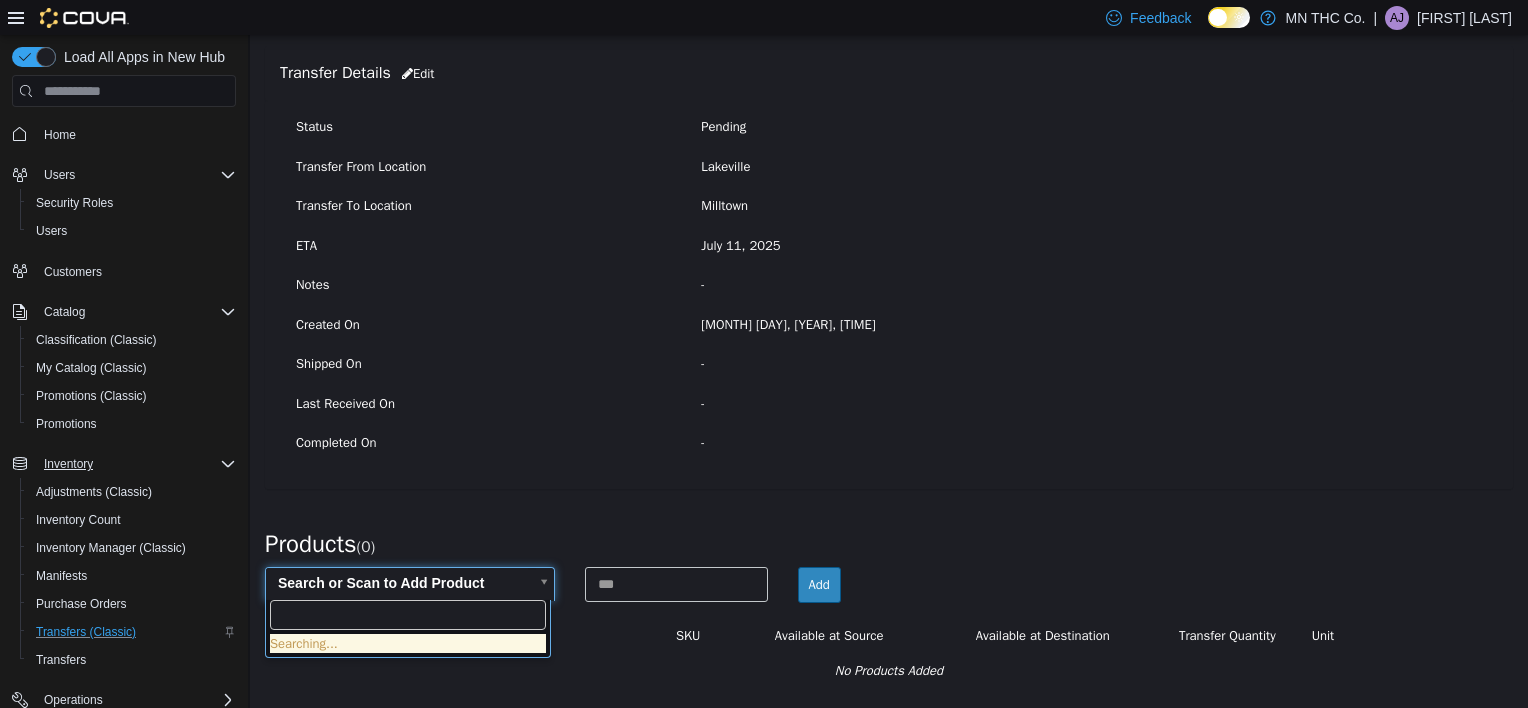 click on "×
Save successful.
Transfers
TRF291-83
Transfer #TRF291-83
Preparing Download...  Tools  PDF Download
Delete
Auto Complete Transfer Ship Transfer
Transfer Details  Edit Status
Pending
Transfer From Location
[CITY]
Transfer To Location
[CITY]
ETA [MONTH] [DAY], [YEAR] Notes -
Created On [MONTH] [DAY], [YEAR], [TIME] Shipped On - Last Received On - Completed On - Products  ( 0 )
Search or Scan to Add Product     Add
Item SKU Available at Source Available at Destination Transfer Quantity Unit No Products Added
[MONTH] [YEAR] Su Mo Tu We Th Fr Sa 29 30 1 2 3 4 5 6 7 8 9 10 11 12 13 14 15 16 17 18 19 20 21 22 23 24 25 26 27 28 29 30 31 1 2 3 4 5 6 07/[DAY]/[YEAR] - 07/[DAY]/[YEAR] Cancel Apply                       Searching..." at bounding box center [889, 310] 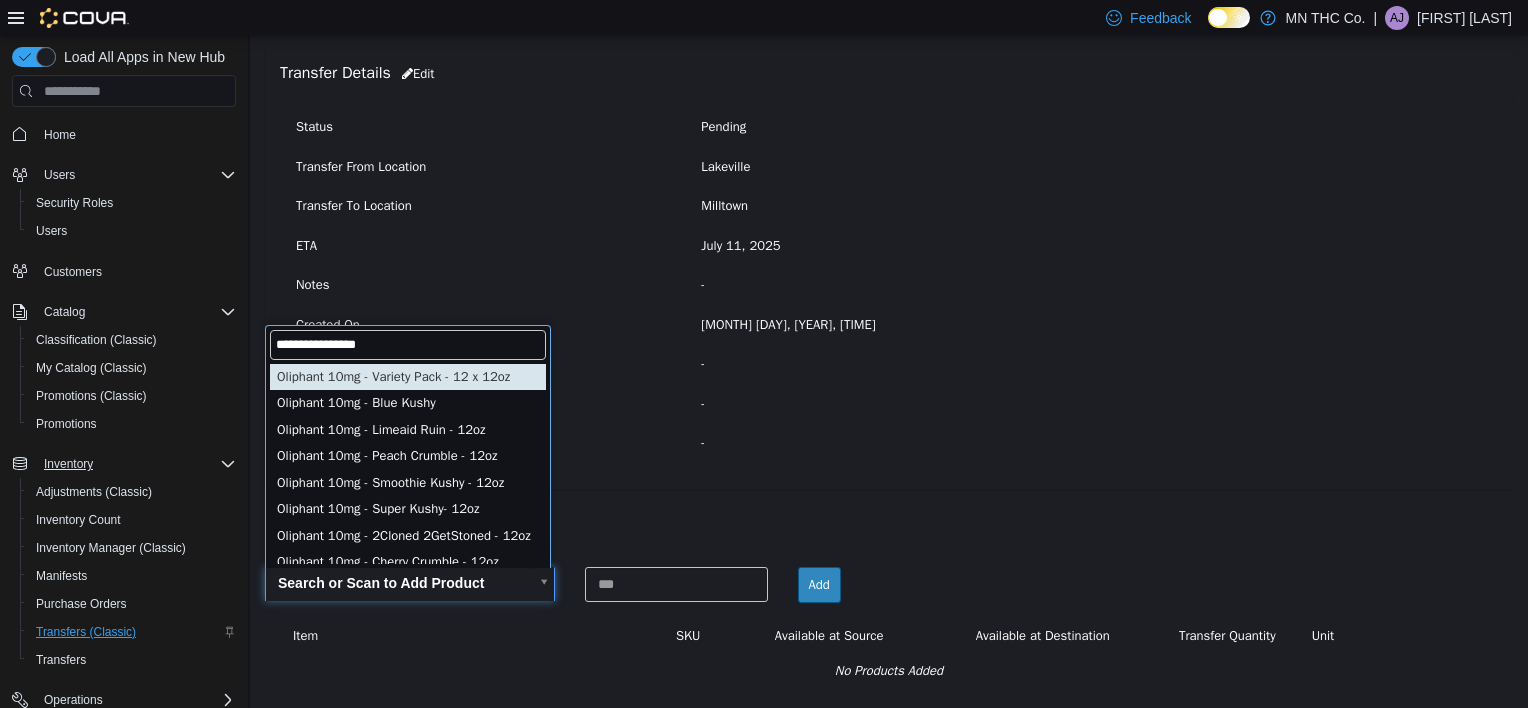type on "**********" 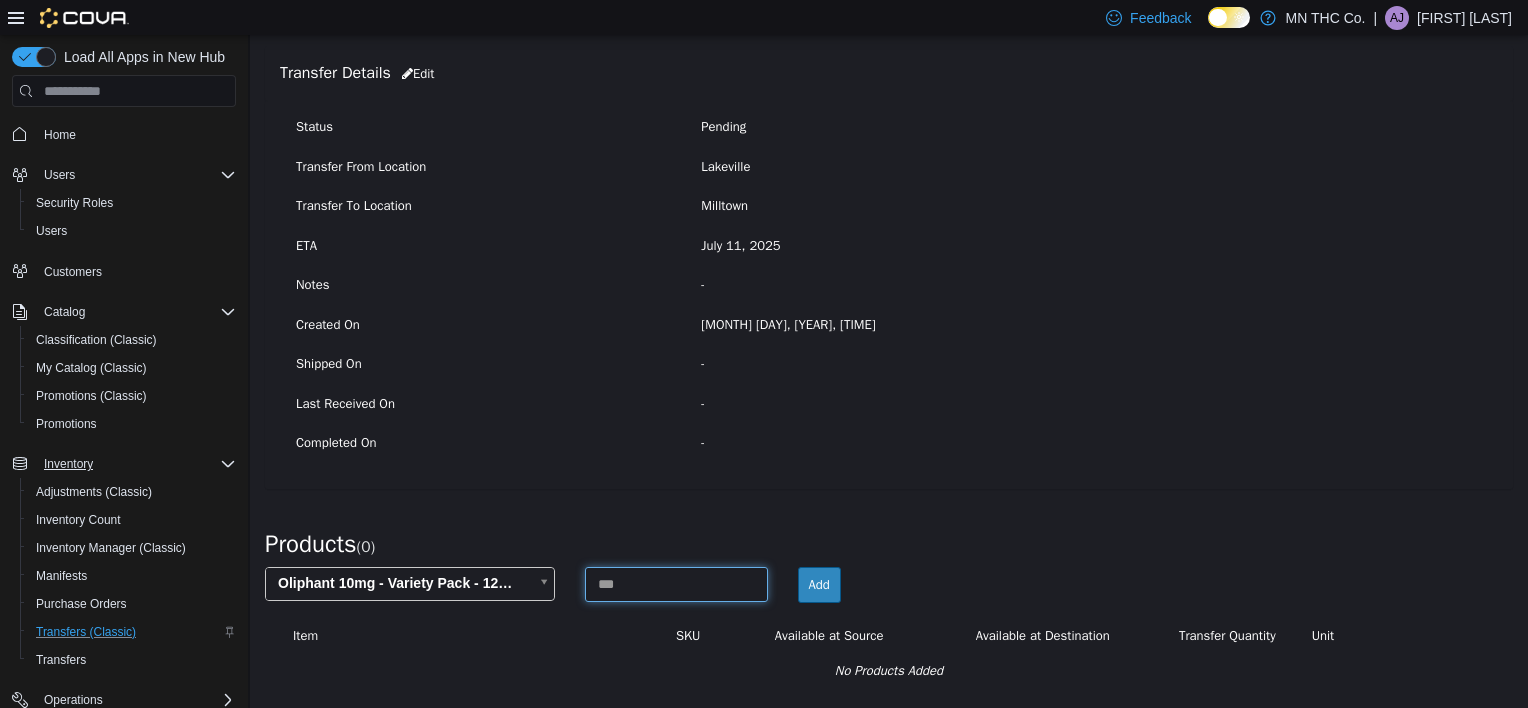 click at bounding box center [676, 584] 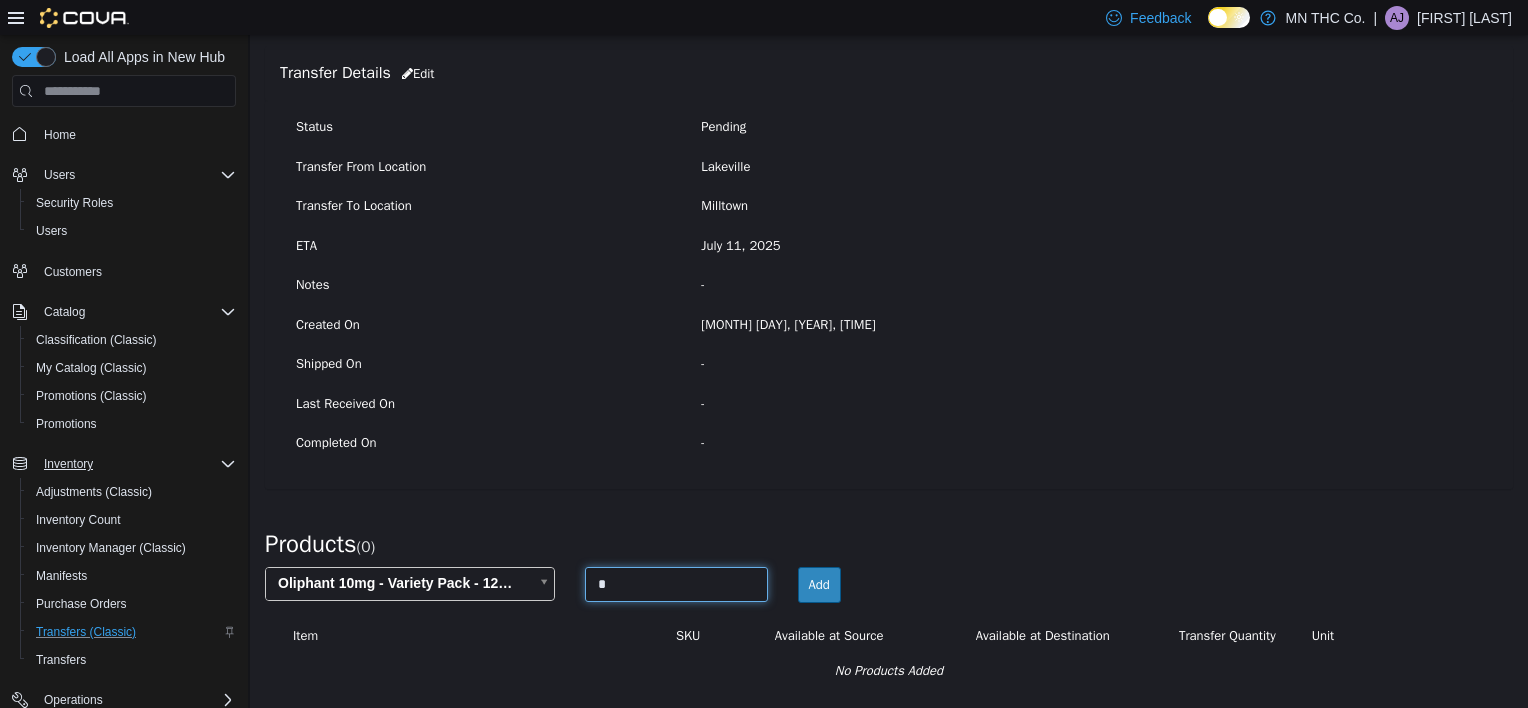 type on "*" 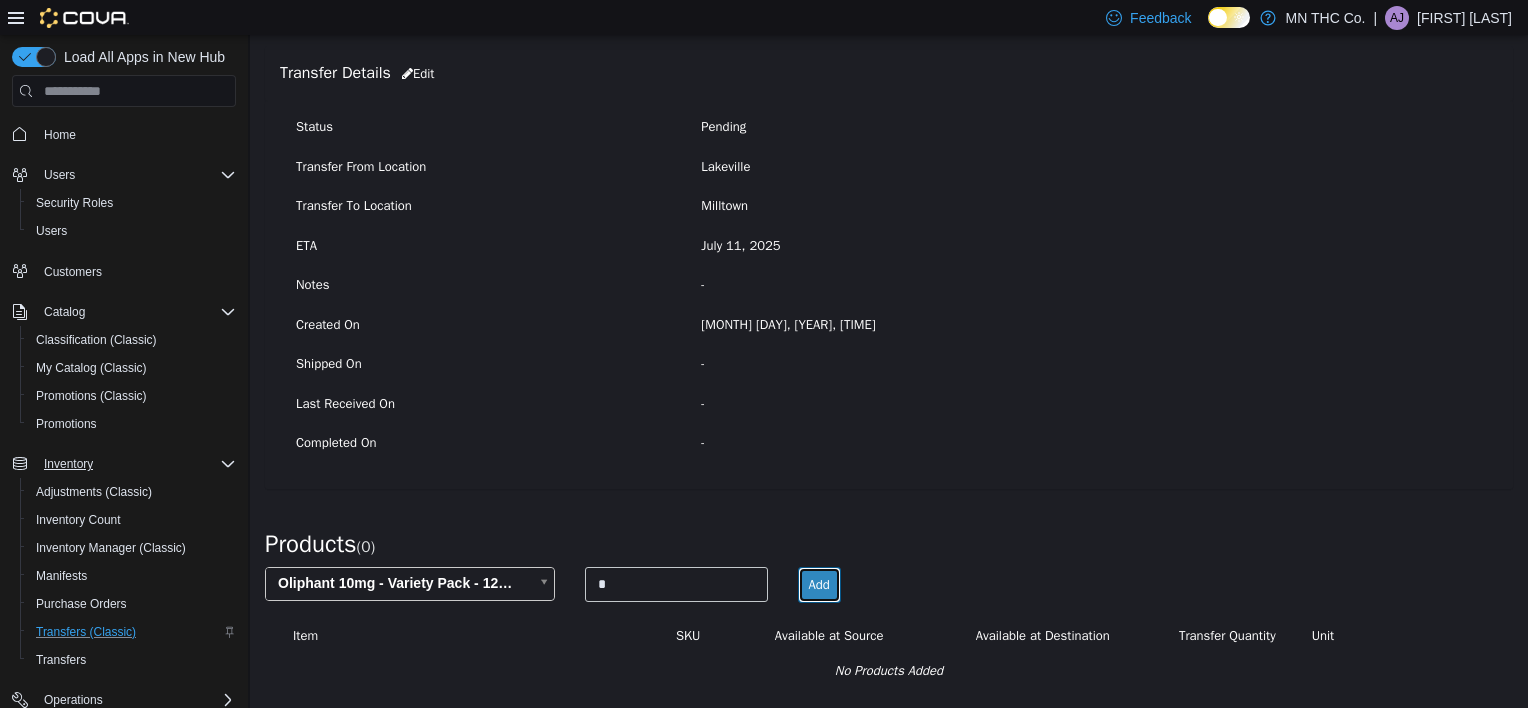 click on "Add" at bounding box center (819, 585) 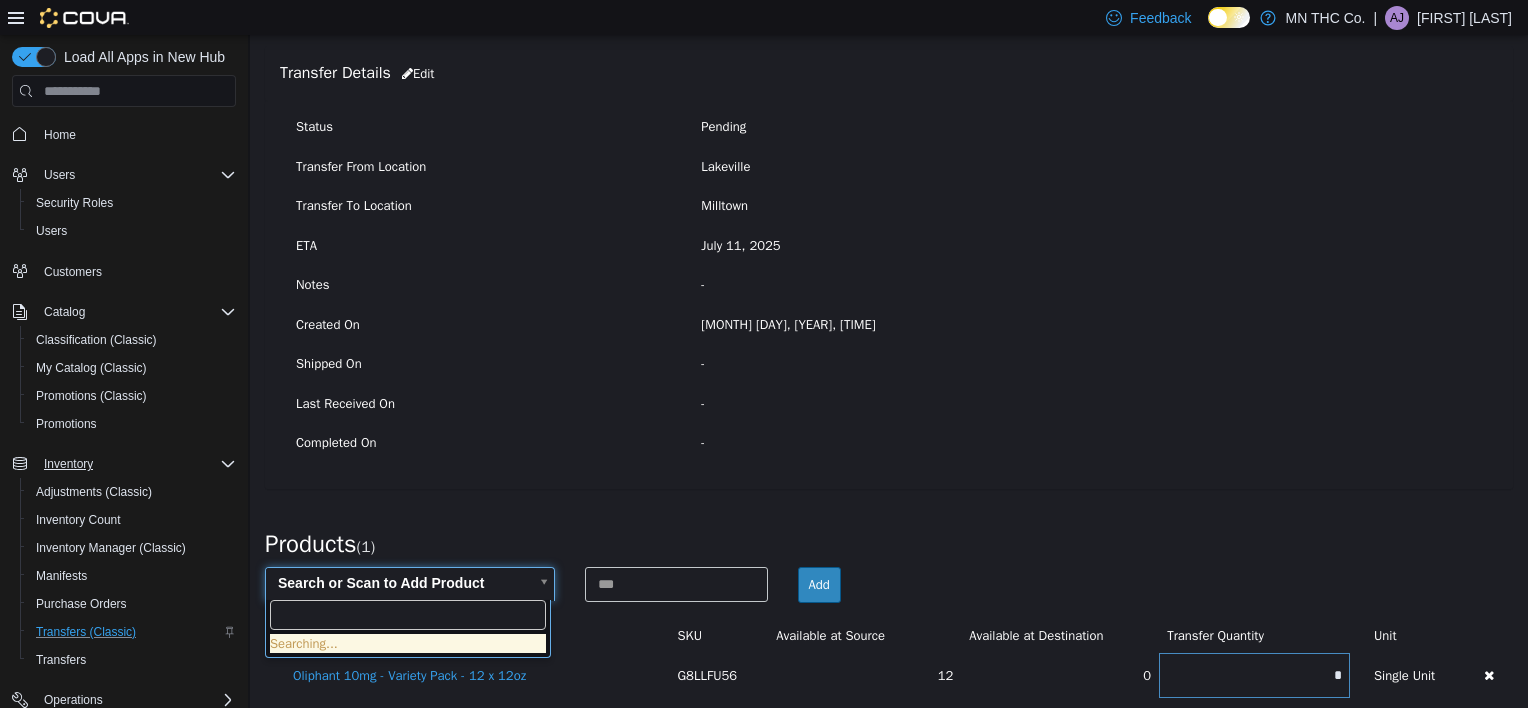 click on "×
Save successful.
Transfers
TRF291-83
Transfer #TRF291-83
Preparing Download...  Tools  PDF Download
Delete
Auto Complete Transfer Ship Transfer
Transfer Details  Edit Status
Pending
Transfer From Location
[CITY]
Transfer To Location
[CITY]
ETA [MONTH] [DAY], [YEAR] Notes -
Created On [MONTH] [DAY], [YEAR], [TIME] Shipped On - Last Received On - Completed On - Products  ( 1 )
Search or Scan to Add Product                             Add
Item SKU Available at Source Available at Destination Transfer Quantity Unit Oliphant 10mg - Variety Pack - 12 x 12oz G8LLFU56 12  0  * Single Unit
[MONTH] [YEAR] Su Mo Tu We Th Fr Sa 29 30 1 2 3 4 5 6 7 8 9 10 11 12 13 14 15 16 17 18 19 20 21 22 23 24 25 26 27 28 29 30 31 1 2 3 4 5 6 7 8 9 Aug [YEAR] Su Mo Tu We Th Fr Sa 27 28 29 30 31 1 2 3 4 5 6 7 8 9 10 11 12 13 14 15 16 17 18 19 20 21 22 23 24 25 26 27 28 29 30 31 1 2 3 4 5 6 07/[DAY]/[YEAR] - 07/[DAY]/[YEAR] Cancel Apply" at bounding box center (889, 315) 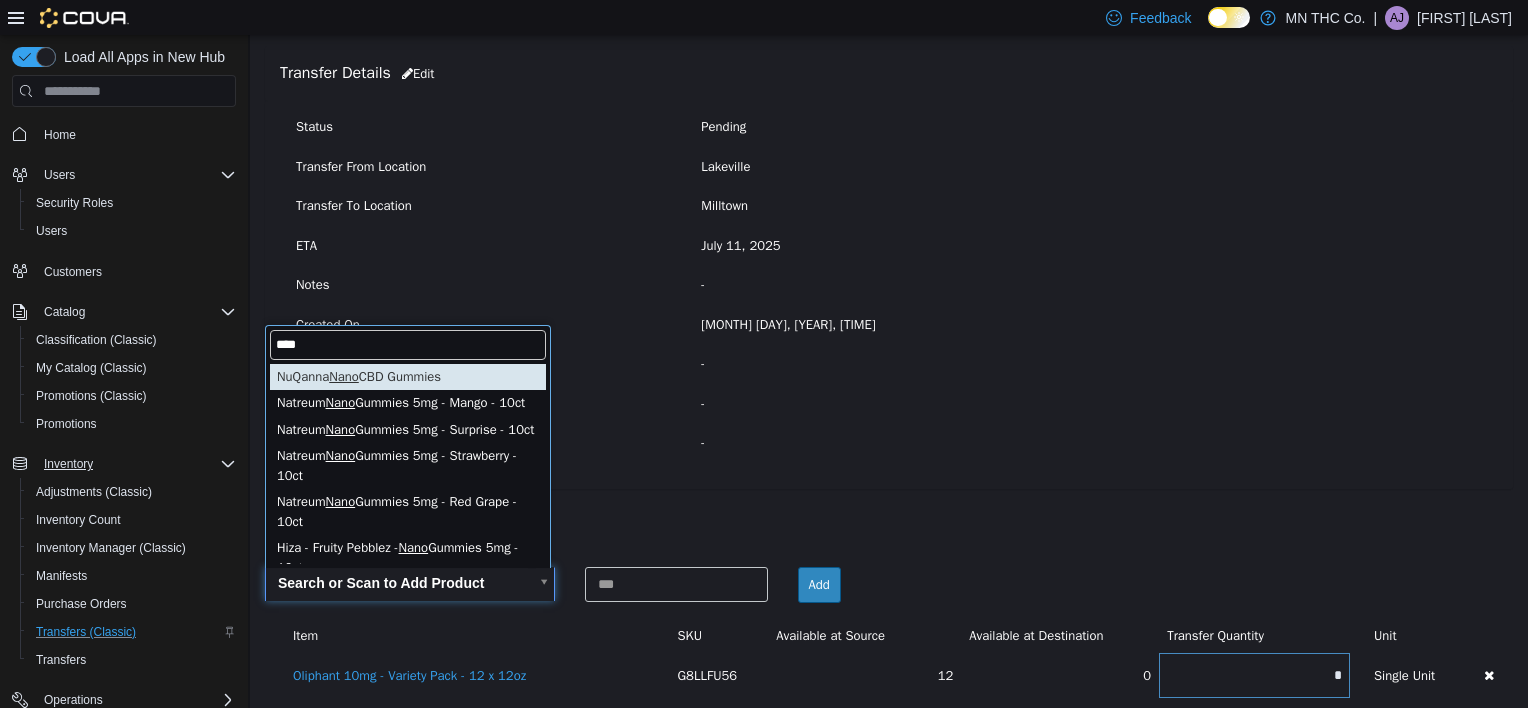 scroll, scrollTop: 2, scrollLeft: 0, axis: vertical 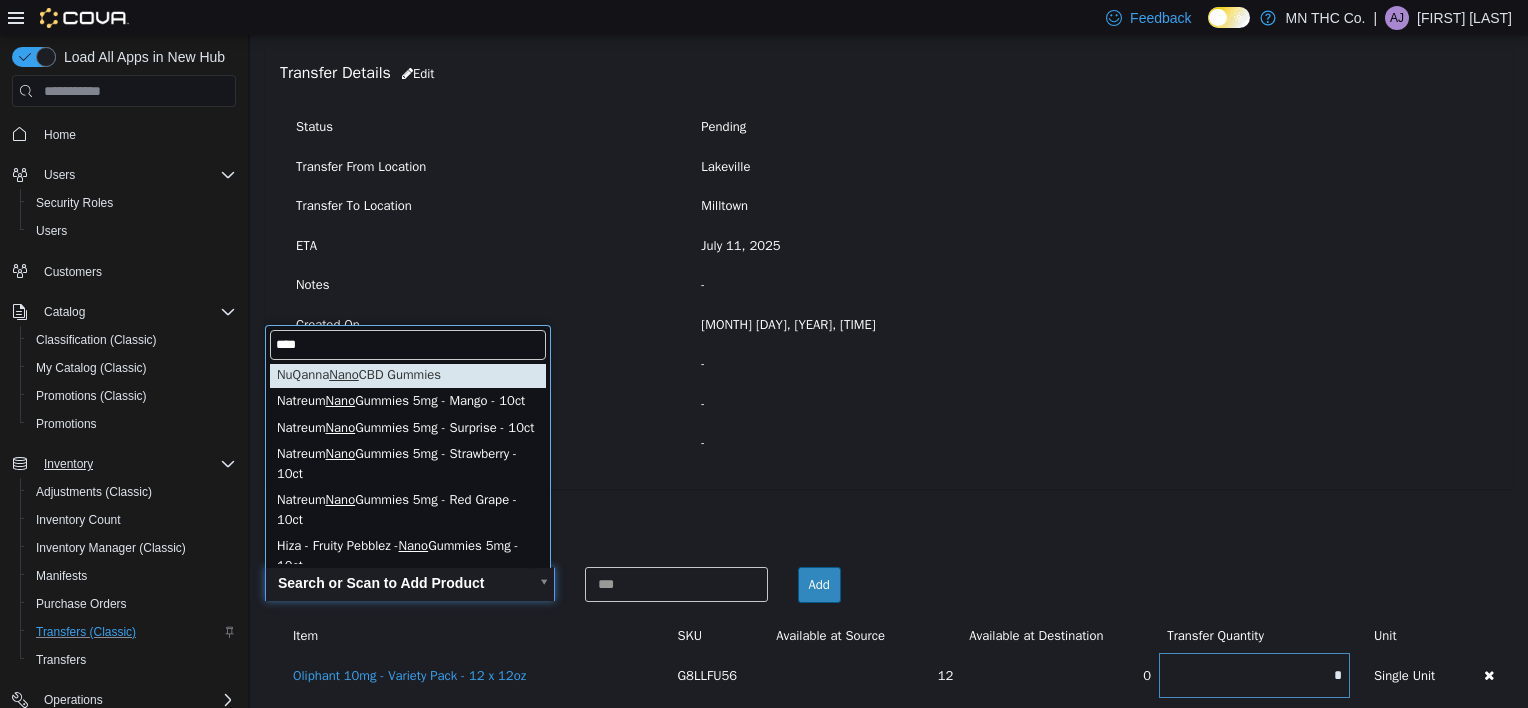 type on "****" 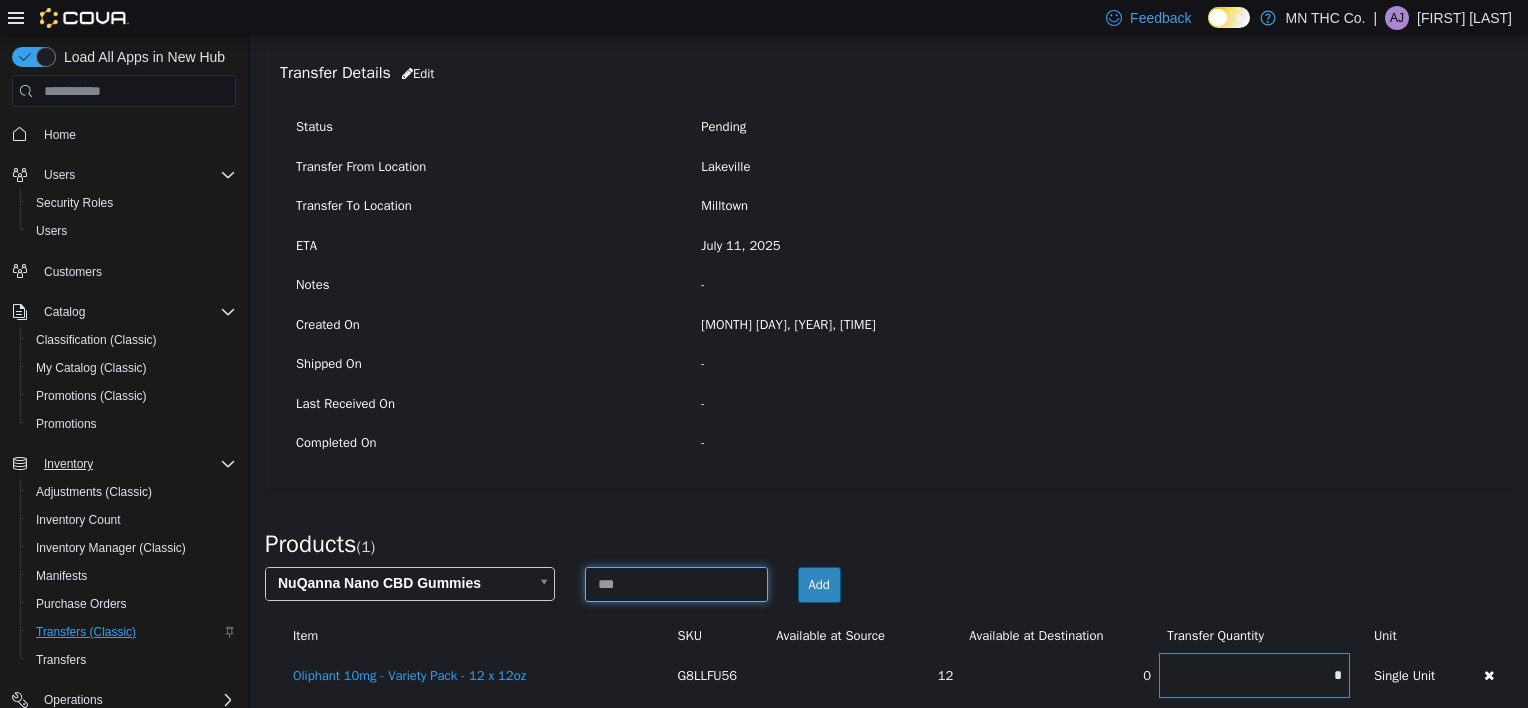 click at bounding box center [676, 584] 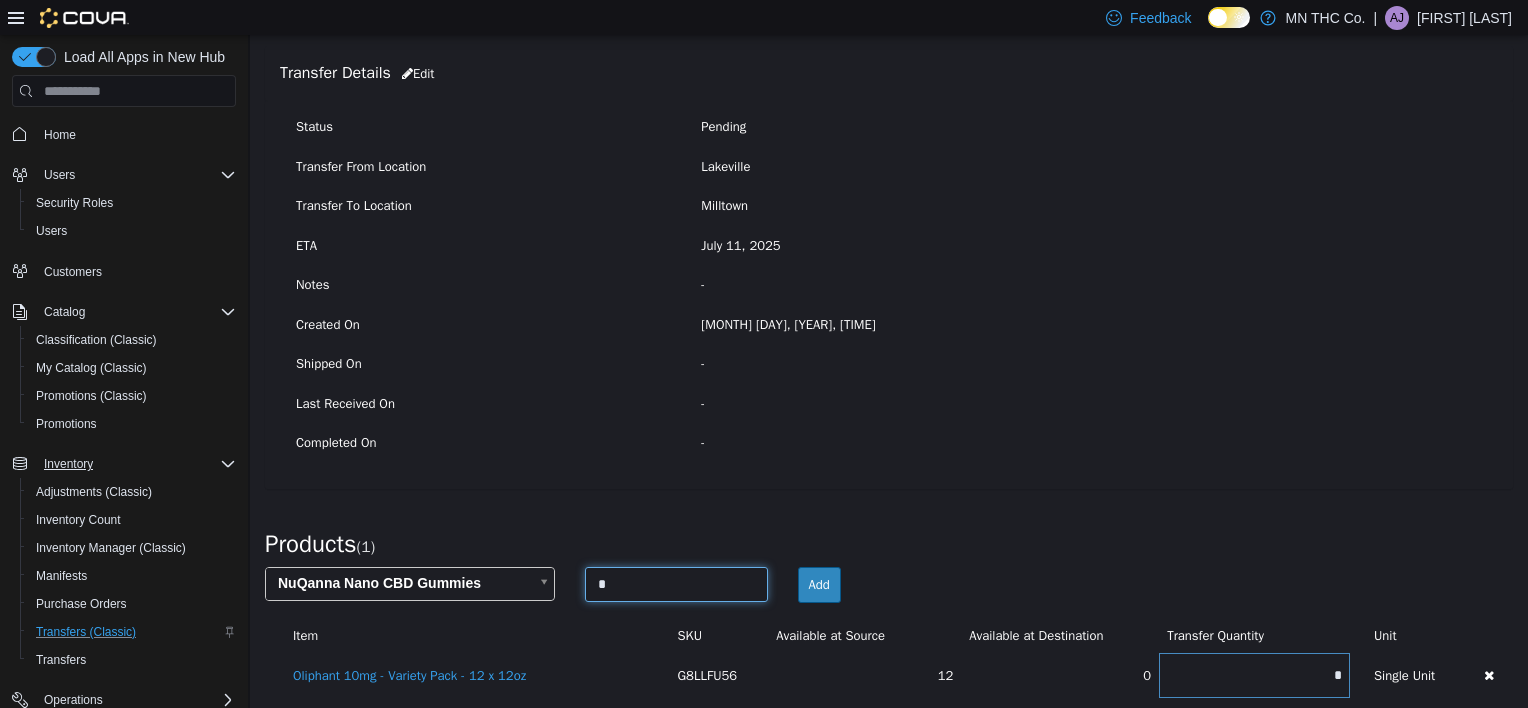 type on "*" 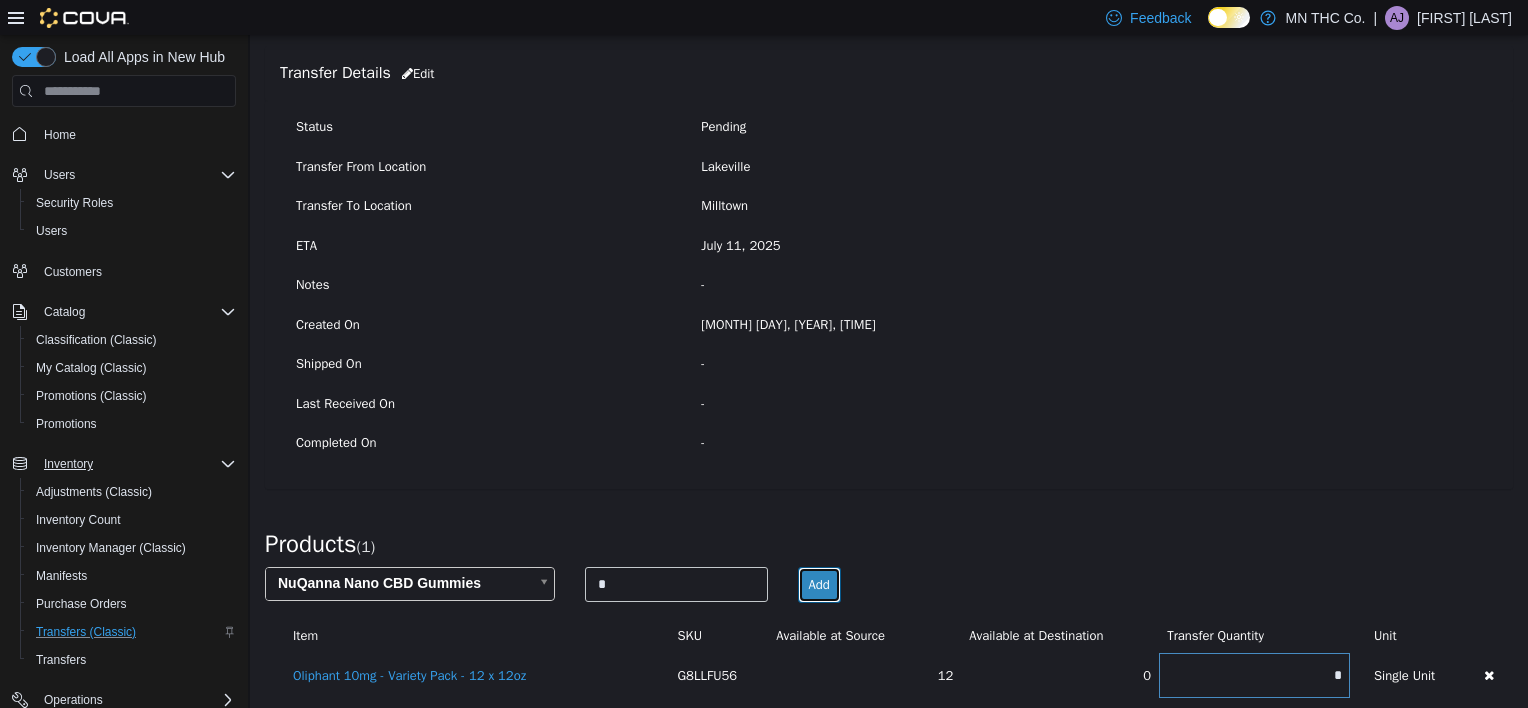 click on "Add" at bounding box center [819, 585] 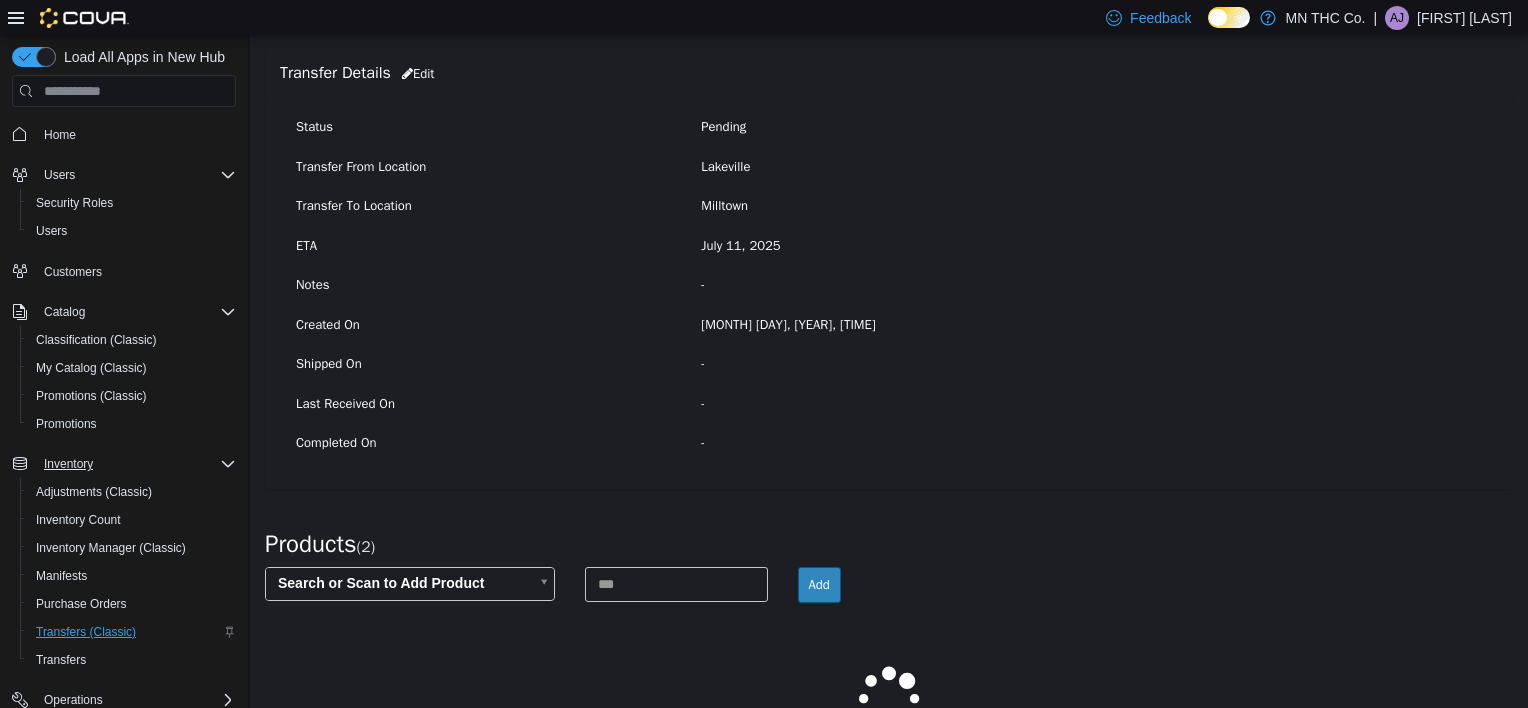 click on "×
Save successful.
Transfers
TRF291-83
Transfer #TRF291-83
Preparing Download...  Tools  PDF Download
Delete
Auto Complete Transfer Ship Transfer
Transfer Details  Edit Status
Pending
Transfer From Location
[CITY]
Transfer To Location
[CITY]
ETA [MONTH] [DAY], [YEAR] Notes -
Created On [MONTH] [DAY], [YEAR], [TIME] Shipped On - Last Received On - Completed On - Products  ( 2 )
Search or Scan to Add Product                             Add
Loading...
[MONTH] [YEAR] Su Mo Tu We Th Fr Sa 29 30 1 2 3 4 5 6 7 8 9 10 11 12 13 14 15 16 17 18 19 20 21 22 23 24 25 26 27 28 29 30 31 1 2 3 4 5 6 7 8 9 Aug [YEAR] Su Mo Tu We Th Fr Sa 27 28 29 30 31 1 2 3 4 5 6 7 8 9 10 11 12 13 14 15 16 17 18 19 20 21 22 23 24 25 26 27 28 29 30 31 1 2 3 4 5 6 07/[DAY]/[YEAR] - 07/[DAY]/[YEAR] Cancel Apply" at bounding box center (889, 383) 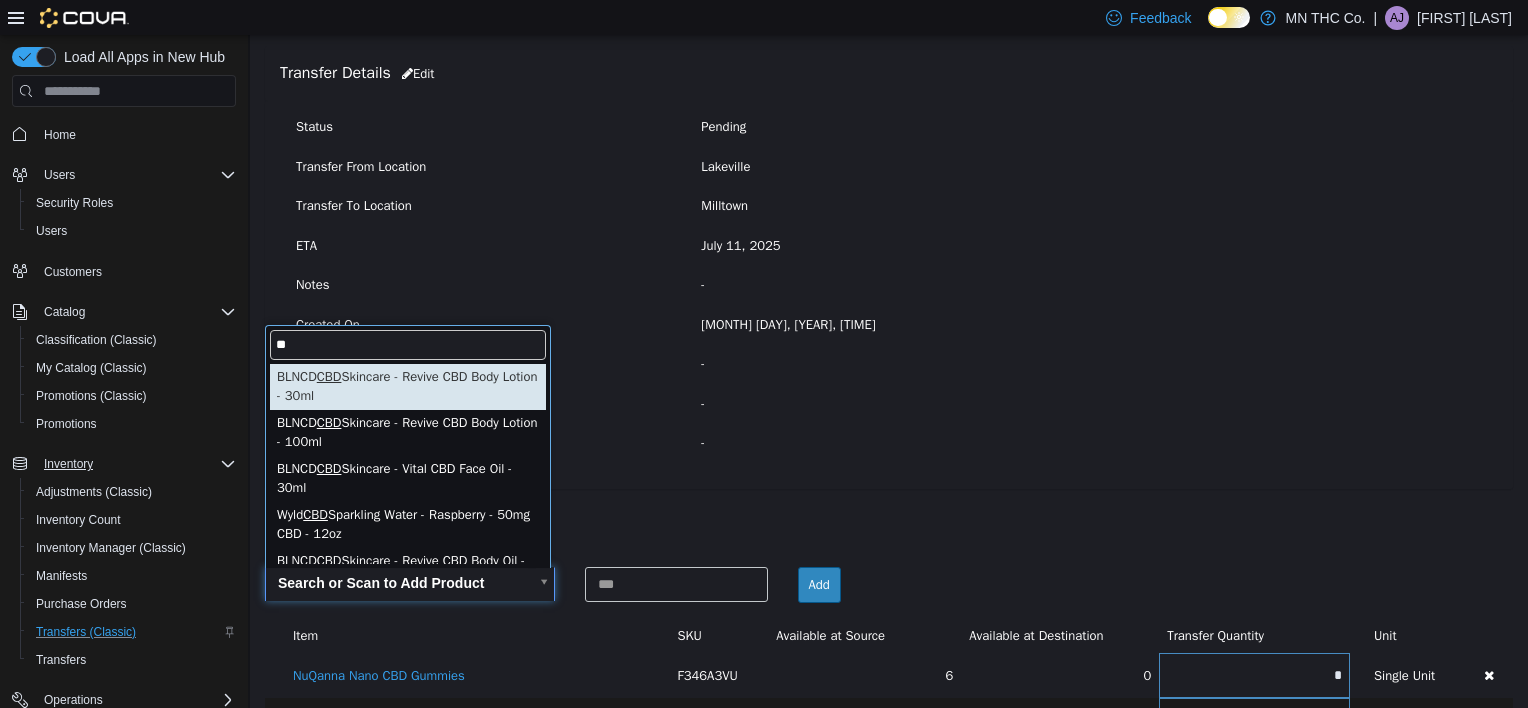 type on "*" 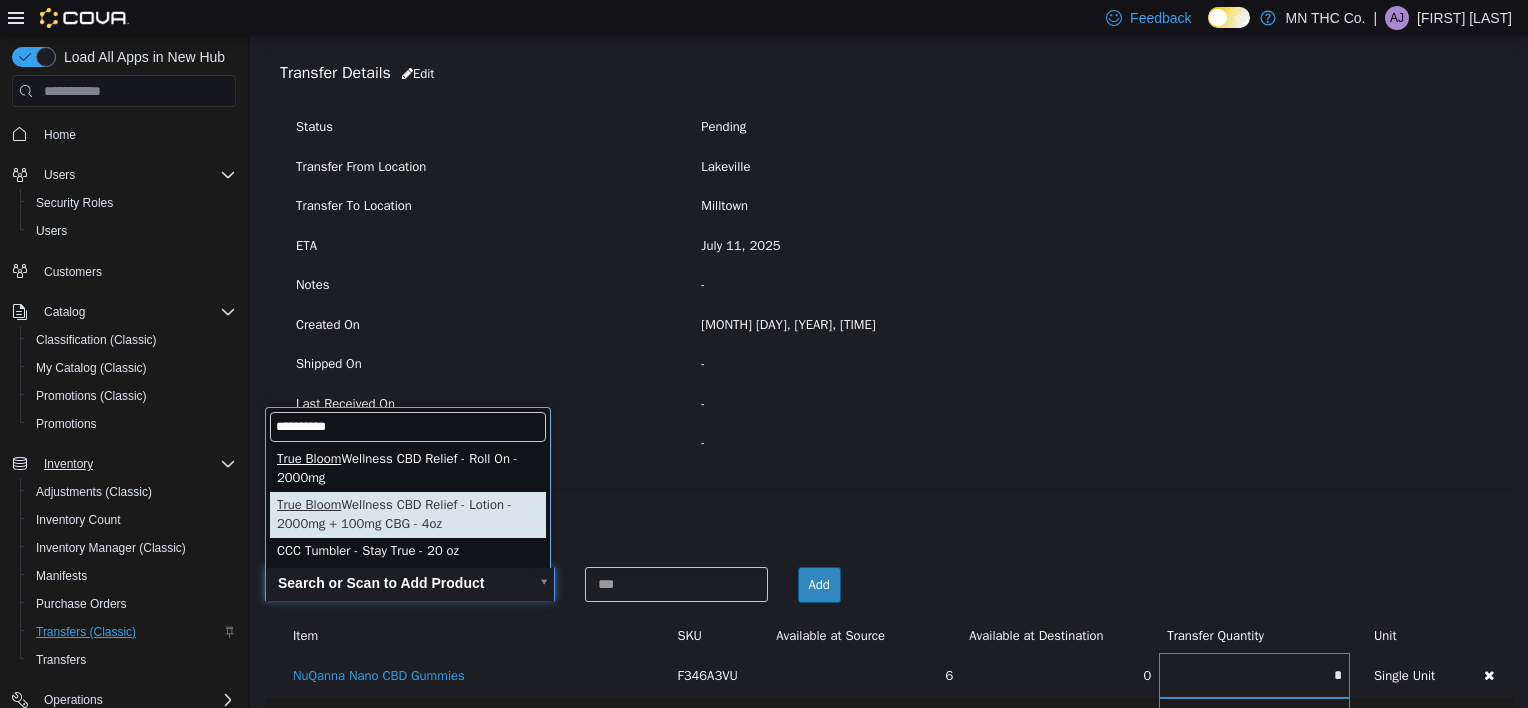 type on "**********" 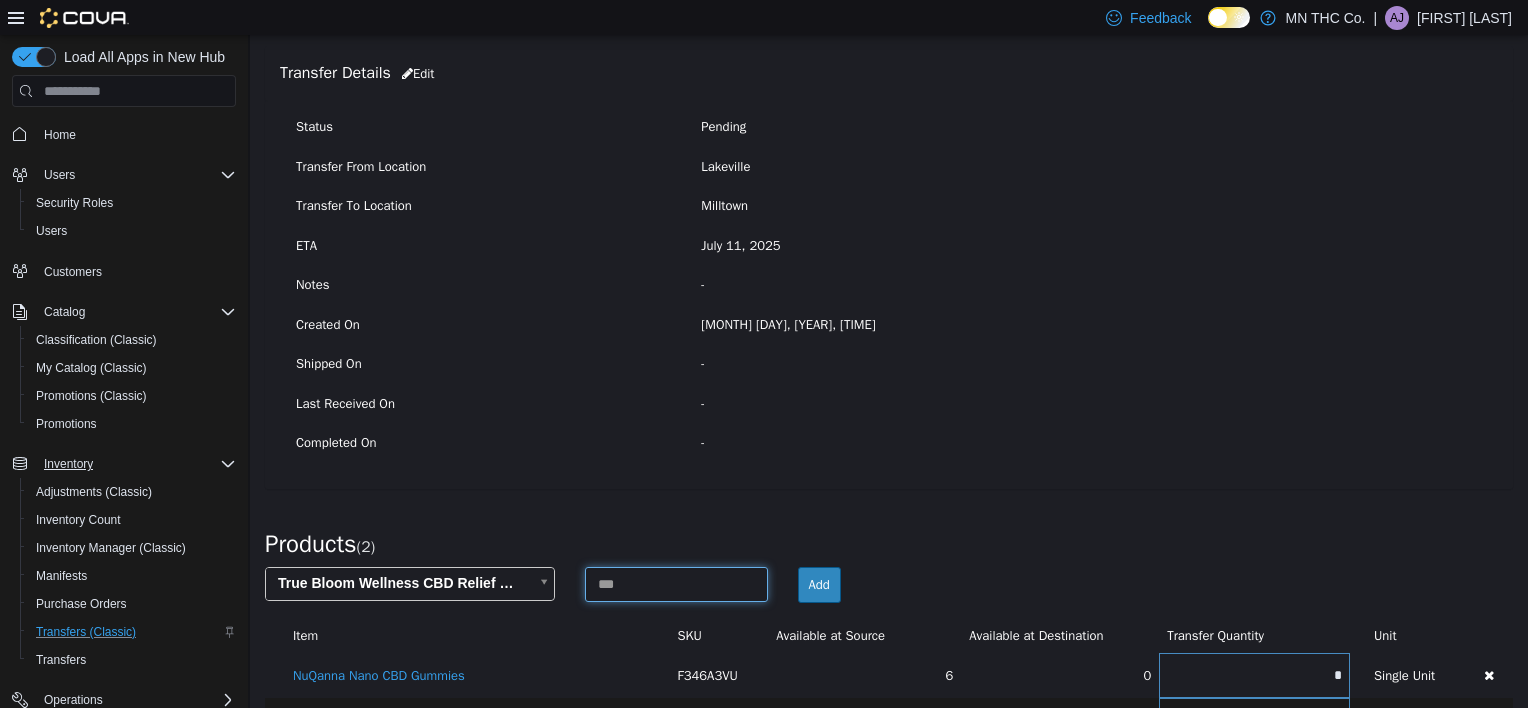 click at bounding box center [676, 584] 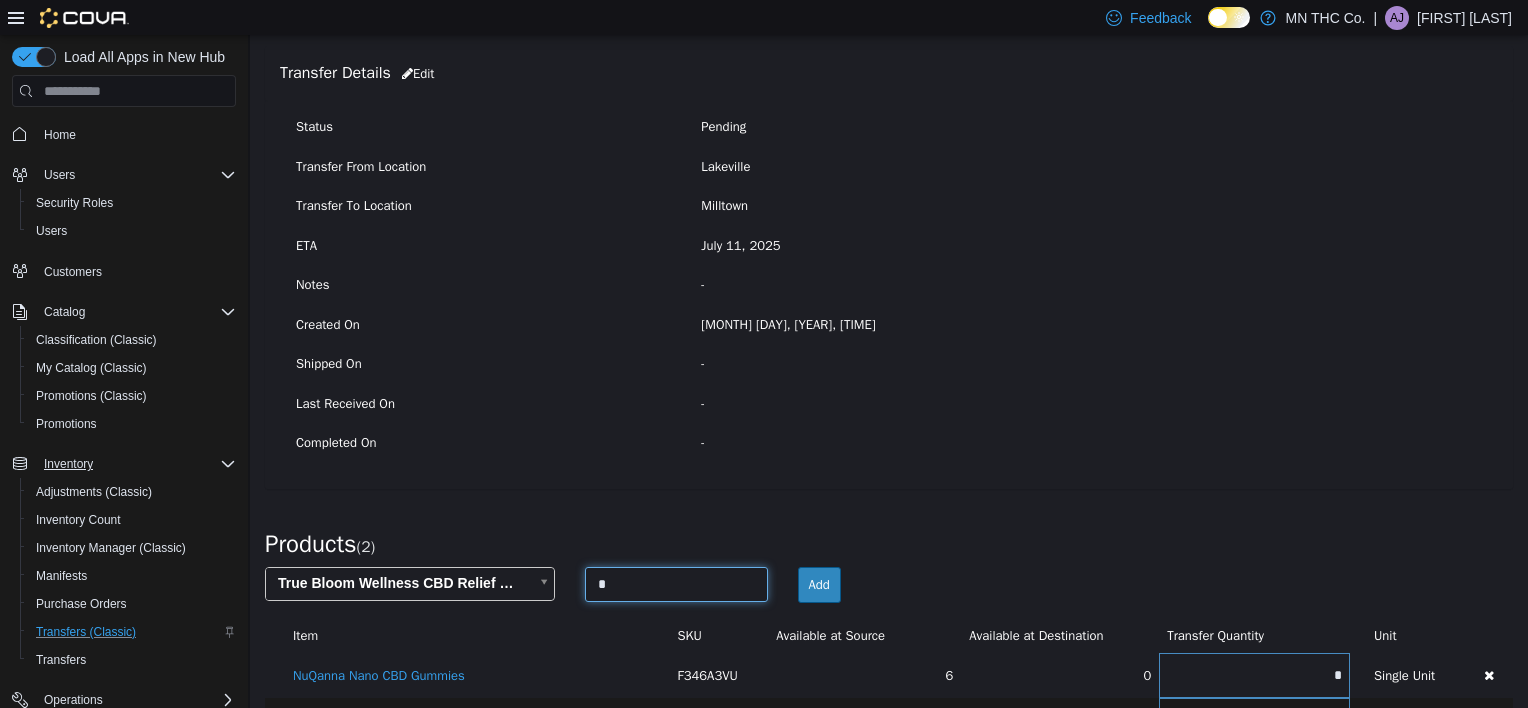 type on "*" 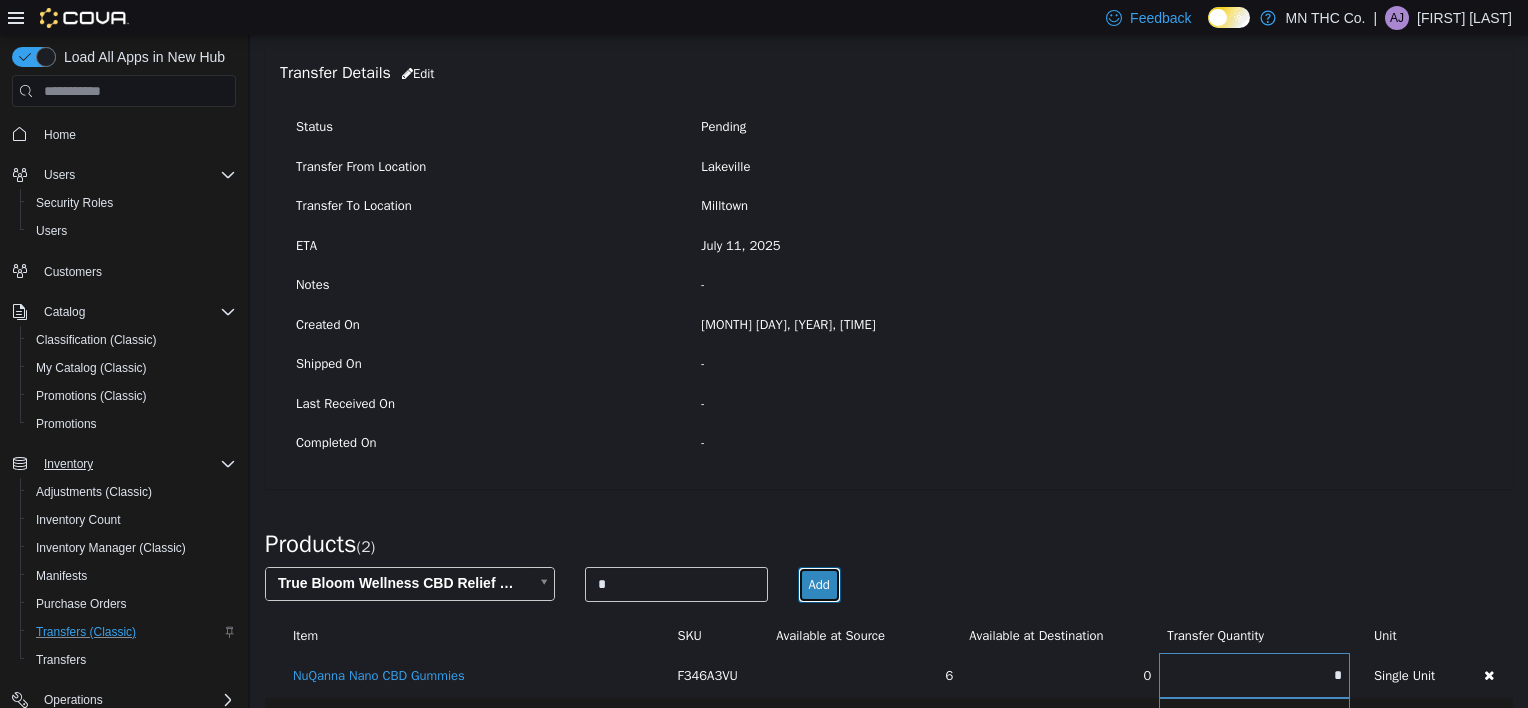 click on "Add" at bounding box center [819, 585] 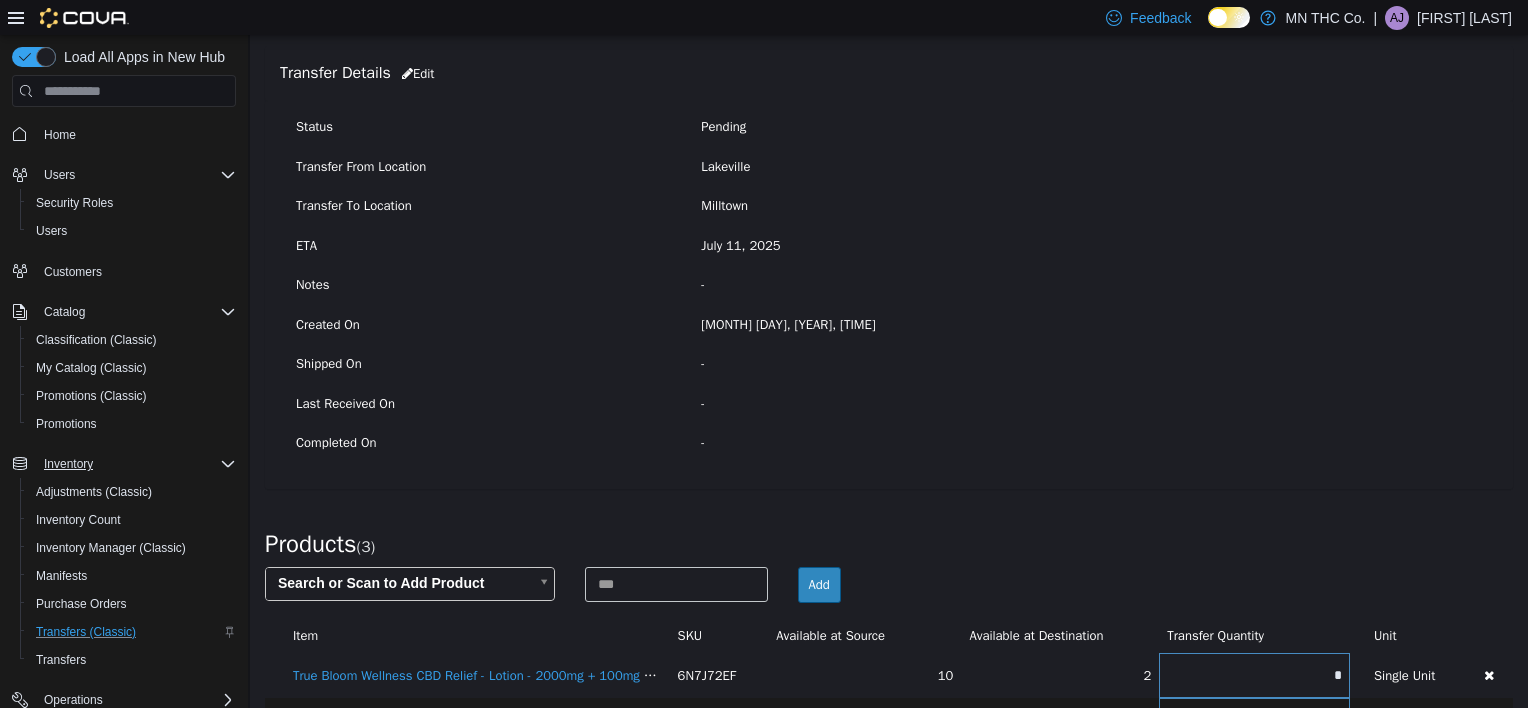 click on "×
Save successful.
Transfers
TRF291-83
Transfer #TRF291-83
Preparing Download...  Tools  PDF Download
Delete
Auto Complete Transfer Ship Transfer
Transfer Details  Edit Status
Pending
Transfer From Location
[CITY]
Transfer To Location
[CITY]
ETA [MONTH] [DAY], [YEAR] Notes -
Created On [MONTH] [DAY], [YEAR], [TIME] Shipped On - Last Received On - Completed On - Products  ( 3 )
Search or Scan to Add Product                             Add
Item SKU Available at Source Available at Destination Transfer Quantity Unit True Bloom Wellness CBD Relief - Lotion - 2000mg + 100mg CBG - 4oz 6N7J72EF 10  2  * Single Unit NuQanna Nano CBD Gummies F346A3VU 6  0  * Single Unit Oliphant 10mg - Variety Pack - 12 x 12oz G8LLFU56 12  0  * Single Unit
[MONTH] [YEAR] Su Mo Tu We Th Fr Sa 29 30 1 2 3 4 5 6 7 8 9 10 11 12 13 14 15 16 17 18 19 20 21 22 23 24 25 26 27 28 29 30 31 1 2 3 4 5 6 7 8 9 Aug [YEAR] Su Mo Tu" at bounding box center (889, 360) 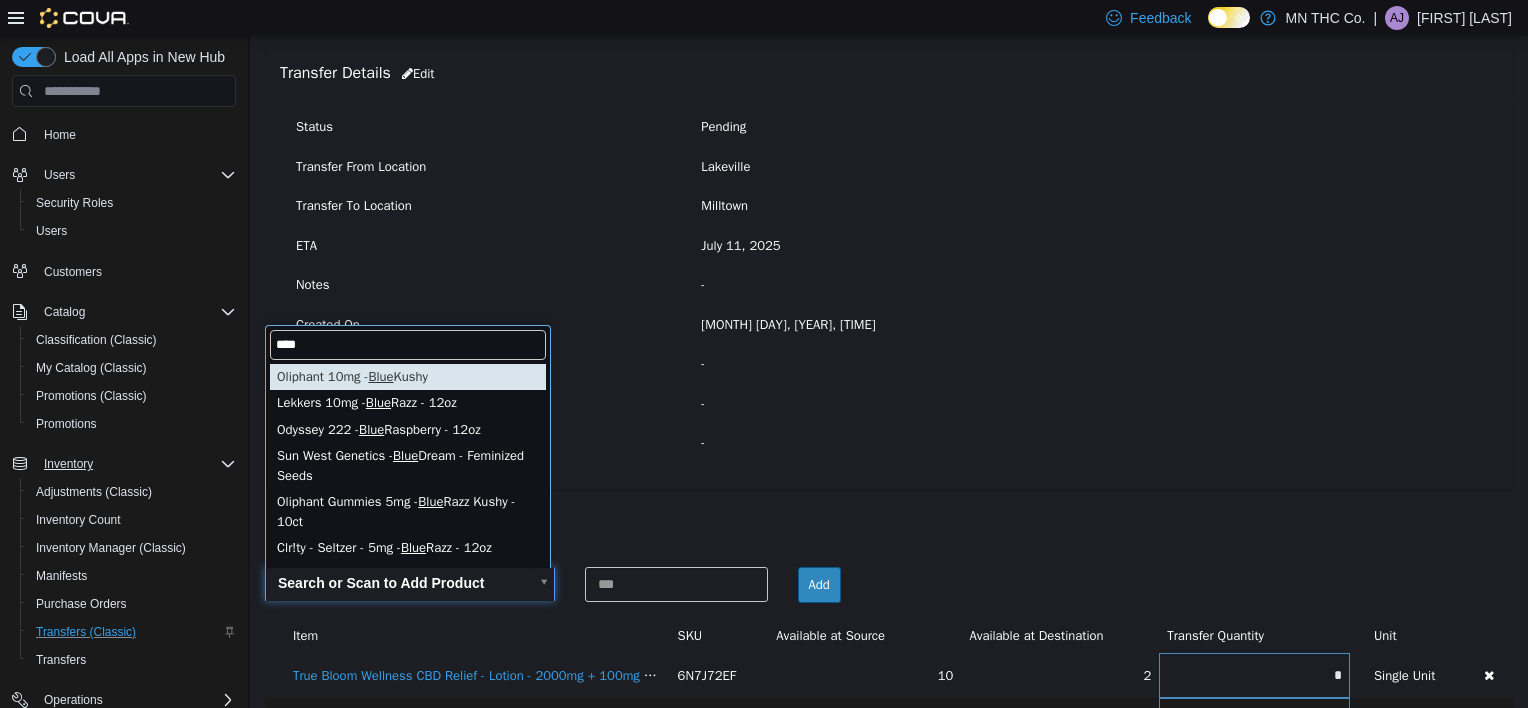 type on "****" 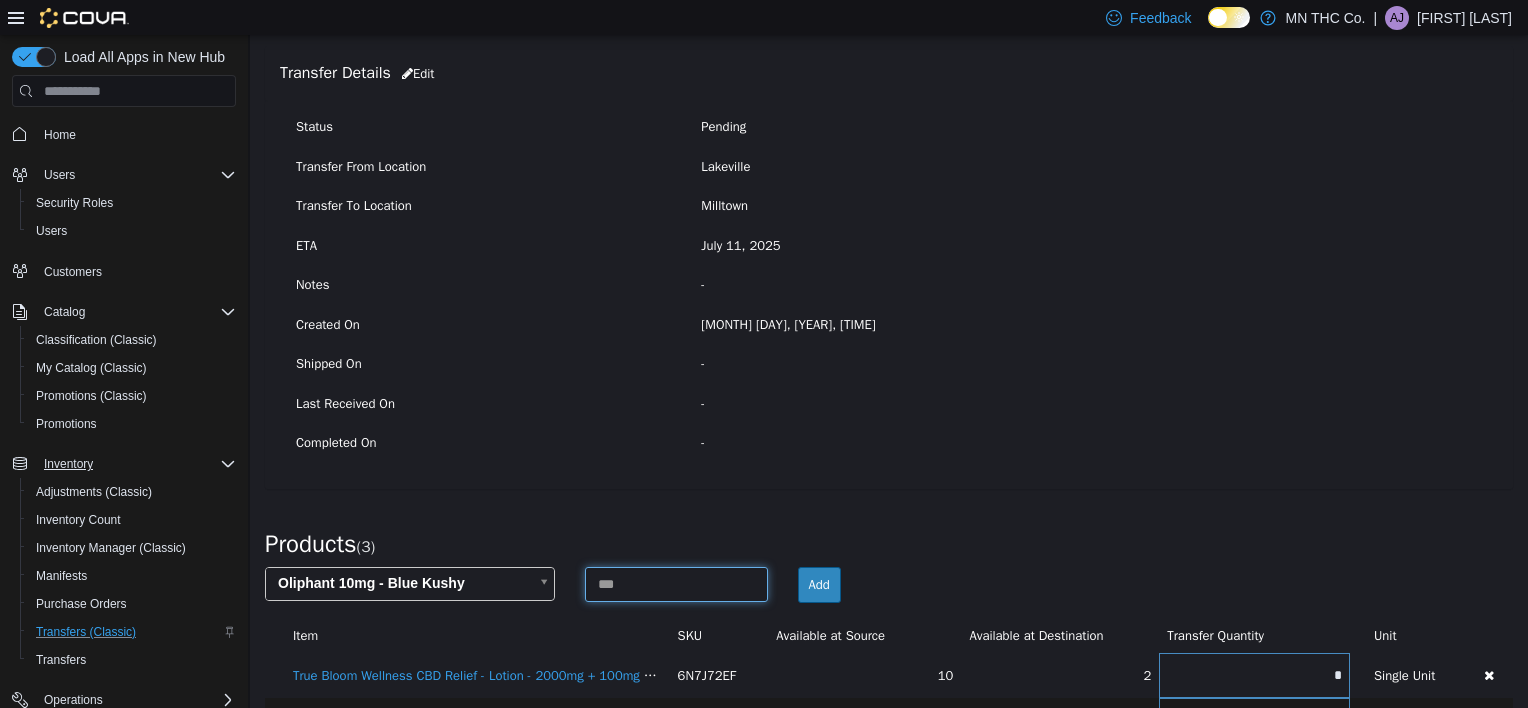 click at bounding box center (676, 584) 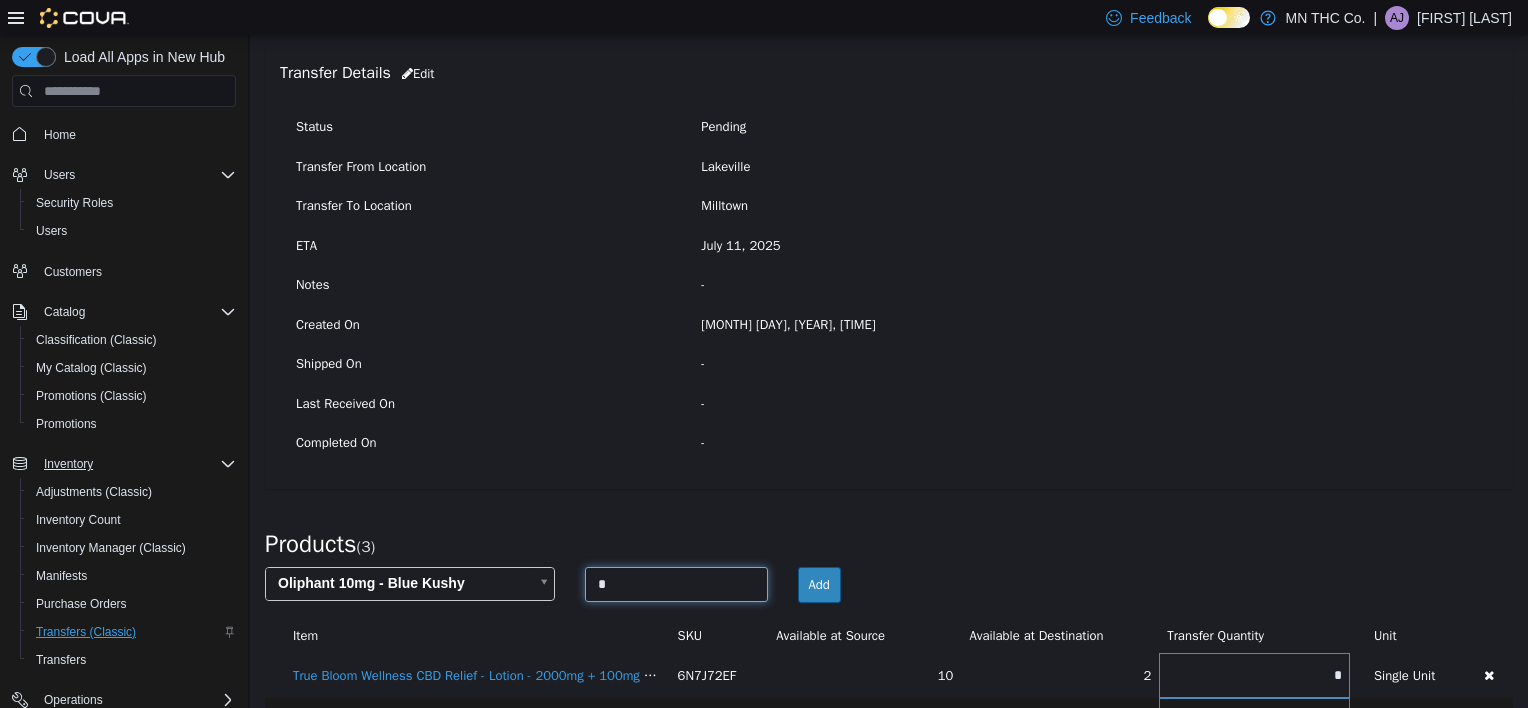 type on "*" 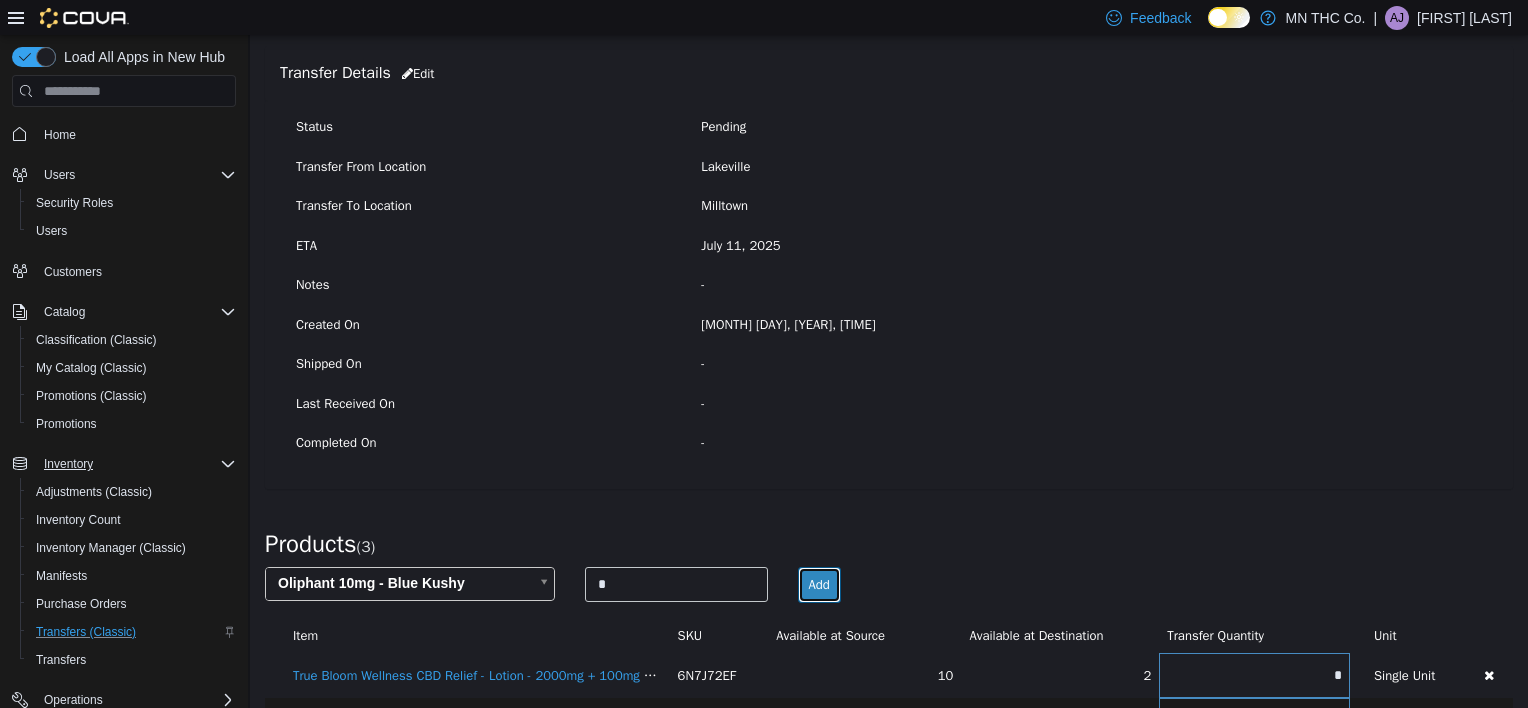 click on "Add" at bounding box center [819, 585] 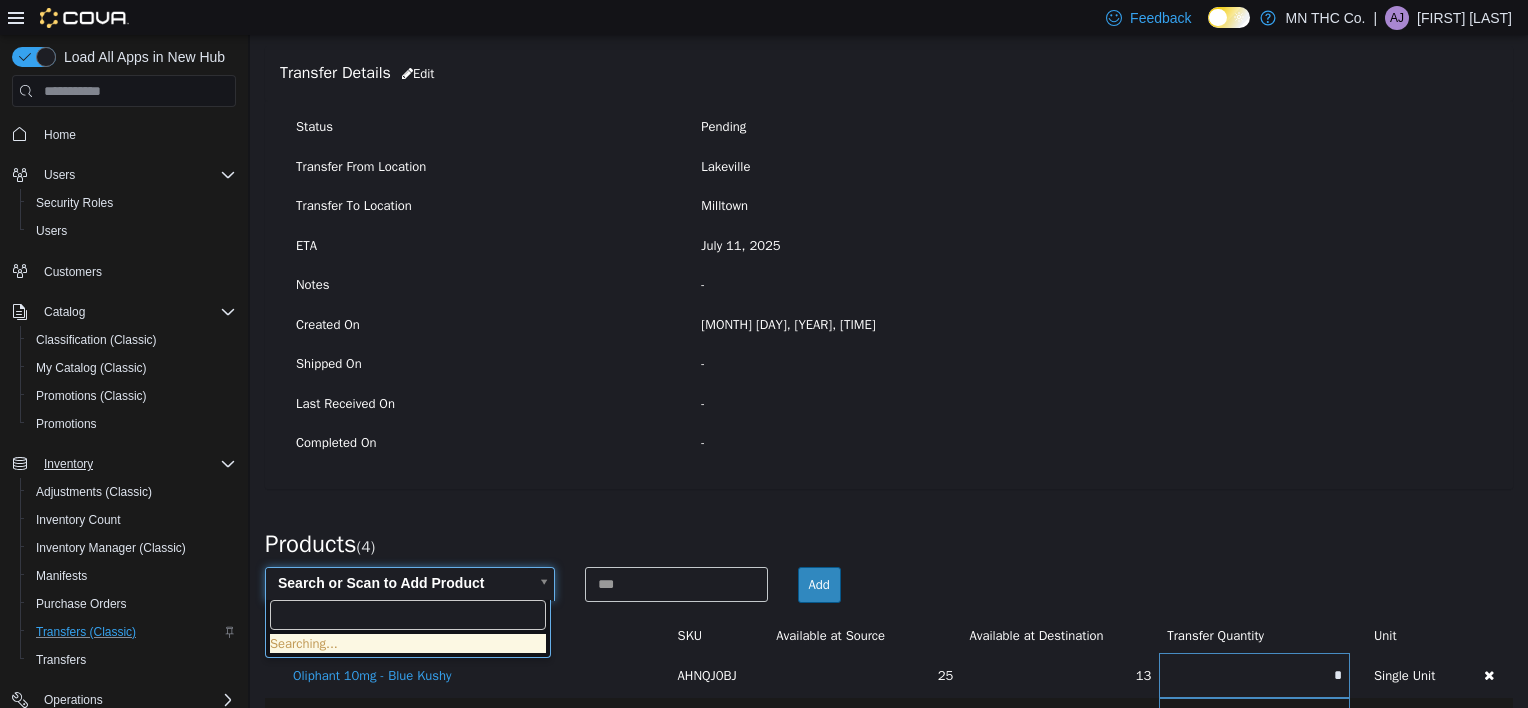 click on "×
Save successful.
Transfers
TRF291-83
Transfer #TRF291-83
Preparing Download...  Tools  PDF Download
Delete
Auto Complete Transfer Ship Transfer
Transfer Details  Edit Status
Pending
Transfer From Location
[CITY]
Transfer To Location
[CITY]
ETA [MONTH] [DAY], [YEAR] Notes -
Created On [MONTH] [DAY], [YEAR], [TIME] Shipped On - Last Received On - Completed On - Products  ( 4 )
Search or Scan to Add Product     Add
Item SKU Available at Source Available at Destination Transfer Quantity Unit Oliphant 10mg - Blue Kushy AHNQJ0BJ 25  13  * Single Unit True Bloom Wellness CBD Relief - Lotion - 2000mg + 100mg CBG - 4oz 6N7J72EF 10  2  * Single Unit NuQanna Nano CBD Gummies F346A3VU 6  0  * Single Unit Oliphant 10mg - Variety Pack - 12 x 12oz G8LLFU56 12  0  * Single Unit
[MONTH] [YEAR] Su Mo Tu We Th Fr Sa 29 30 1 2 3 4 5 6 7 8 9 10 11 12 13 14 15 16 17 18 19 20 21 22 23 24 25 26 27 28 29 30 31 1" at bounding box center [889, 382] 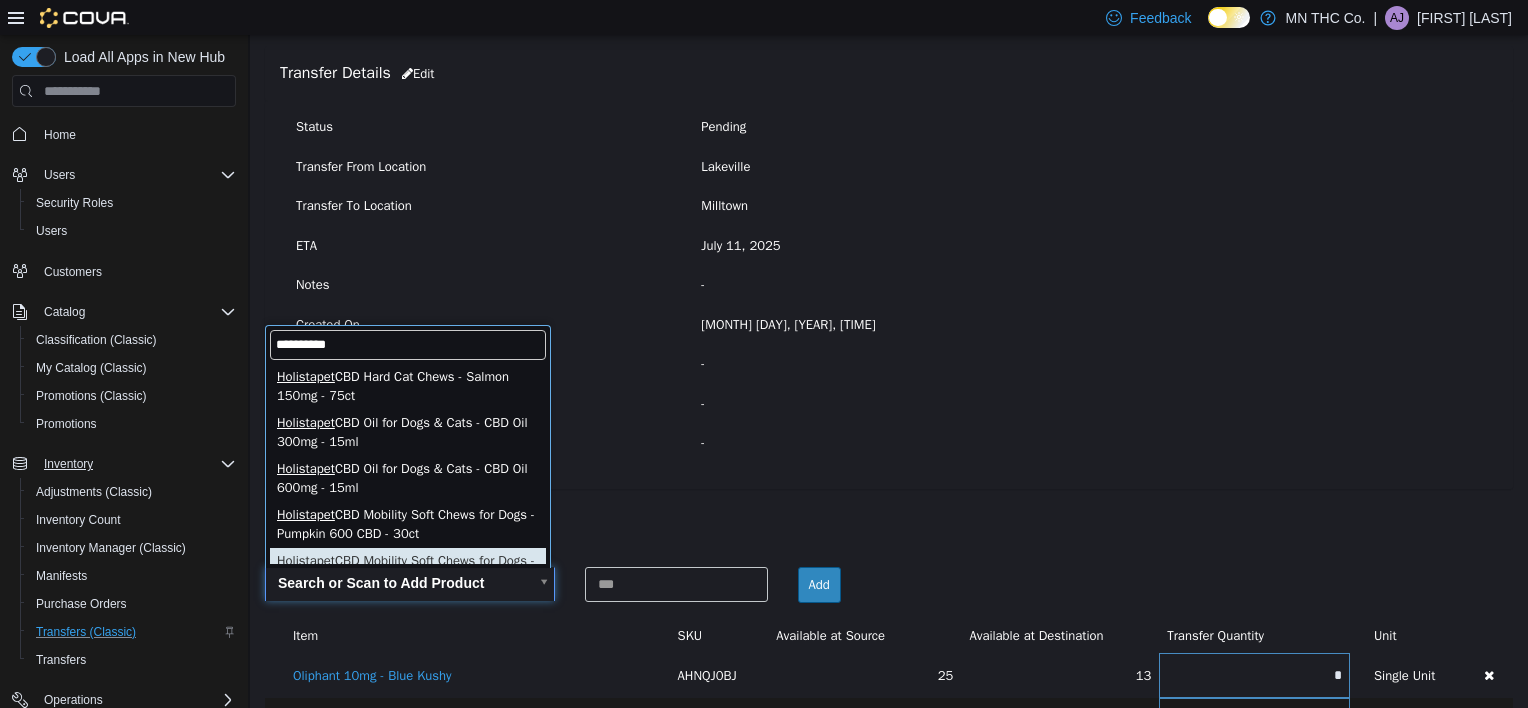 scroll, scrollTop: 22, scrollLeft: 0, axis: vertical 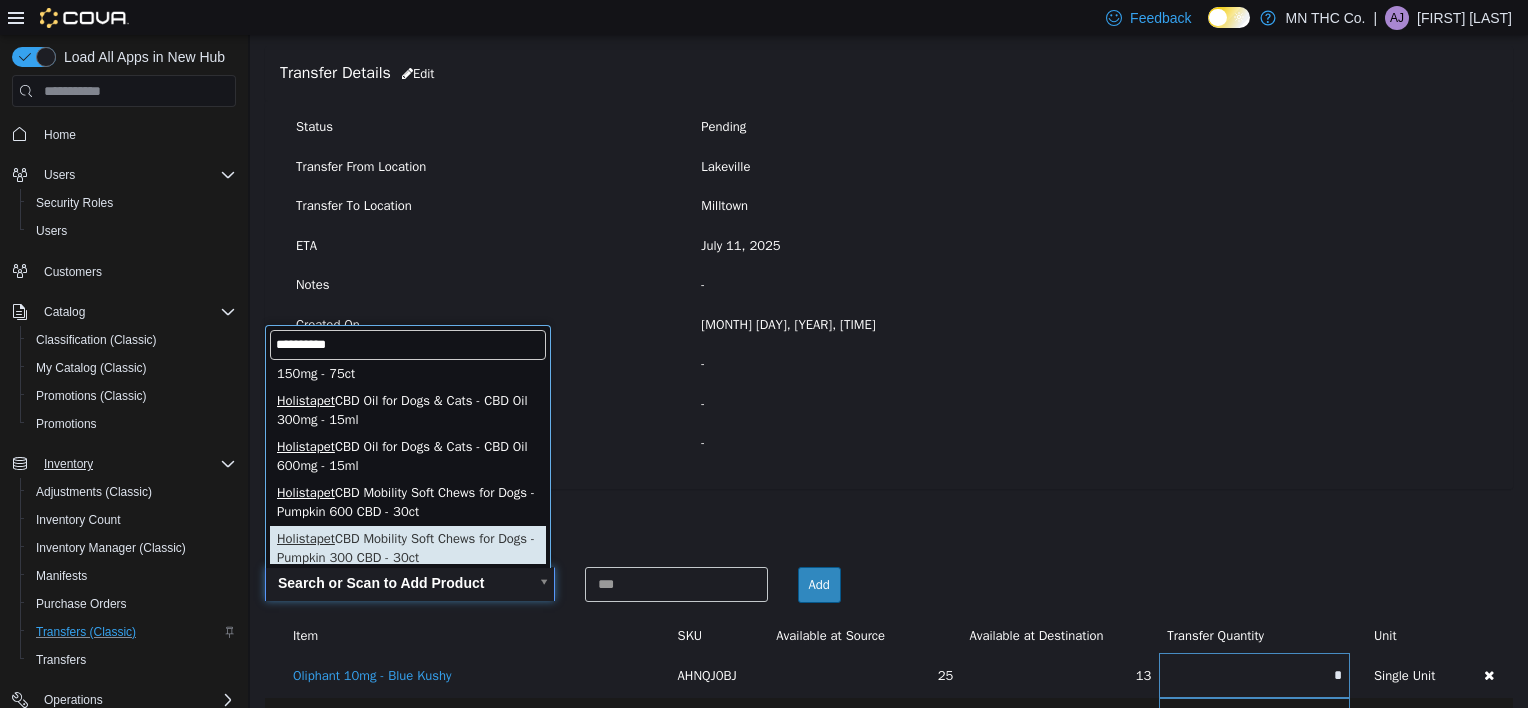 type on "**********" 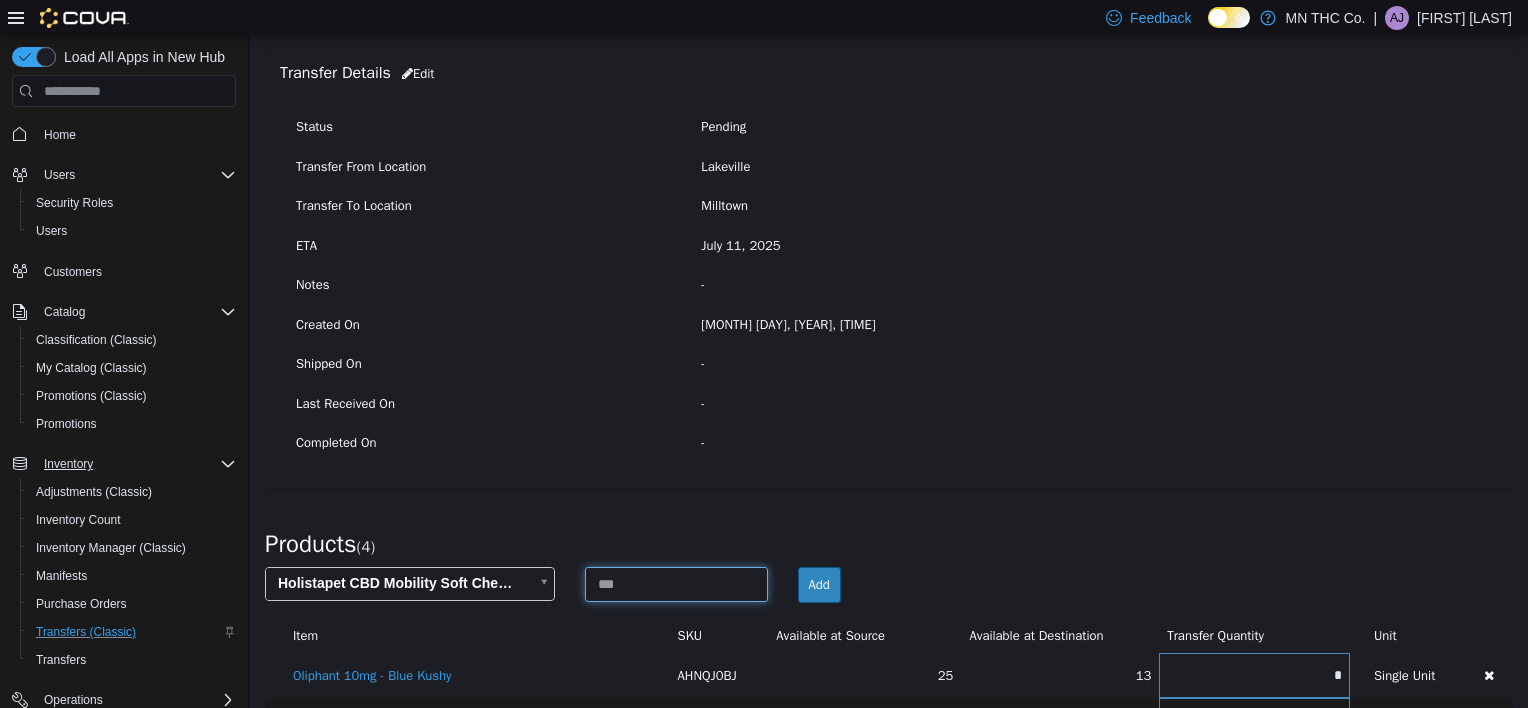 click at bounding box center (676, 584) 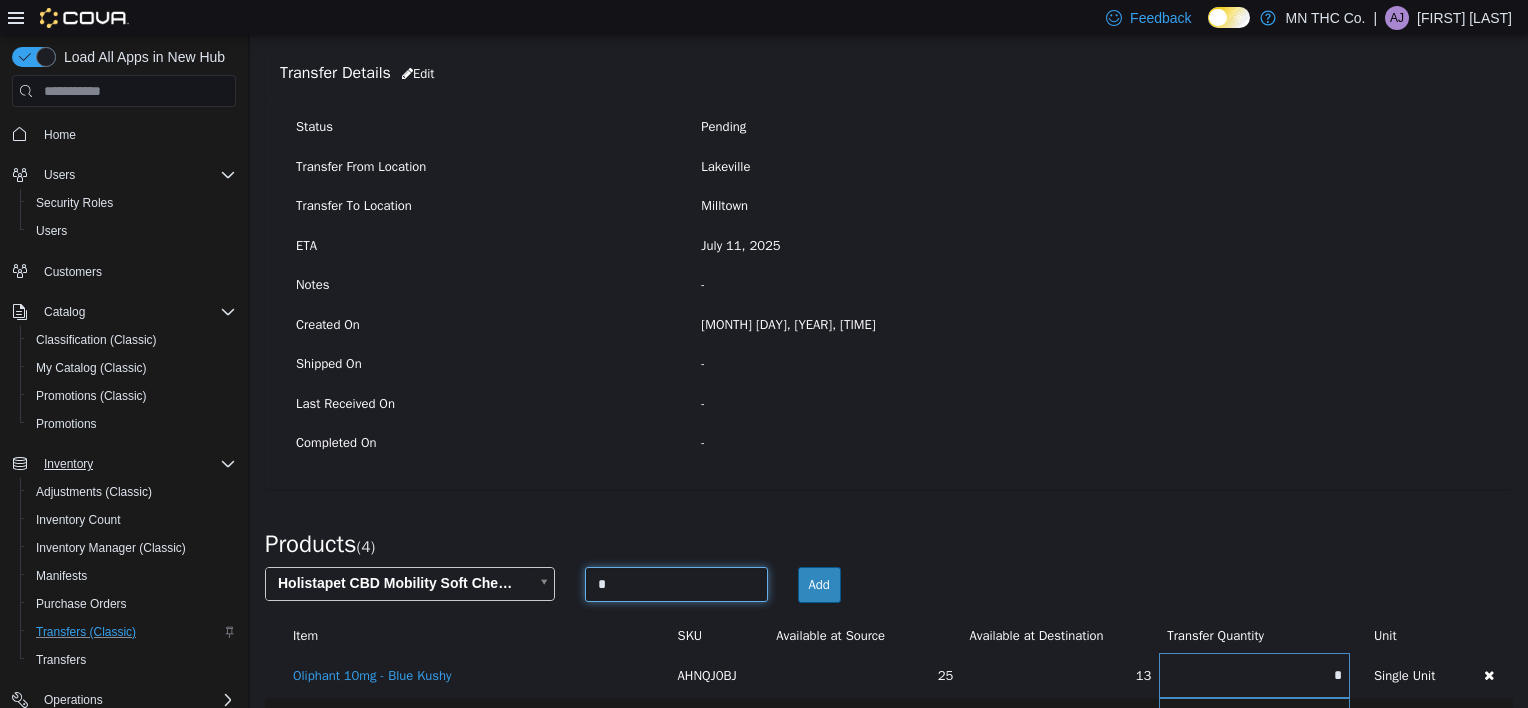 type on "*" 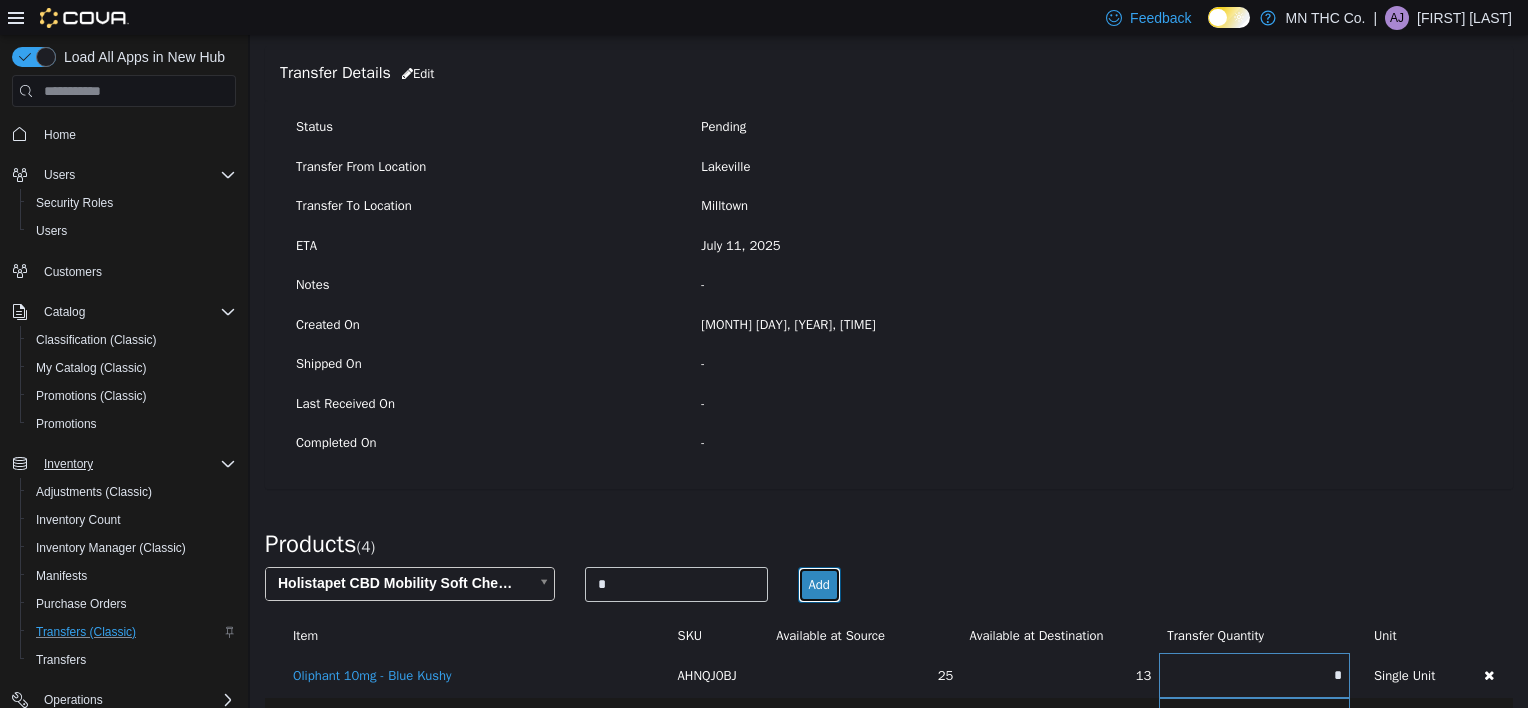 click on "Add" at bounding box center [819, 585] 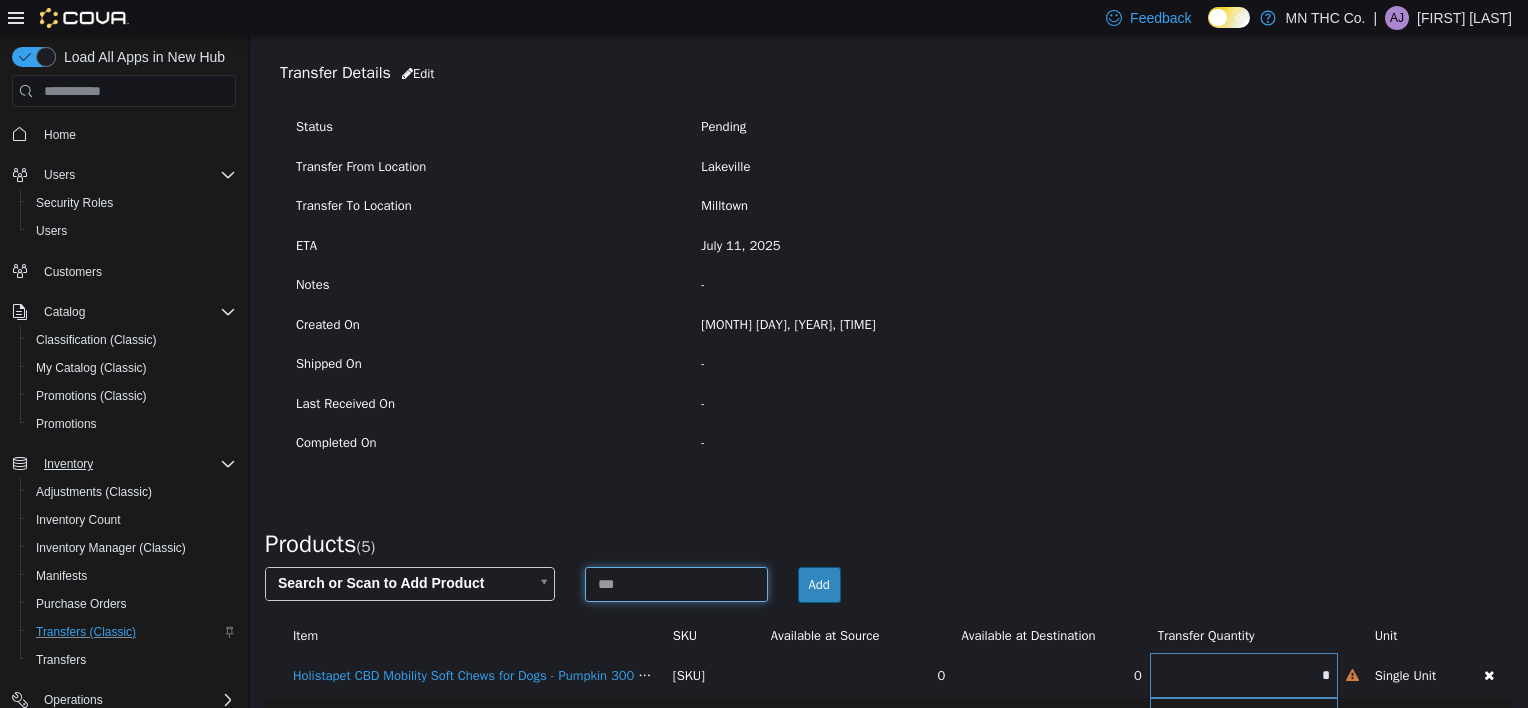 click at bounding box center (676, 584) 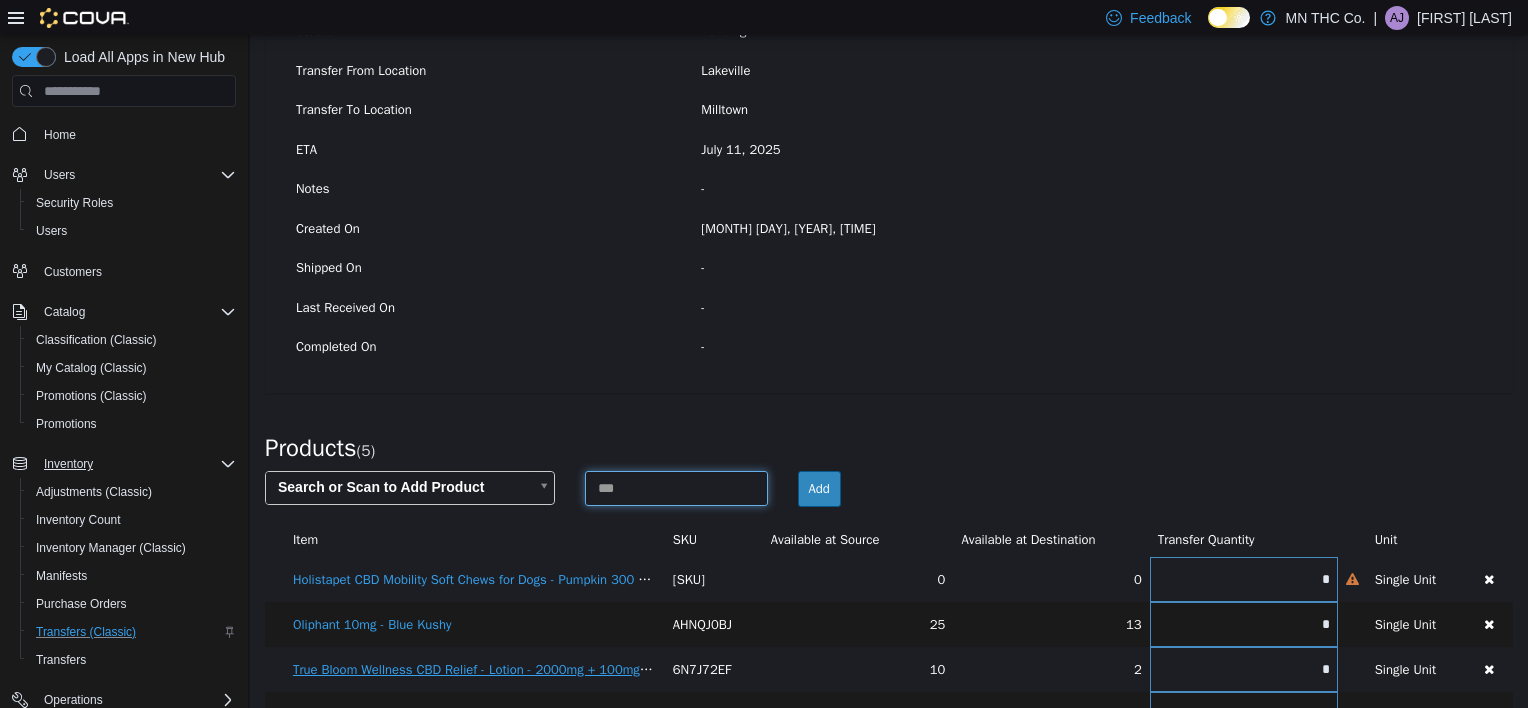 scroll, scrollTop: 312, scrollLeft: 0, axis: vertical 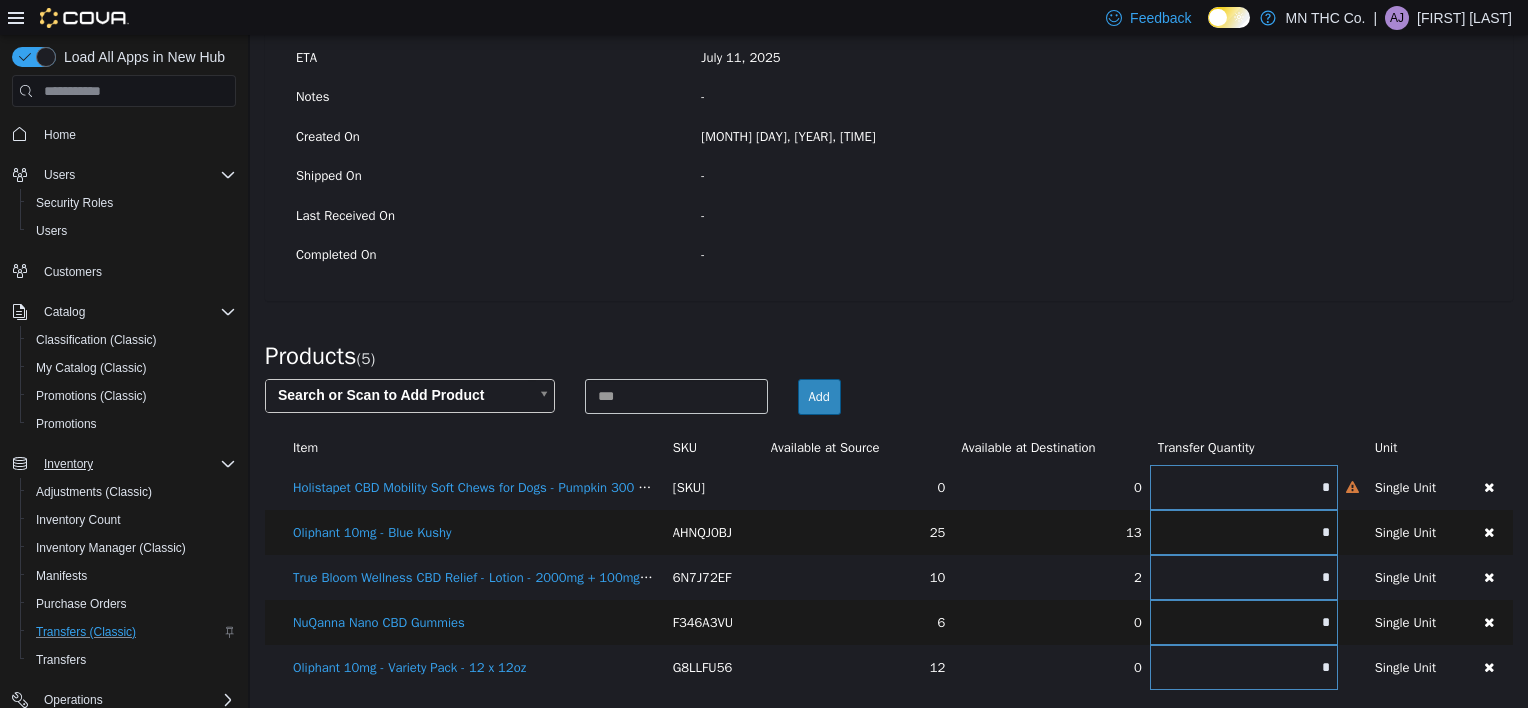 click on "×
Save successful.
Transfers
TRF291-83
Transfer #TRF291-83
Preparing Download...  Tools  PDF Download
Delete
Auto Complete Transfer Ship Transfer
Transfer Details  Edit Status
Pending
Transfer From Location
[CITY]
Transfer To Location
[CITY]
ETA [MONTH] [DAY], [YEAR] Notes -
Created On [MONTH] [DAY], [YEAR], [TIME] Shipped On - Last Received On - Completed On - Products  ( 4 )
Search or Scan to Add Product                             Add
Item SKU Available at Source Available at Destination Transfer Quantity Unit Oliphant 10mg - Blue Kushy AHNQJ0BJ 25  13  * Single Unit True Bloom Wellness CBD Relief - Lotion - 2000mg + 100mg CBG - 4oz 6N7J72EF 10  2  * Single Unit NuQanna Nano CBD Gummies F346A3VU 6  0  * Single Unit Oliphant 10mg - Variety Pack - 12 x 12oz G8LLFU56 12  0  * Single Unit
[MONTH] [YEAR] Su Mo Tu We Th Fr Sa 29 30 1 2 3 4 5 6 7 8 9 10 11 12 13 14 15 16 17 18 19 20 21 22 23 24 25 26 27 28 29 30 31 1" at bounding box center [889, 217] 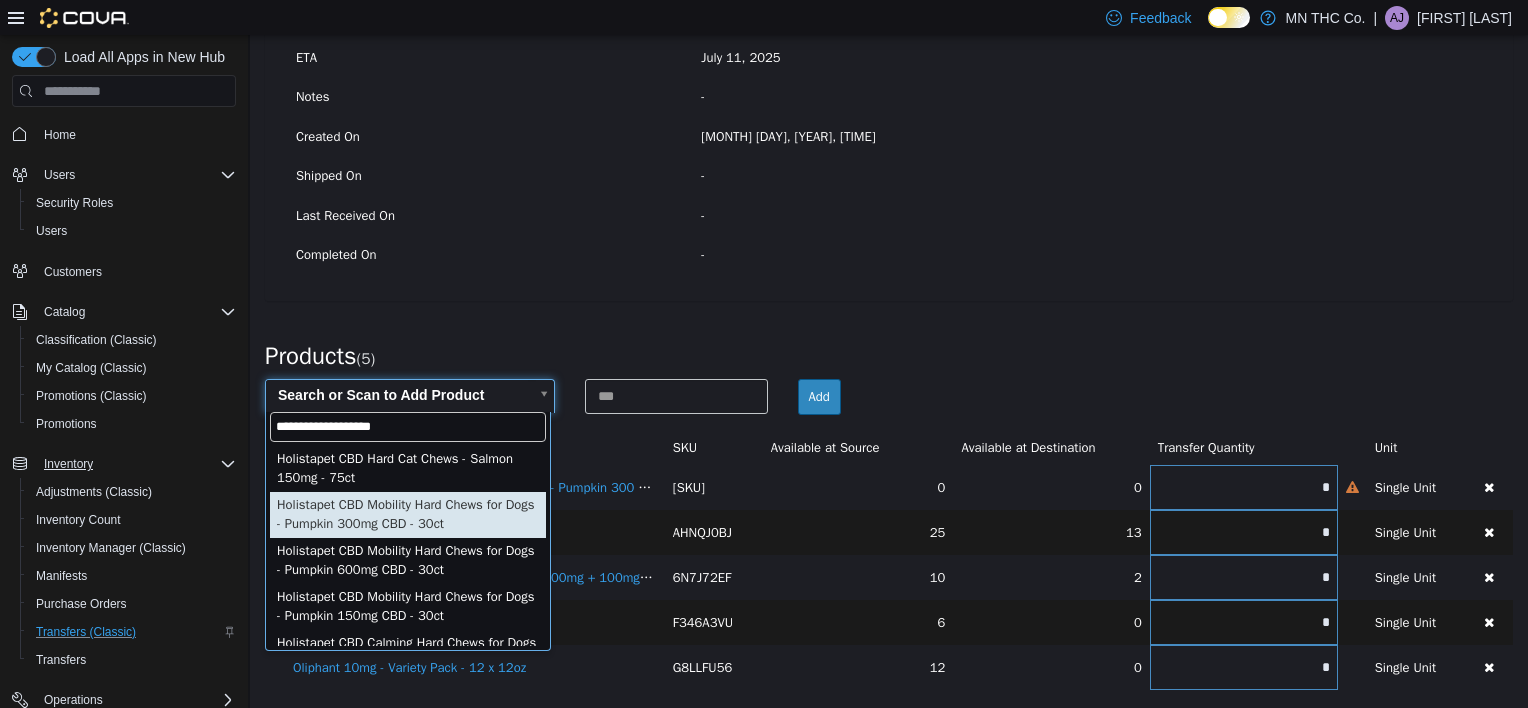 type on "**********" 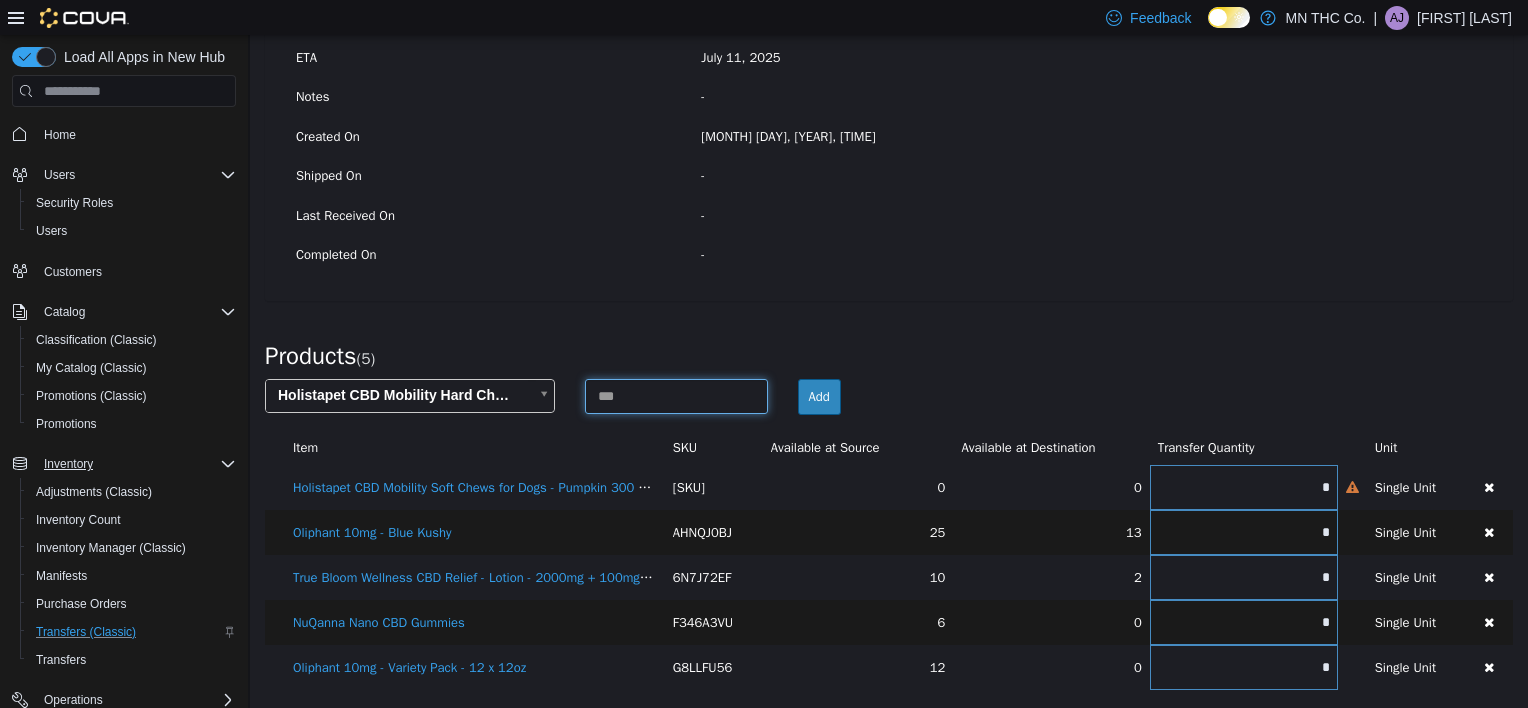 click at bounding box center (676, 396) 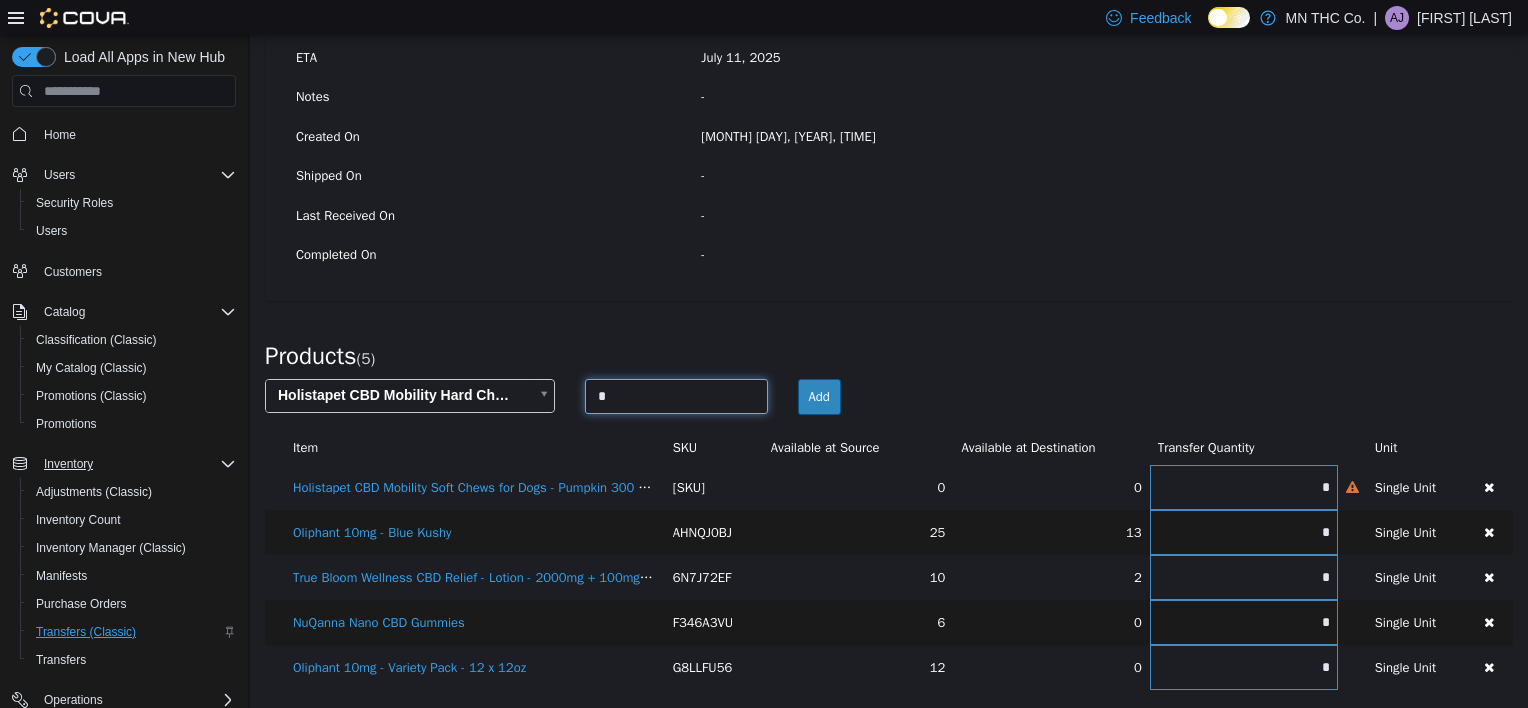 type on "*" 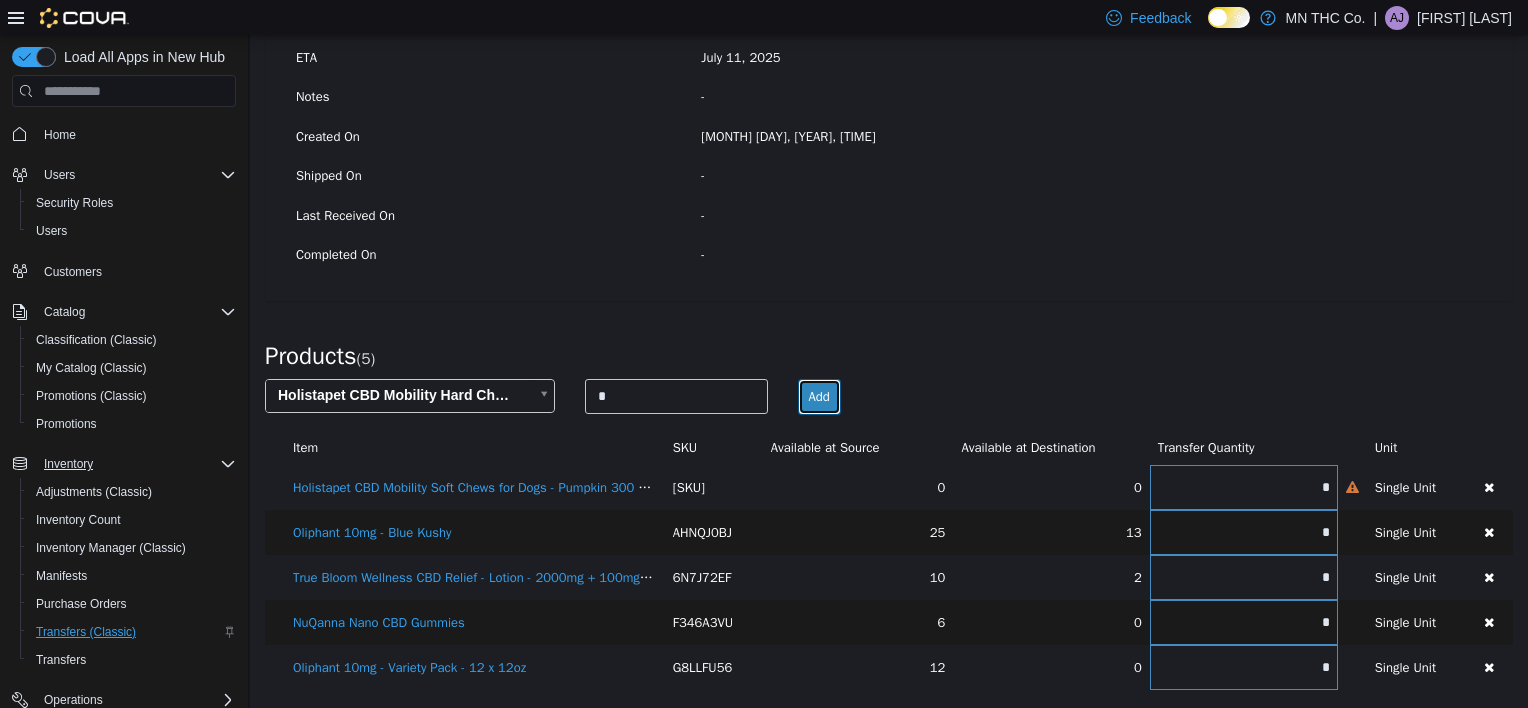 click on "Add" at bounding box center (819, 397) 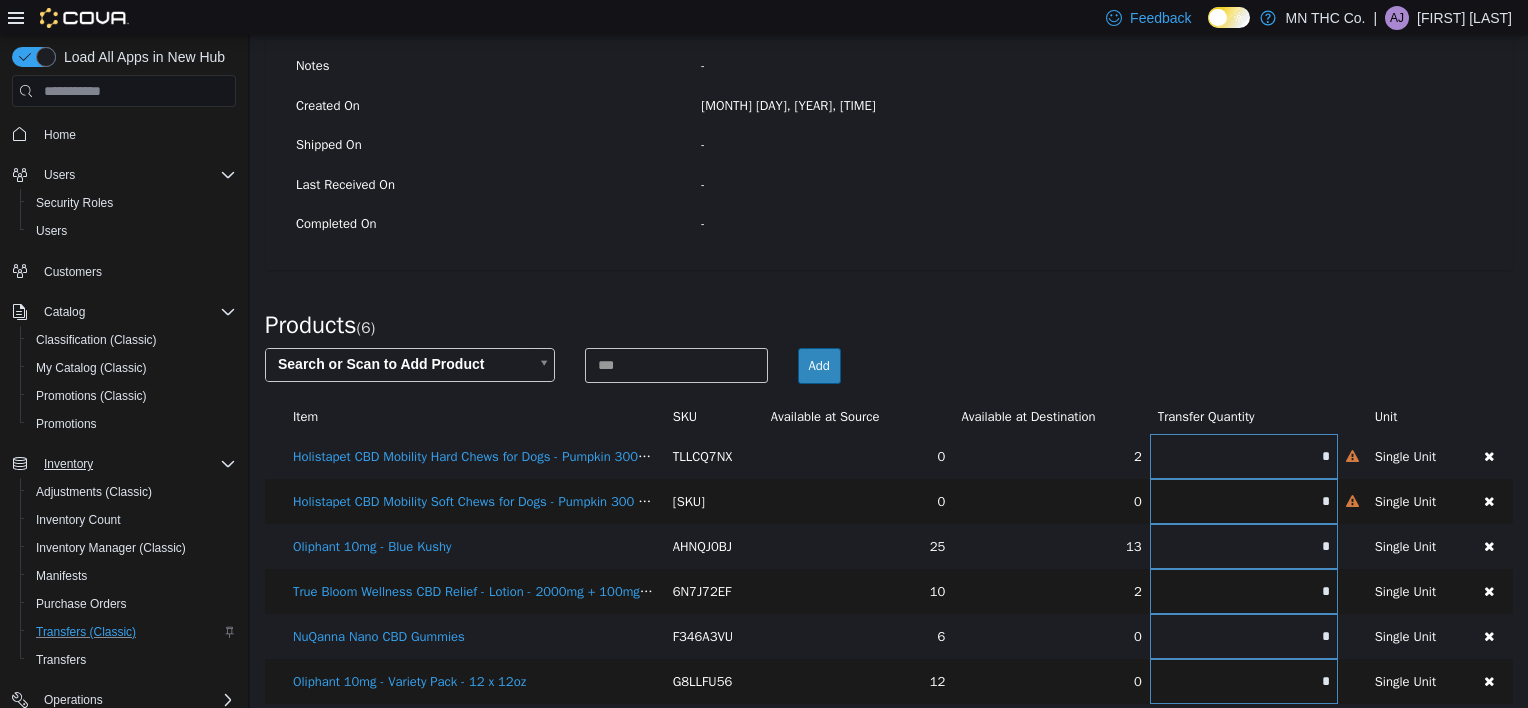 scroll, scrollTop: 356, scrollLeft: 0, axis: vertical 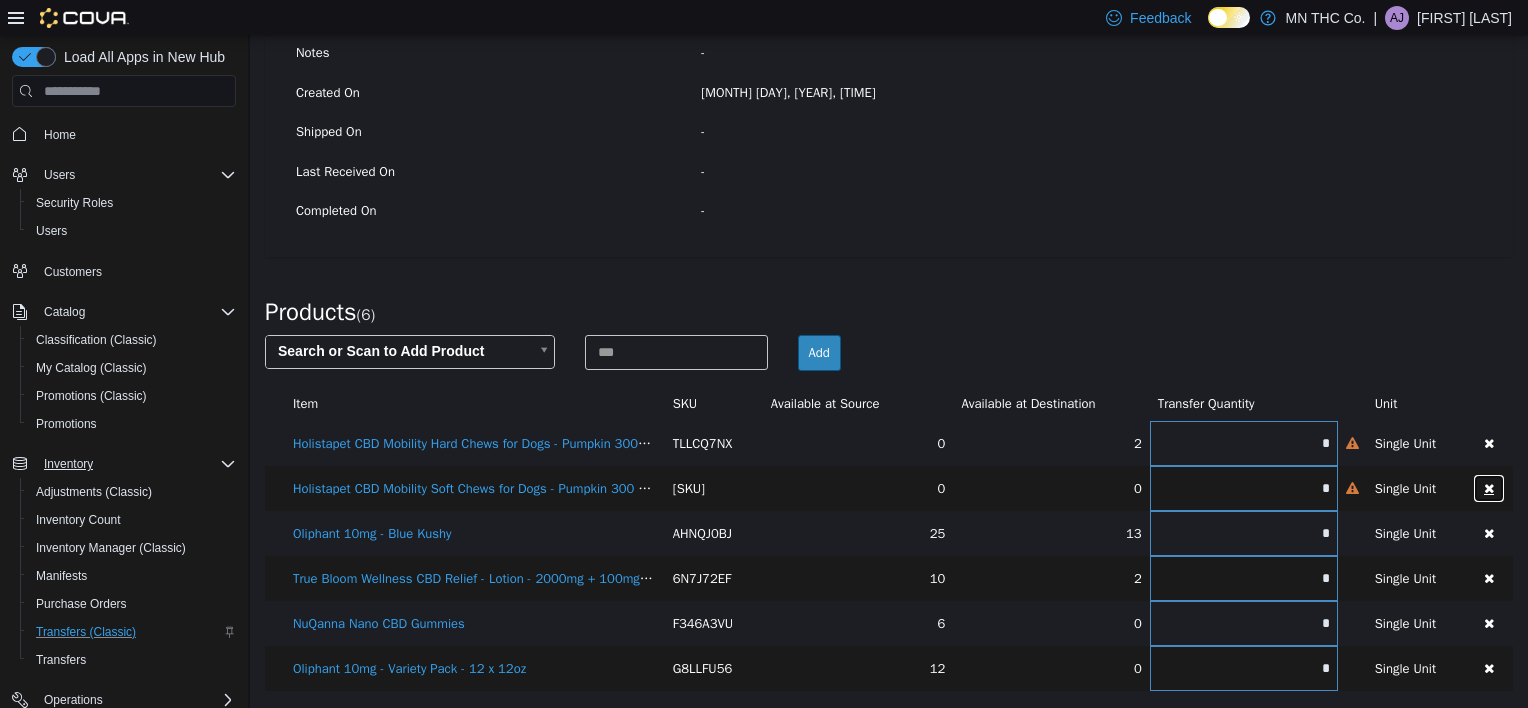 click at bounding box center (1489, 488) 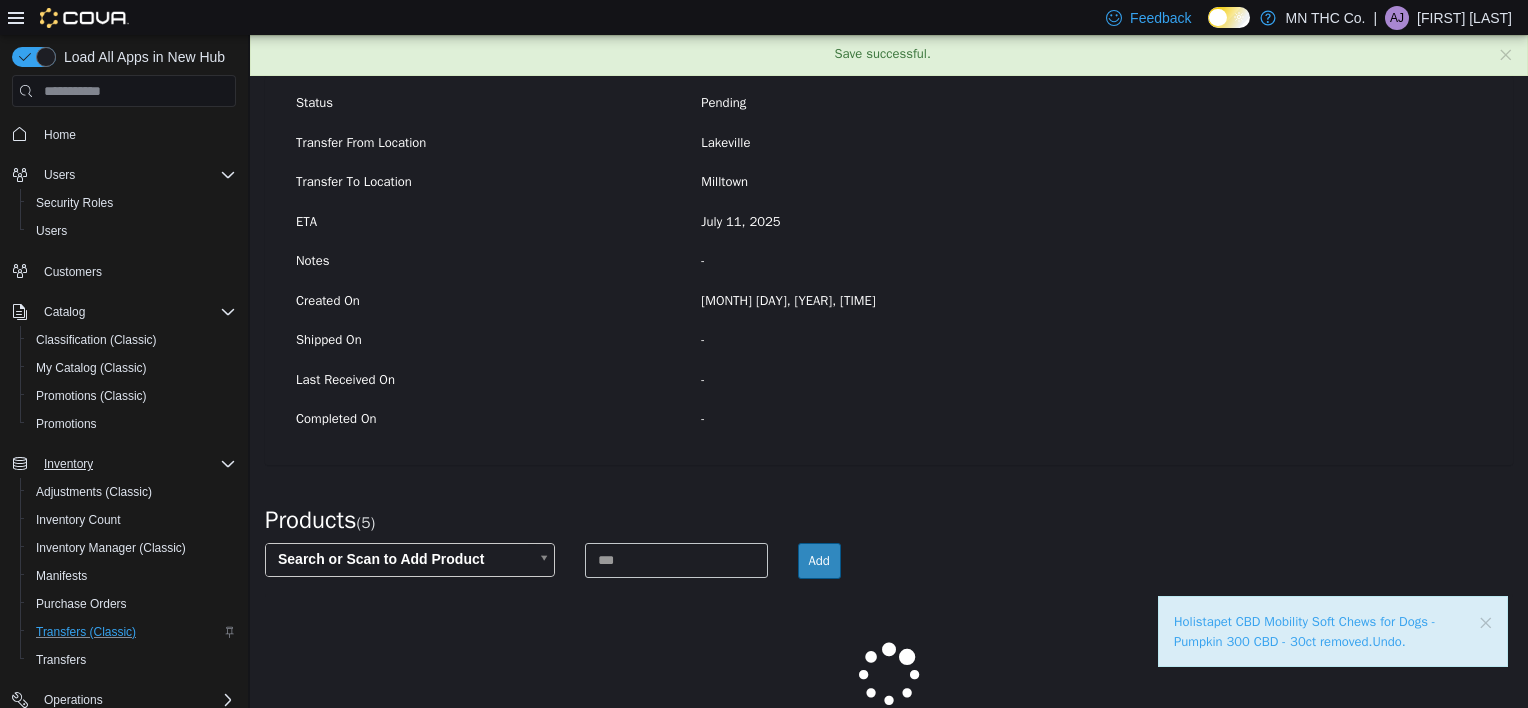 scroll, scrollTop: 269, scrollLeft: 0, axis: vertical 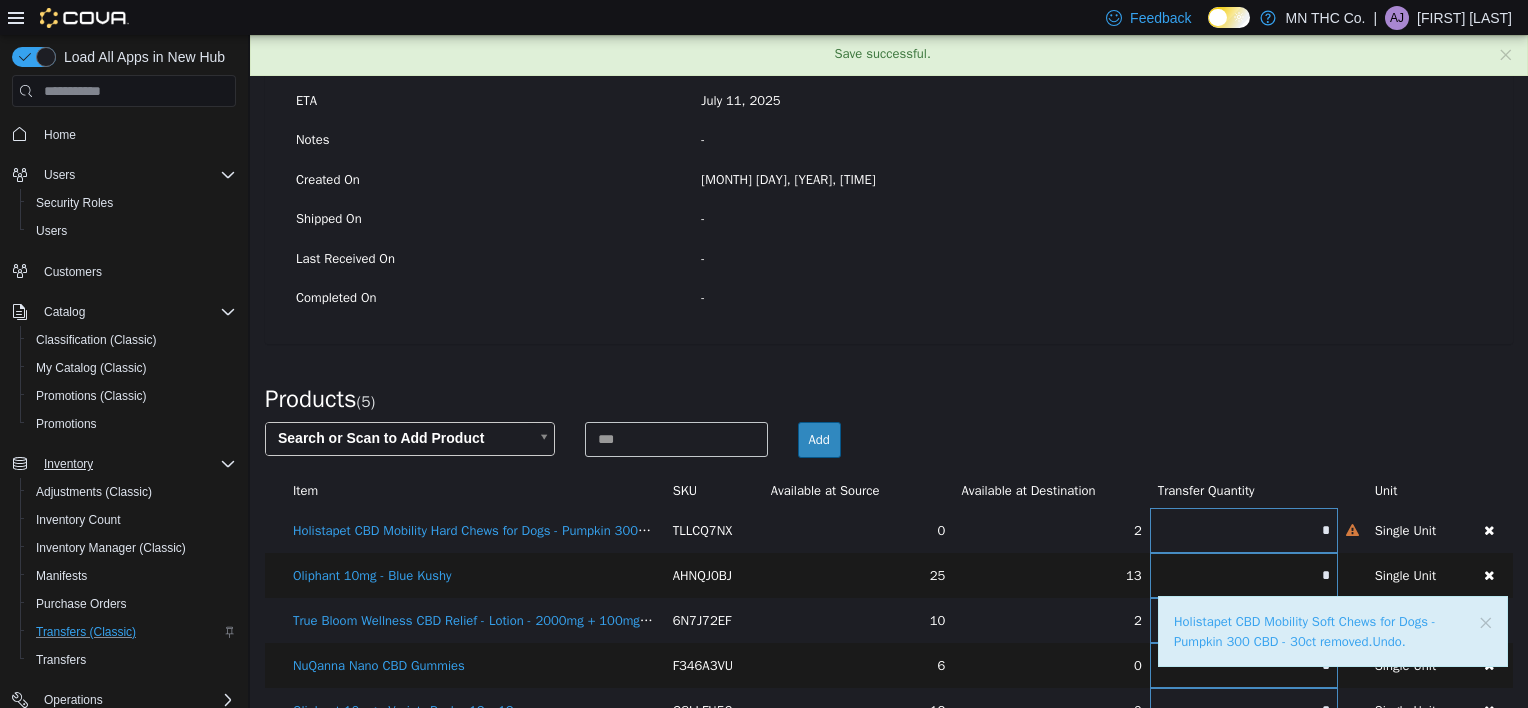 click on "×
Holistapet CBD Mobility Soft Chews for Dogs - Pumpkin 300 CBD - 30ct removed.  Undo .
×
Save successful.
Transfers
TRF291-83
Transfer #TRF291-83
Preparing Download...  Tools  PDF Download
Delete
Auto Complete Transfer Ship Transfer
Transfer Details  Edit Status
Pending
Transfer From Location
[CITY]
Transfer To Location
[CITY]
ETA [MONTH] [DAY], [YEAR] Notes -
Created On [MONTH] [DAY], [YEAR], [TIME] Shipped On - Last Received On - Completed On - Products  ( 5 )
Search or Scan to Add Product                             Add
Item SKU Available at Source Available at Destination Transfer Quantity Unit Holistapet CBD Mobility Hard Chews for Dogs - Pumpkin 300mg CBD - 30ct TLLCQ7NX 0  2  * Single Unit Oliphant 10mg - Blue Kushy AHNQJ0BJ 25  13  * Single Unit True Bloom Wellness CBD Relief - Lotion - 2000mg + 100mg CBG - 4oz 6N7J72EF 10  2  * 6" at bounding box center [889, 260] 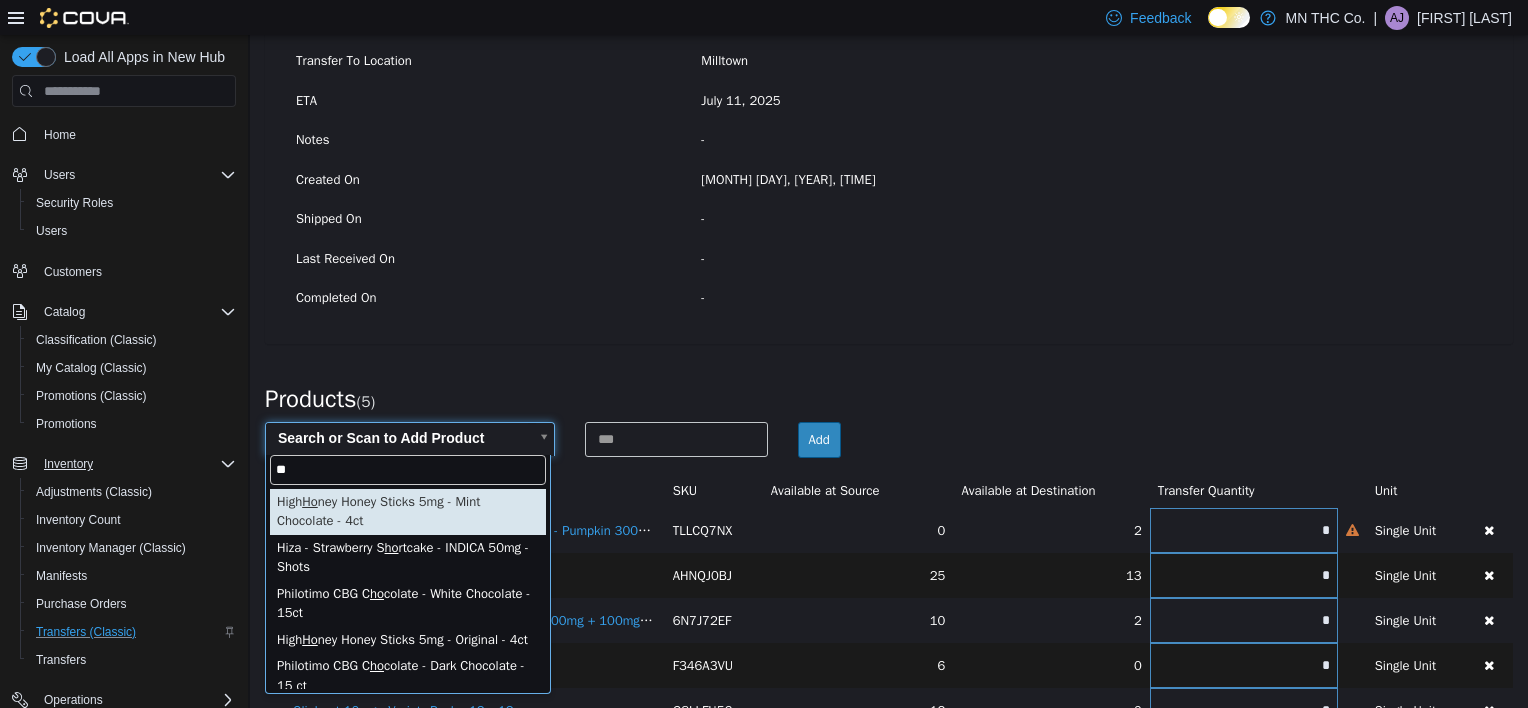type on "*" 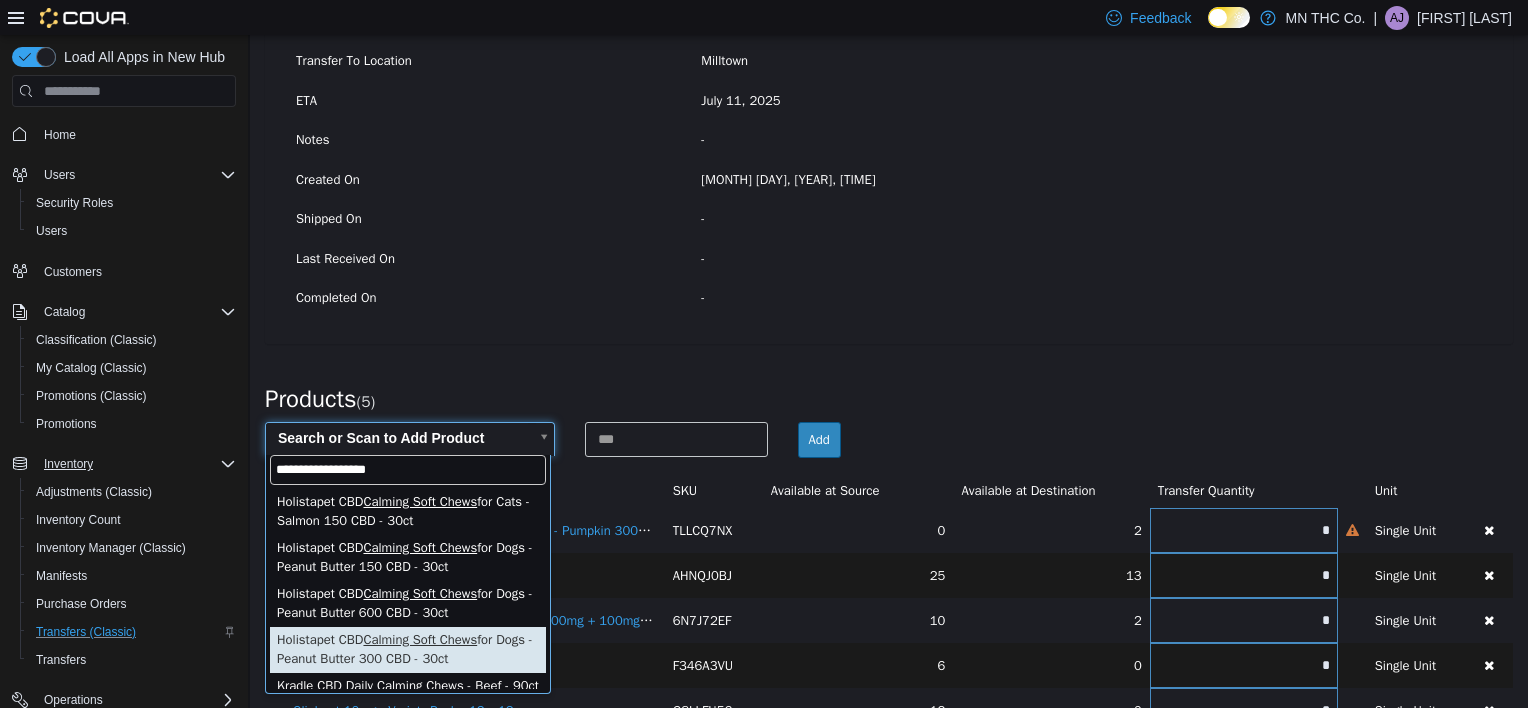 type on "**********" 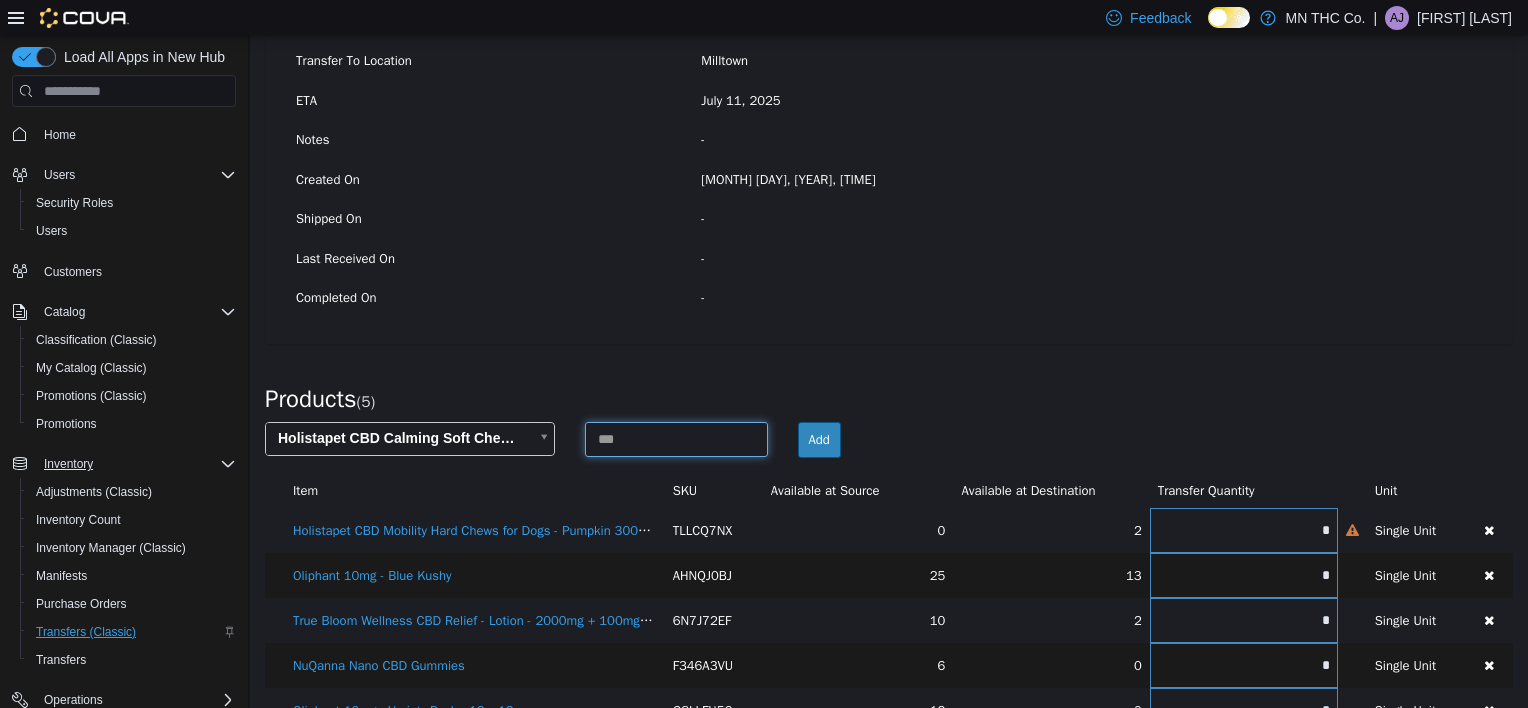 click at bounding box center [676, 439] 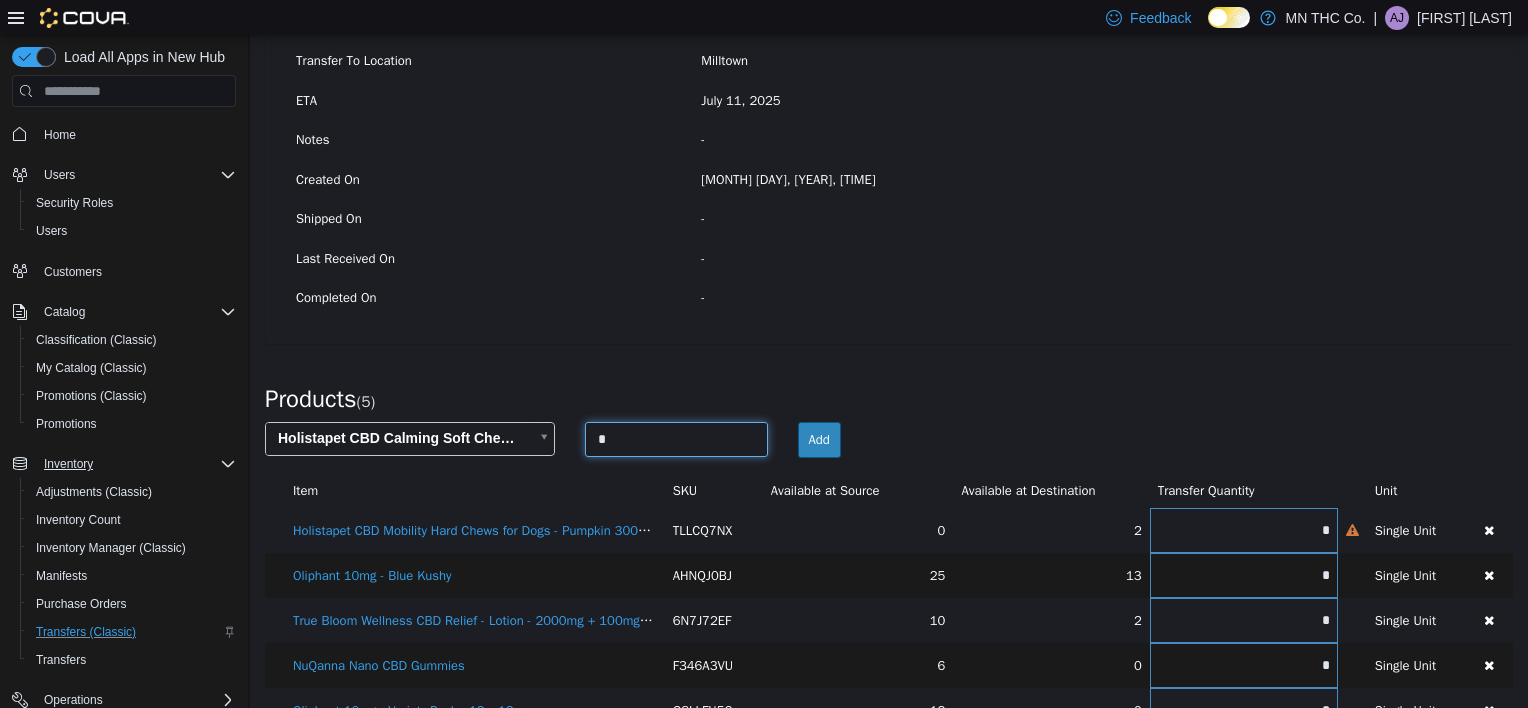 type on "*" 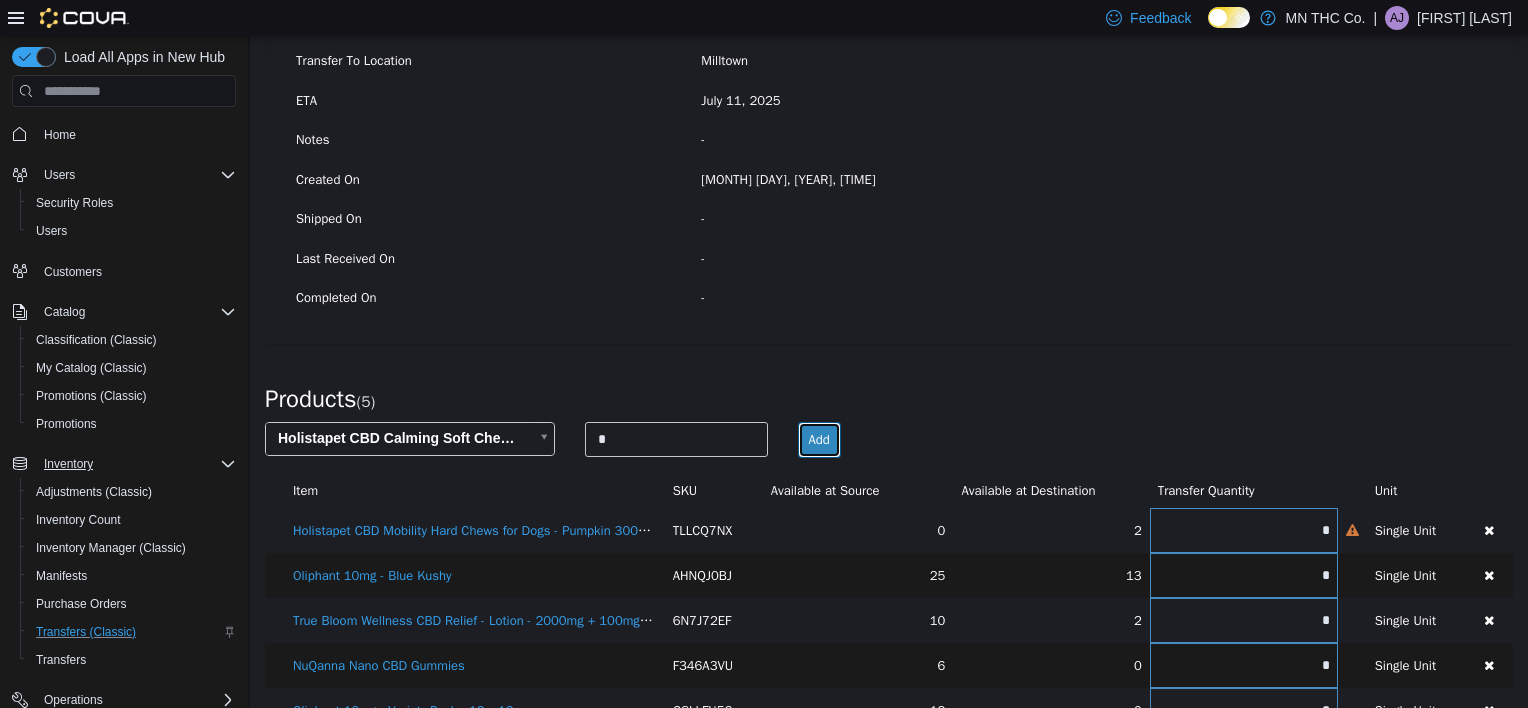 click on "Add" at bounding box center [819, 440] 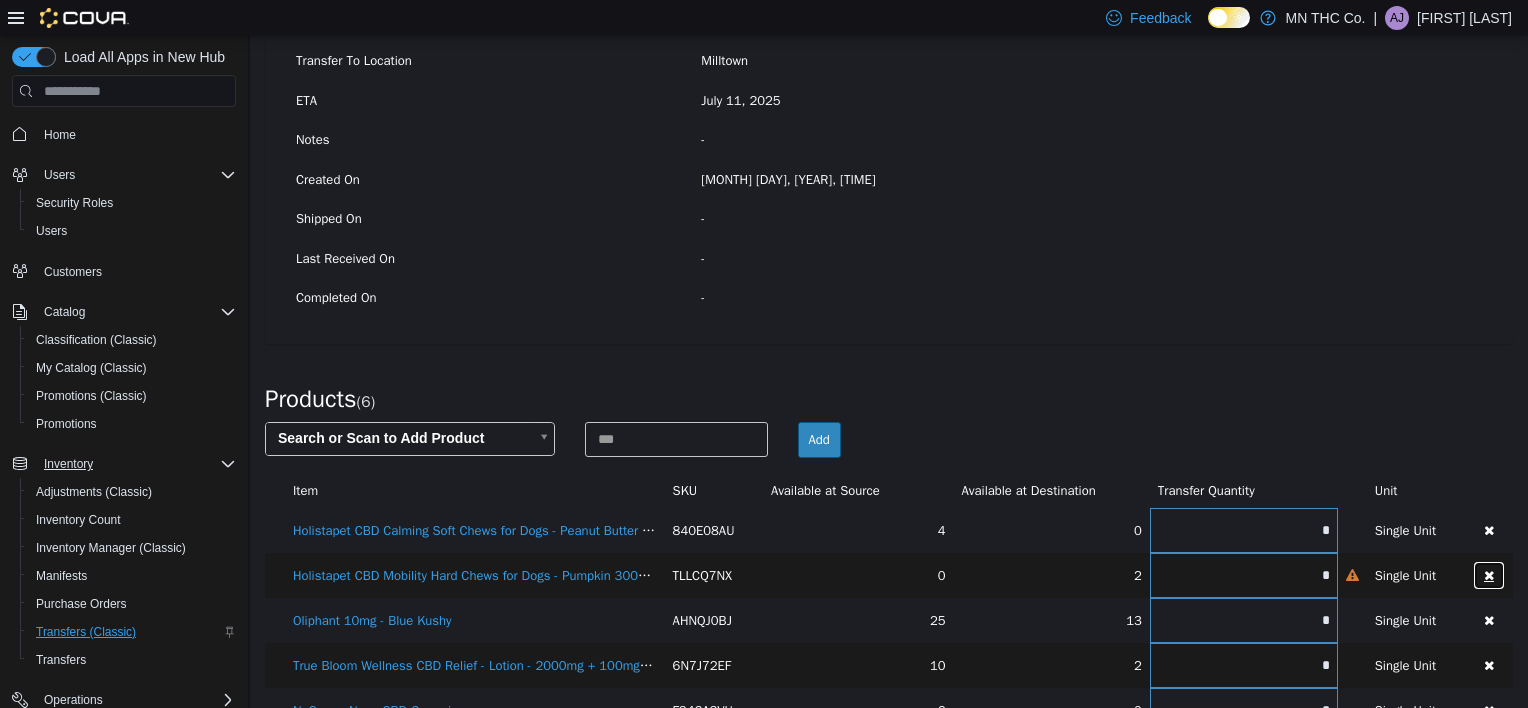 click at bounding box center (1489, 575) 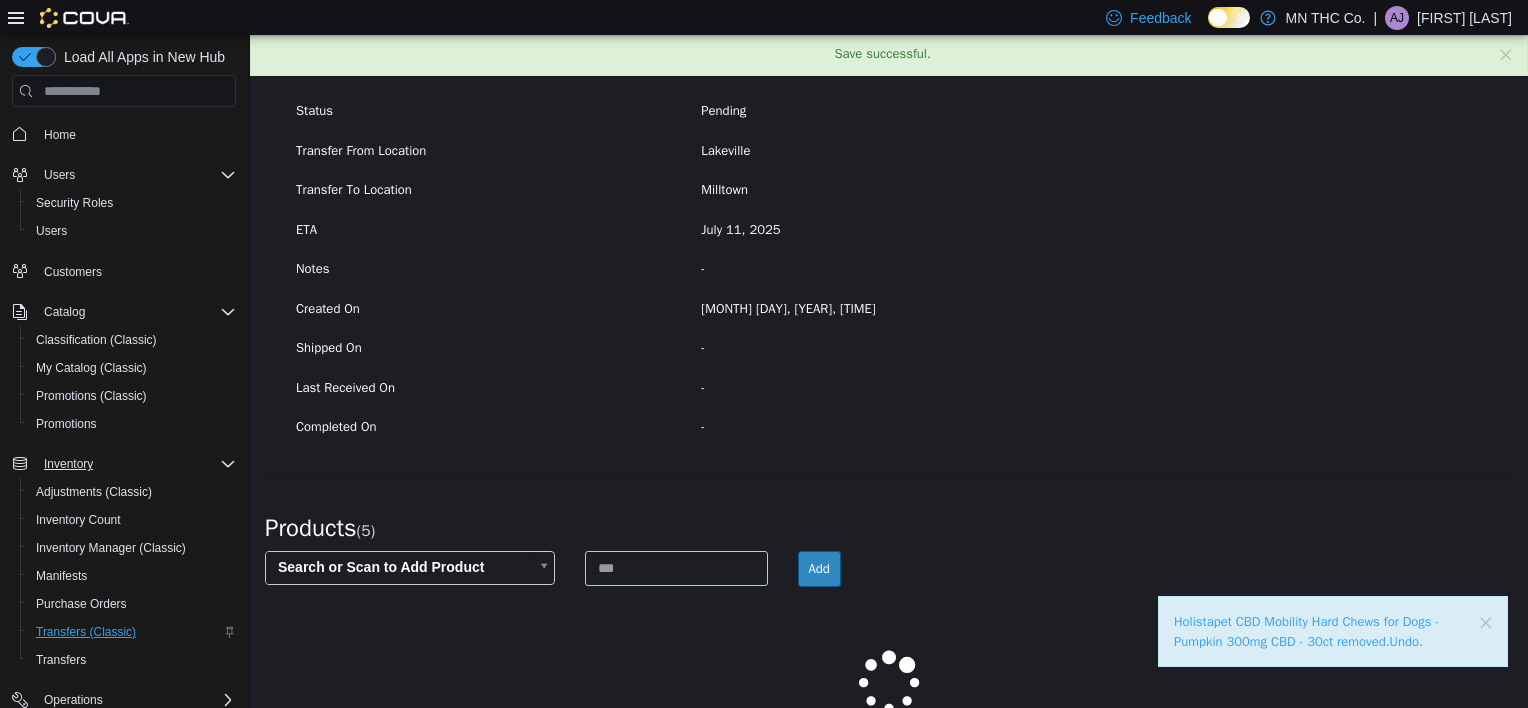 scroll, scrollTop: 269, scrollLeft: 0, axis: vertical 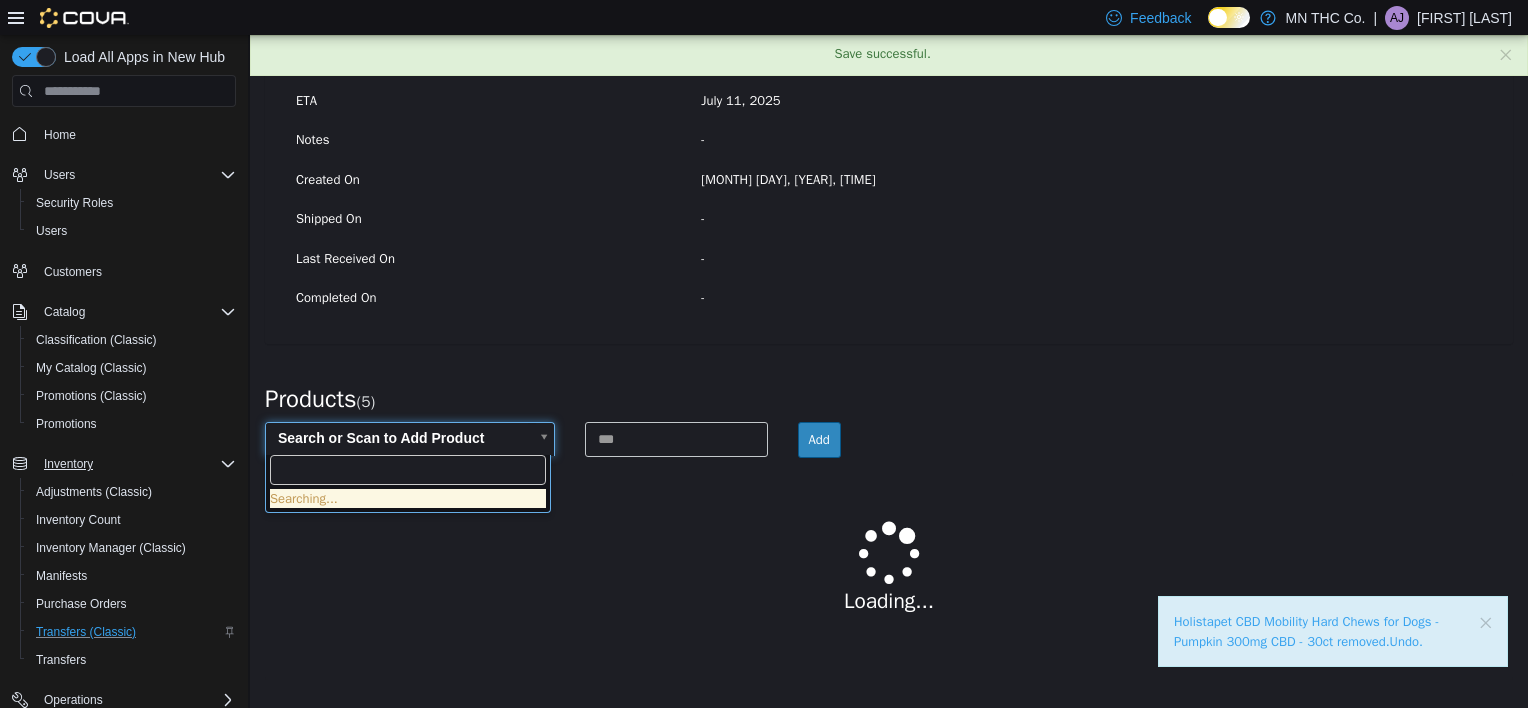 click on "×
Holistapet CBD Mobility Hard Chews for Dogs - Pumpkin 300mg CBD - 30ct removed.  Undo .
×
Holistapet CBD Mobility Soft Chews for Dogs - Pumpkin 300 CBD - 30ct removed.  Undo .
×
Save successful.
Transfers
TRF291-83
Transfer #TRF291-83
Preparing Download...  Tools  PDF Download
Delete
Auto Complete Transfer Ship Transfer
Transfer Details  Edit Status
Pending
Transfer From Location
[CITY]
Transfer To Location
[CITY]
ETA [MONTH] [DAY], [YEAR] Notes -
Created On [MONTH] [DAY], [YEAR], [TIME] Shipped On - Last Received On - Completed On - Products  ( 5 )
Search or Scan to Add Product     Add
Loading...
[MONTH] [YEAR] Su Mo Tu We Th Fr Sa 29 30 1 2 3 4 5 6 7 8 9 10 11 12 13 14 15 16 17 18 19 20 21 22 23 24 25 26 27 28 1" at bounding box center (889, 238) 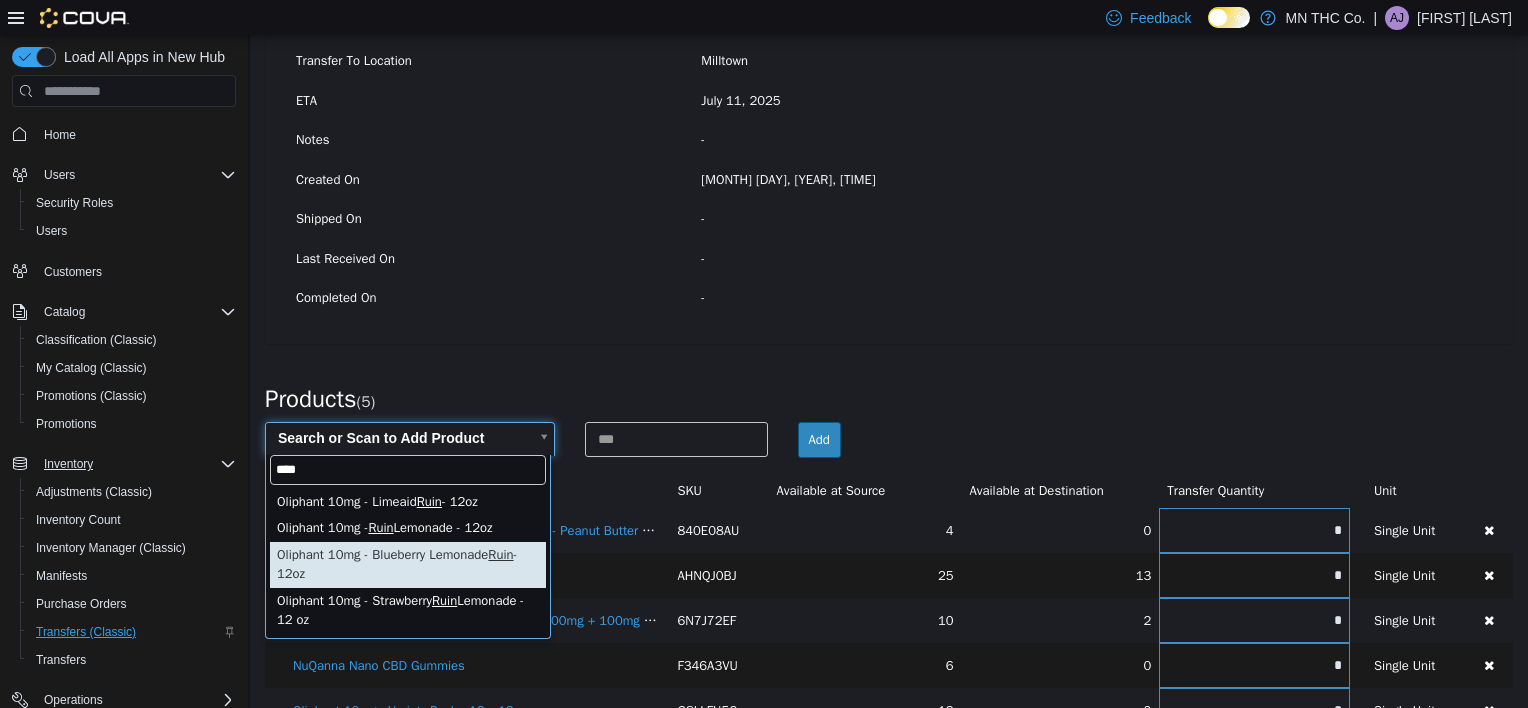 type on "****" 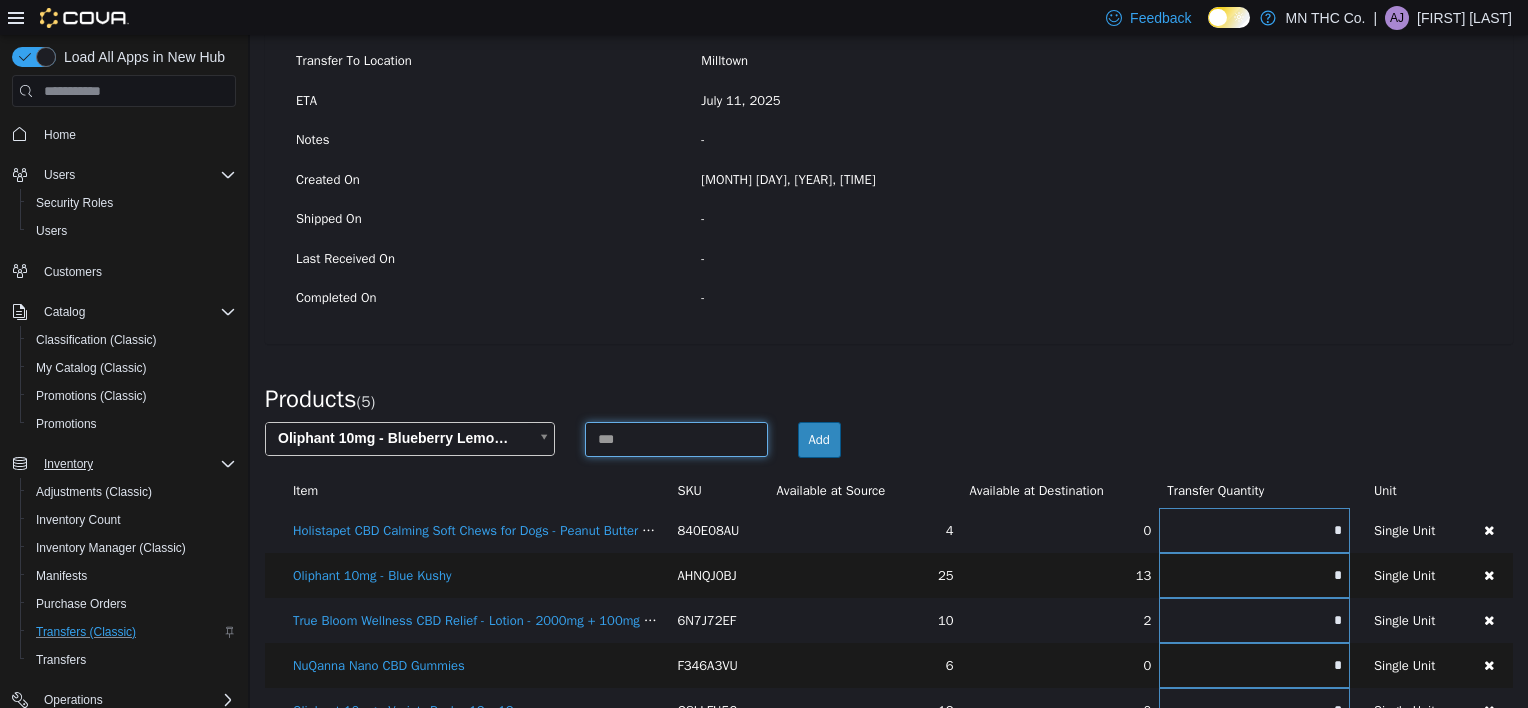 click at bounding box center [676, 439] 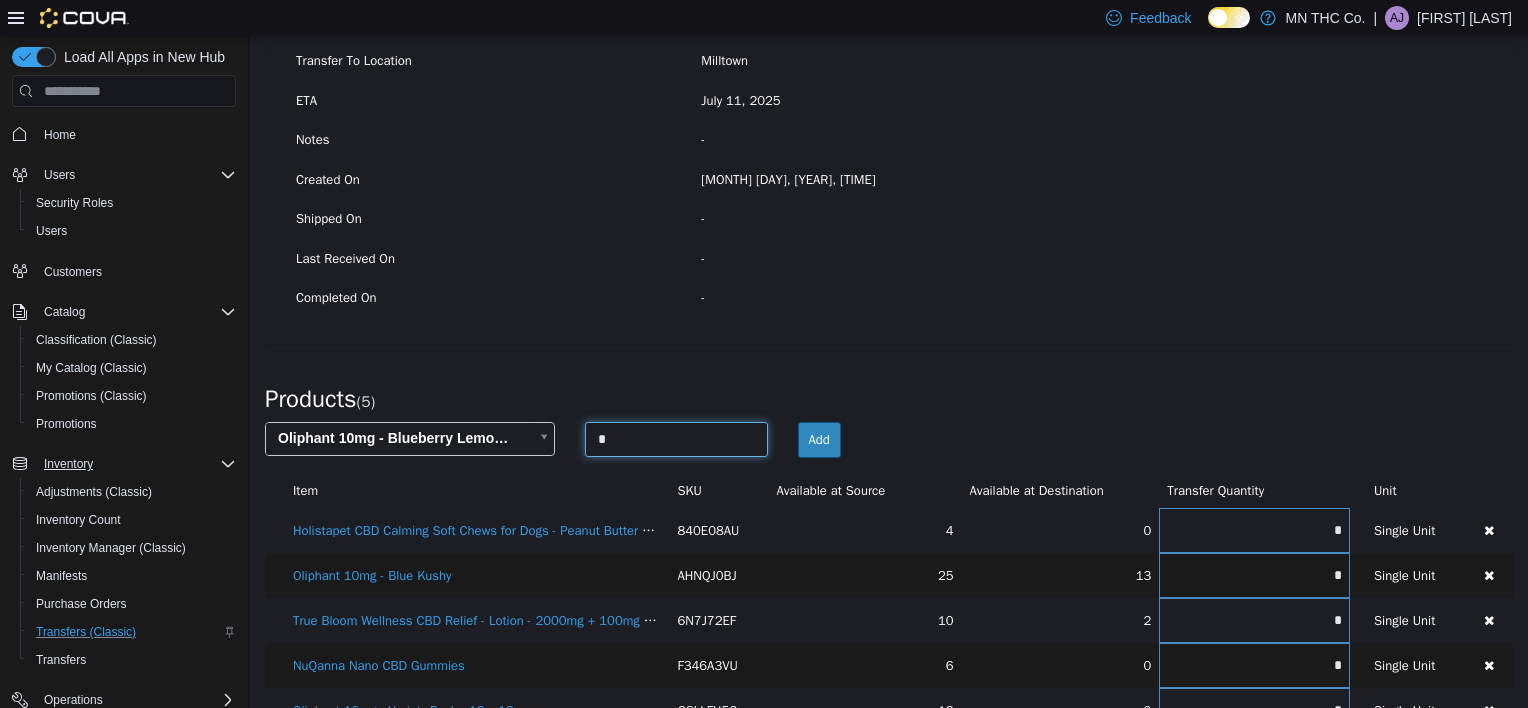 type on "*" 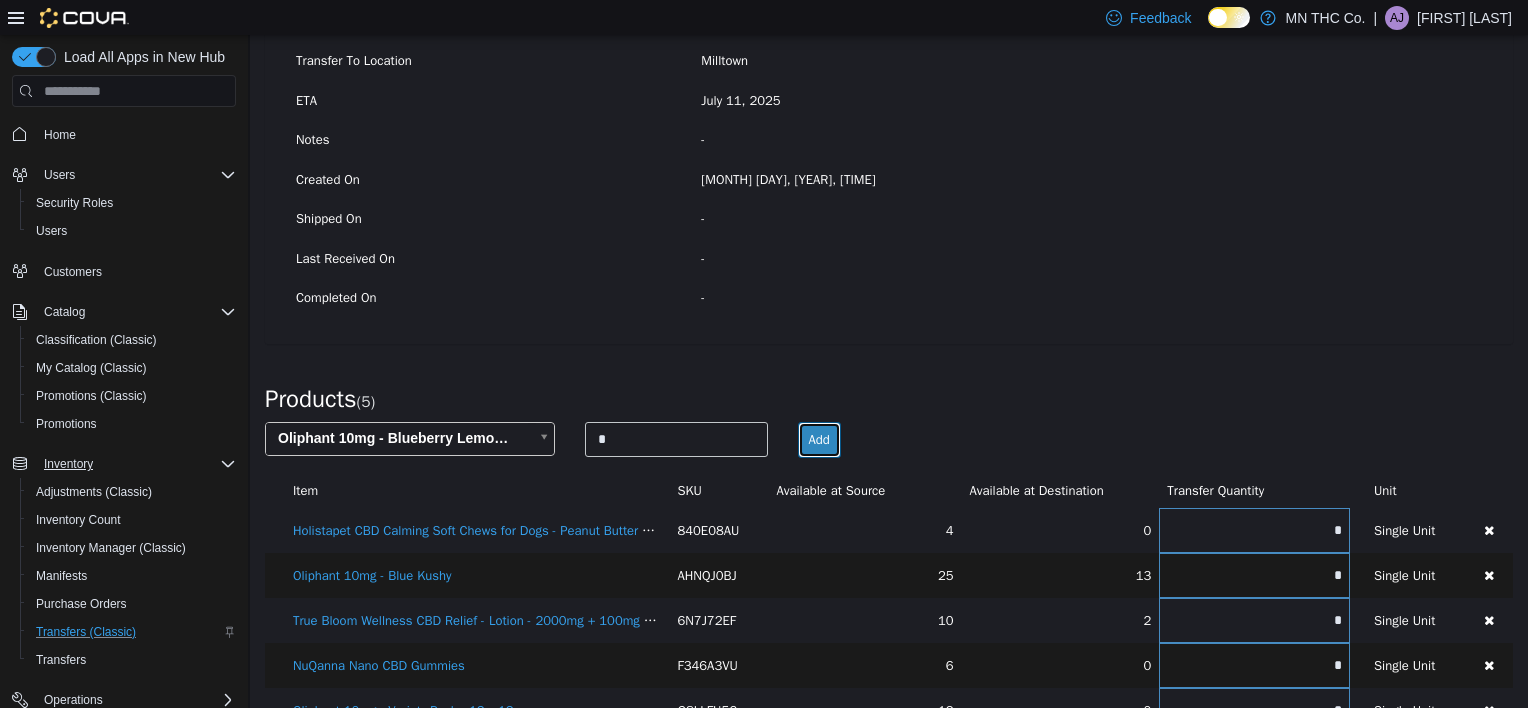 click on "Add" at bounding box center [819, 440] 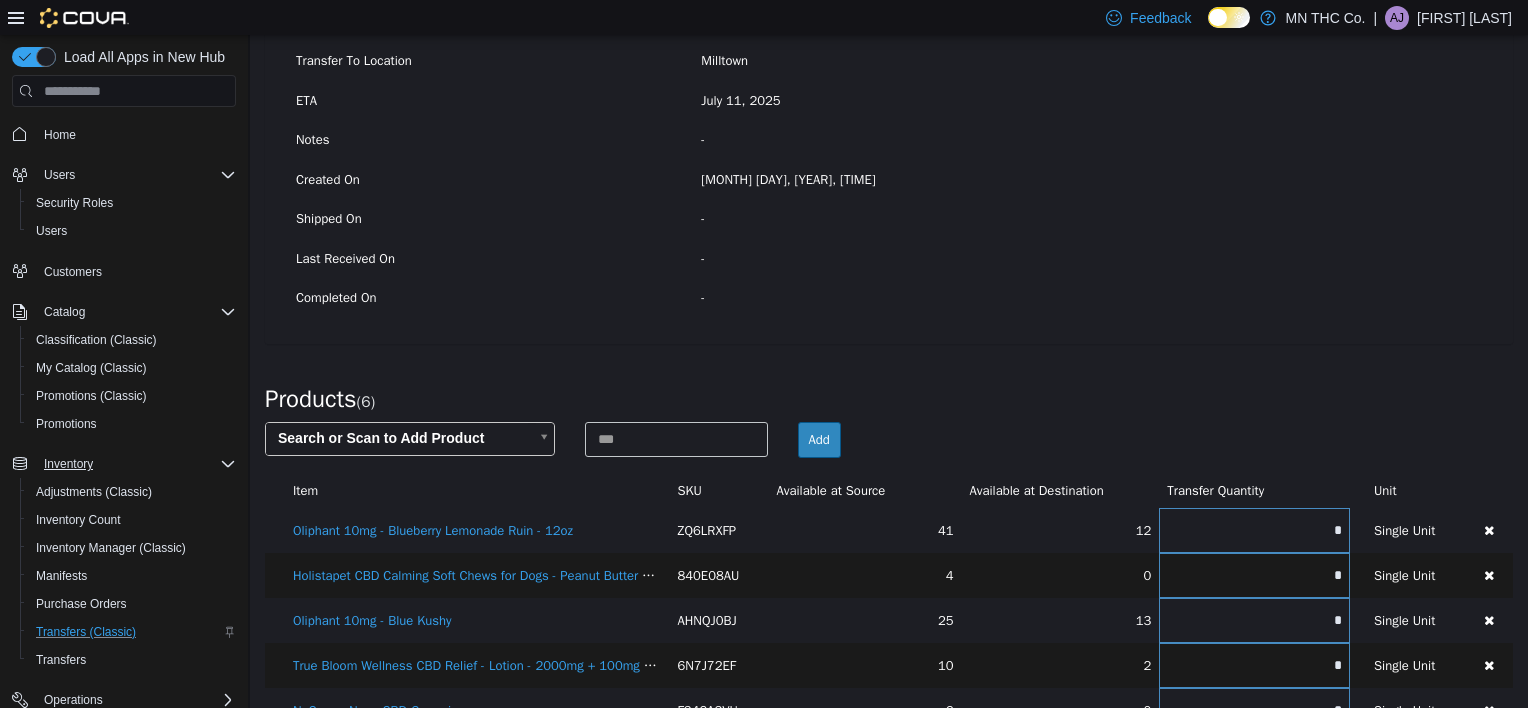 click on "×
Holistapet CBD Mobility Hard Chews for Dogs - Pumpkin 300mg CBD - 30ct removed.  Undo .
×
Holistapet CBD Mobility Soft Chews for Dogs - Pumpkin 300 CBD - 30ct removed.  Undo .
×
Save successful.
Transfers
TRF291-83
Transfer #TRF291-83
Preparing Download...  Tools  PDF Download
Delete
Auto Complete Transfer Ship Transfer
Transfer Details  Edit Status
Pending
Transfer From Location
[CITY]
Transfer To Location
[CITY]
ETA [MONTH] [DAY], [YEAR] Notes -
Created On [MONTH] [DAY], [YEAR], [TIME] Shipped On - Last Received On - Completed On - Products  ( 6 )
Search or Scan to Add Product                             Add
Item SKU Available at Source Available at Destination Transfer Quantity Unit Oliphant 10mg - Blueberry Lemonade Ruin - 12oz ZQ6LRXFP 41  12  * Single Unit 4  0" at bounding box center (889, 282) 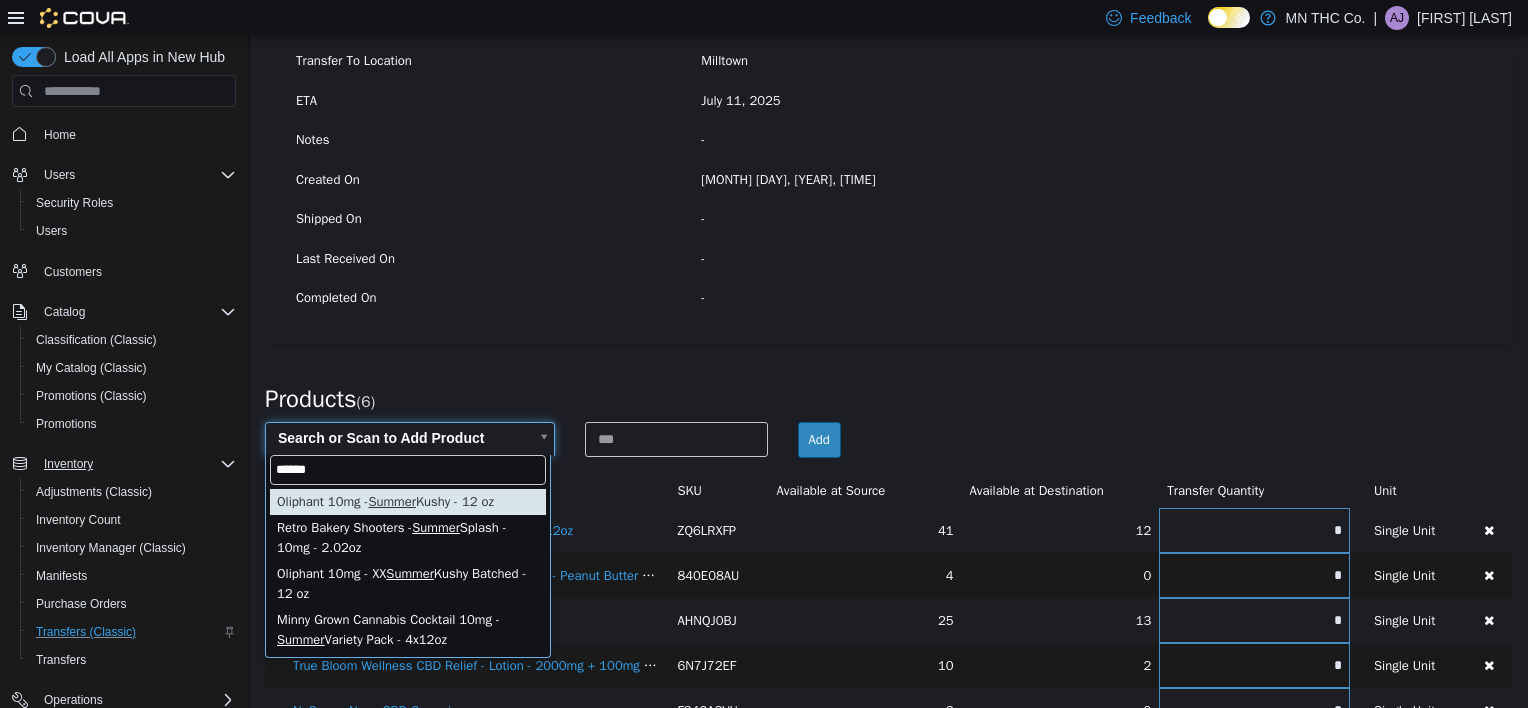 type on "******" 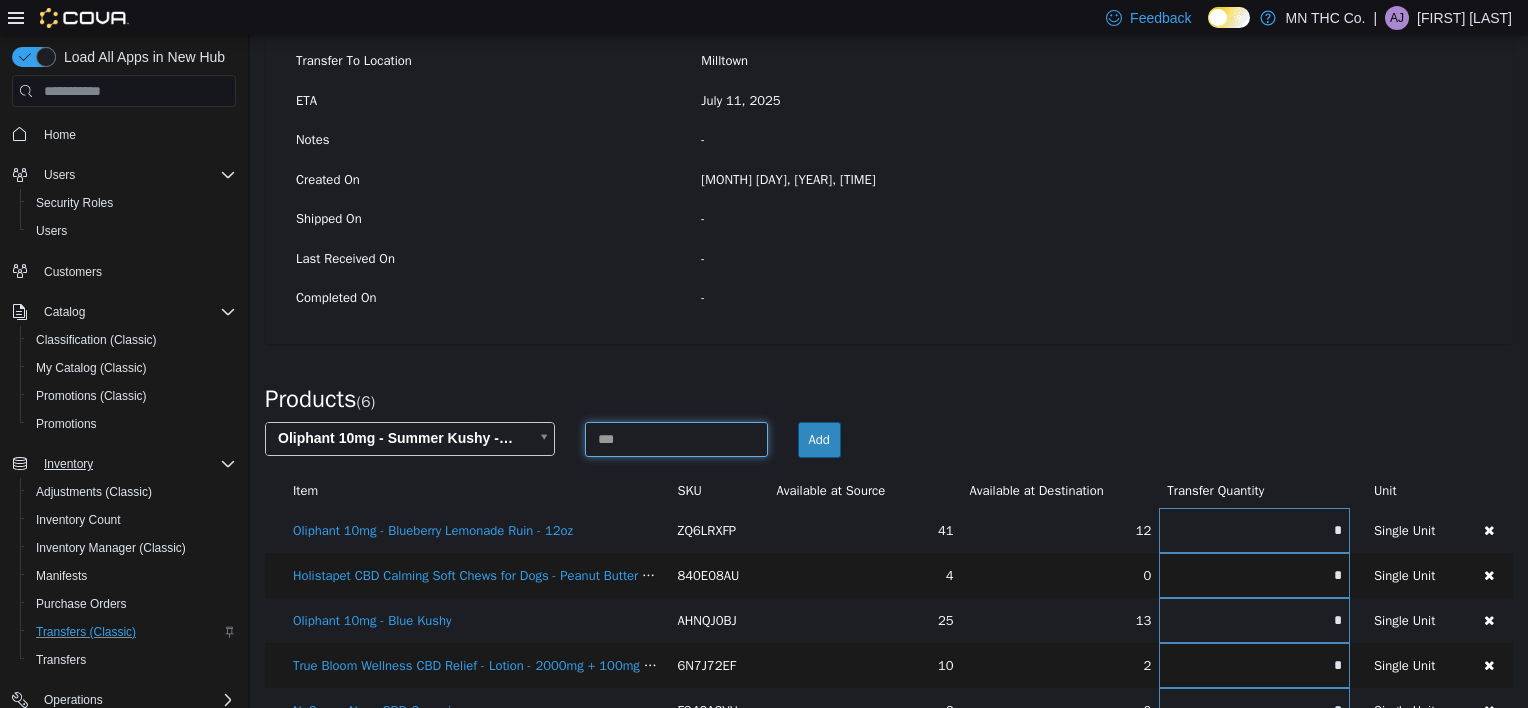 click at bounding box center (676, 439) 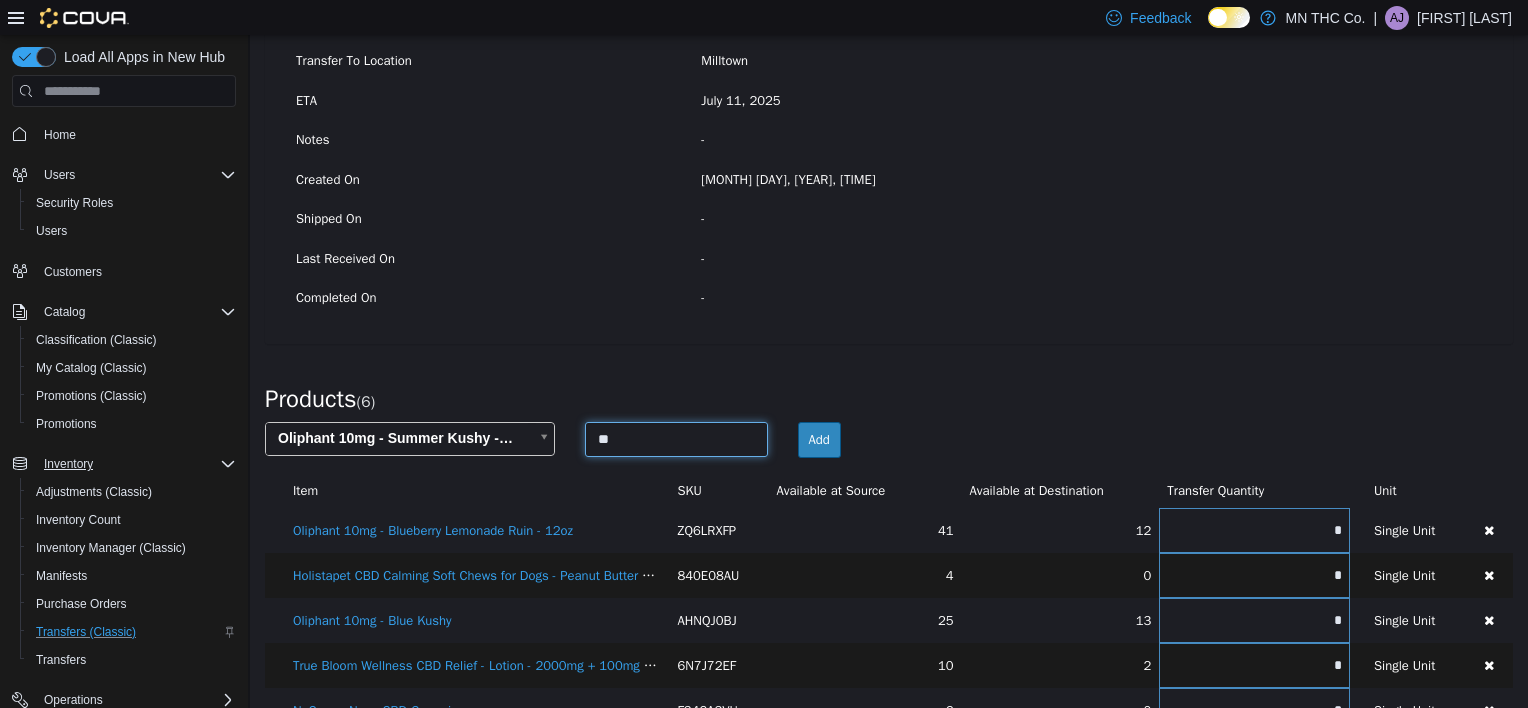 type on "**" 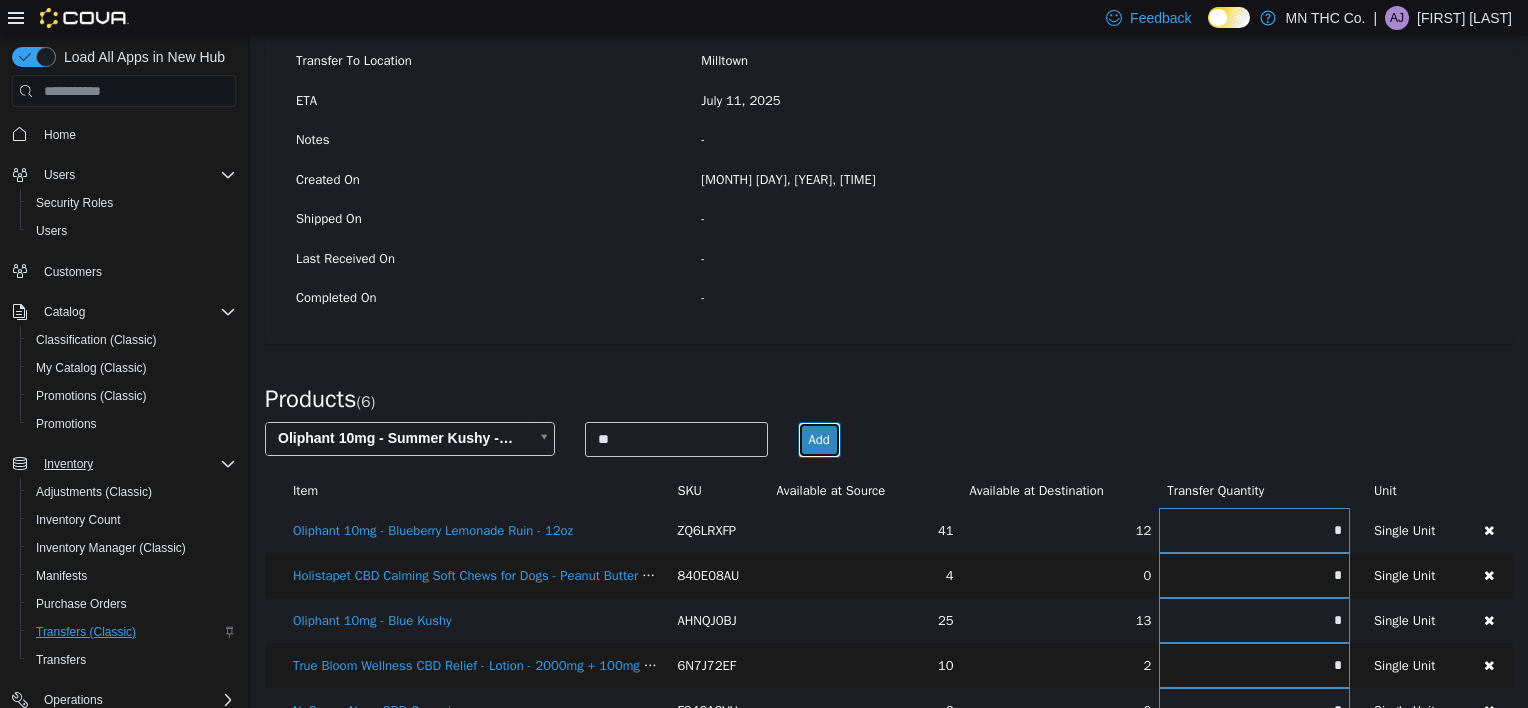 click on "Add" at bounding box center (819, 440) 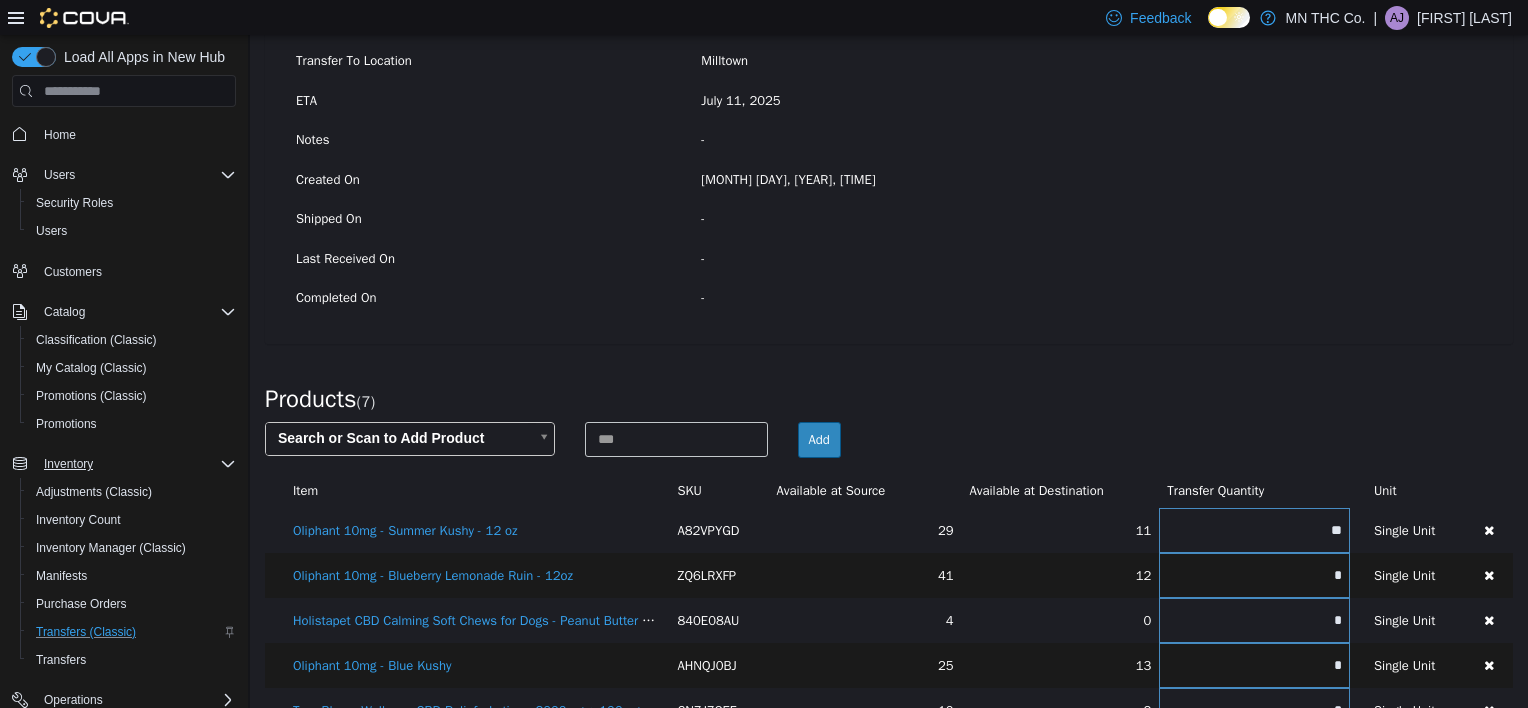 click on "×
Save successful.
Transfers
TRF291-83
Transfer #TRF291-83
Preparing Download...  Tools  PDF Download
Delete
Auto Complete Transfer Ship Transfer
Transfer Details  Edit Status
Pending
Transfer From Location
[CITY]
Transfer To Location
[CITY]
ETA [MONTH] [DAY], [YEAR] Notes -
Created On [MONTH] [DAY], [YEAR], [TIME] Shipped On - Last Received On - Completed On - Products  ( 7 )
Search or Scan to Add Product                             Add
Item SKU Available at Source Available at Destination Transfer Quantity Unit Oliphant 10mg - Summer Kushy - 12 oz A82VPYGD 29  11  ** Single Unit [SKU]  *" at bounding box center (889, 305) 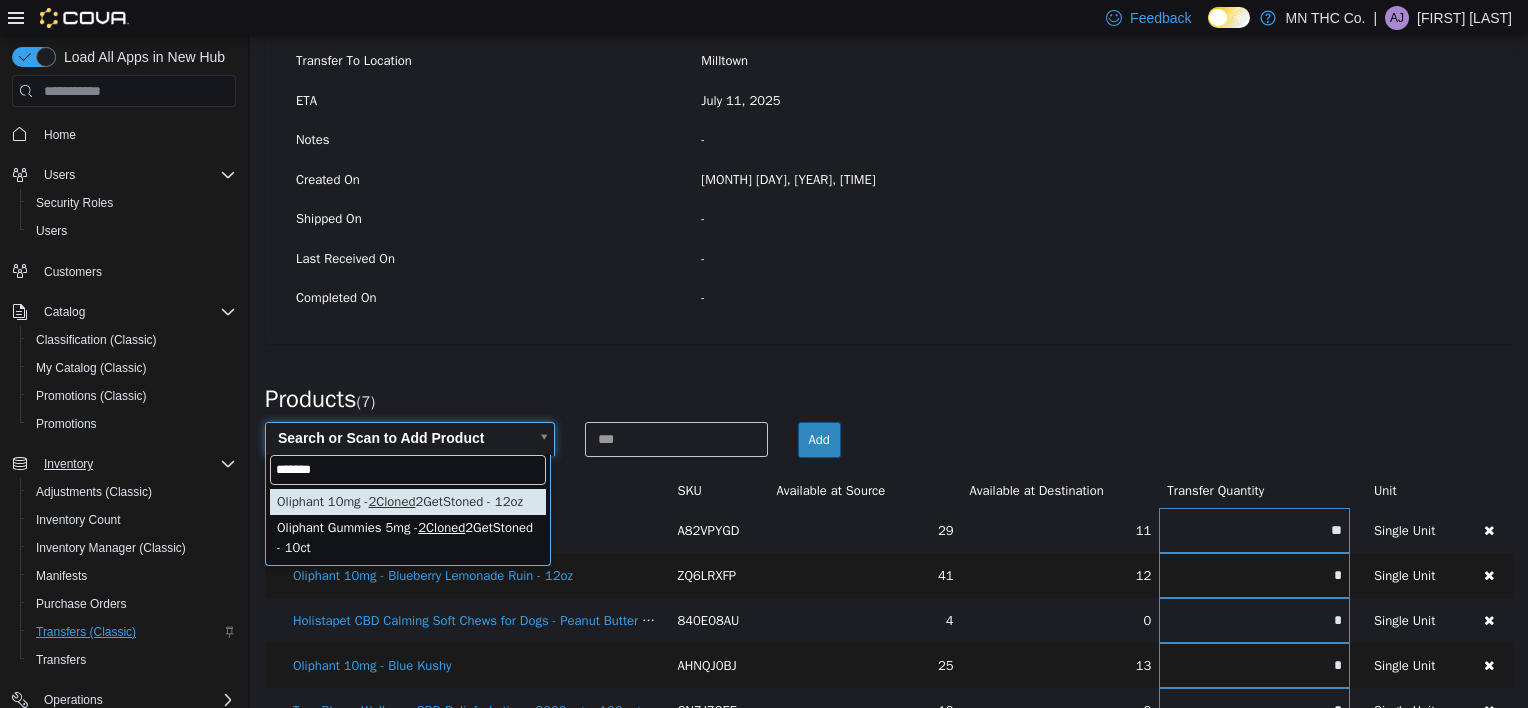 type on "*******" 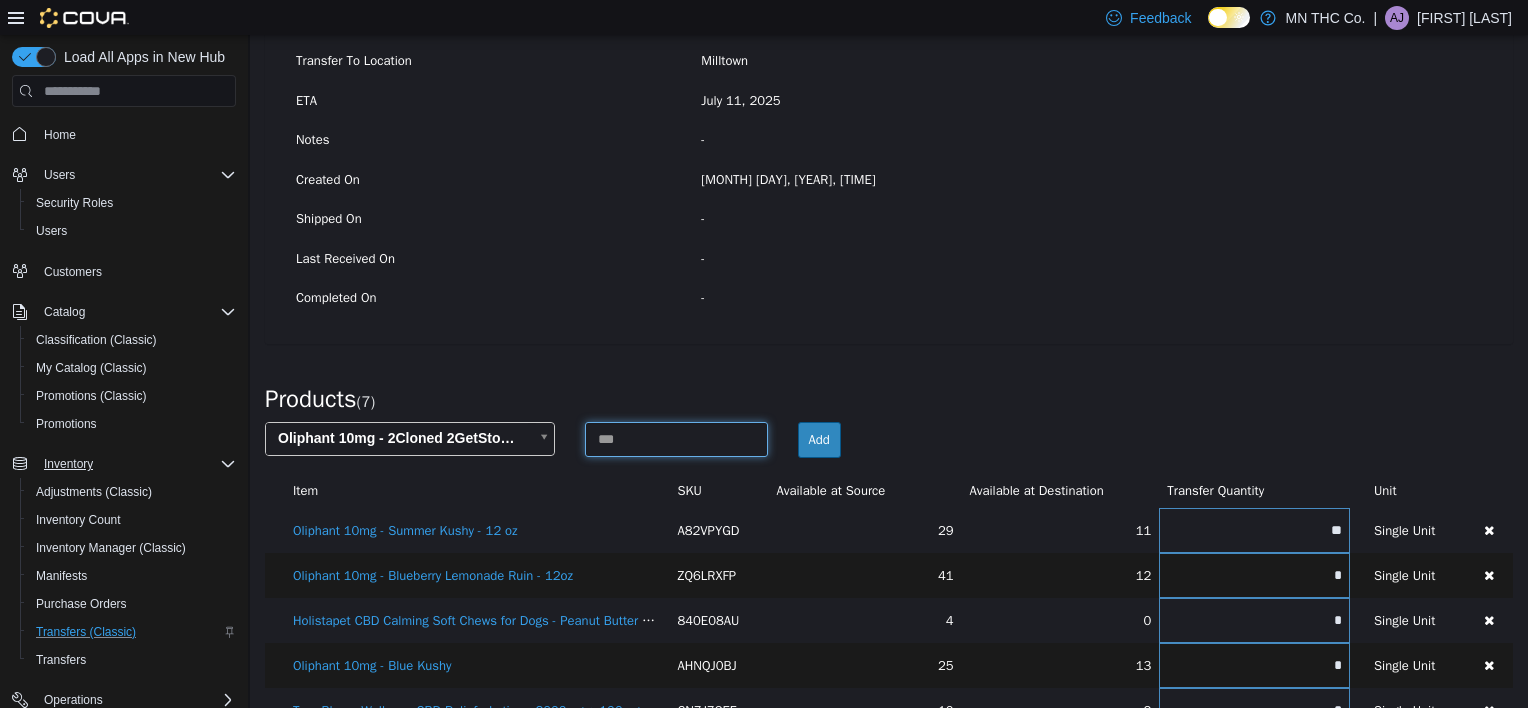 click at bounding box center (676, 439) 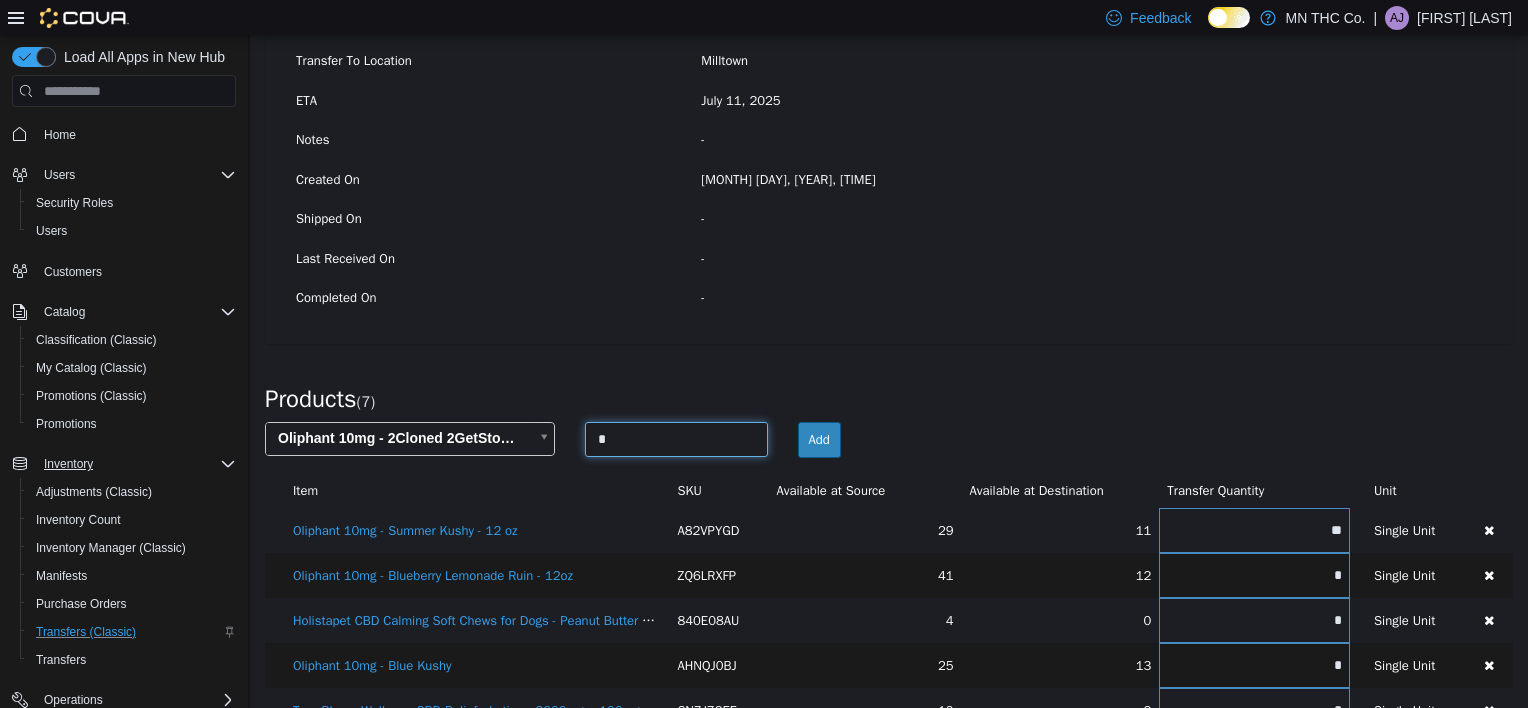 type on "*" 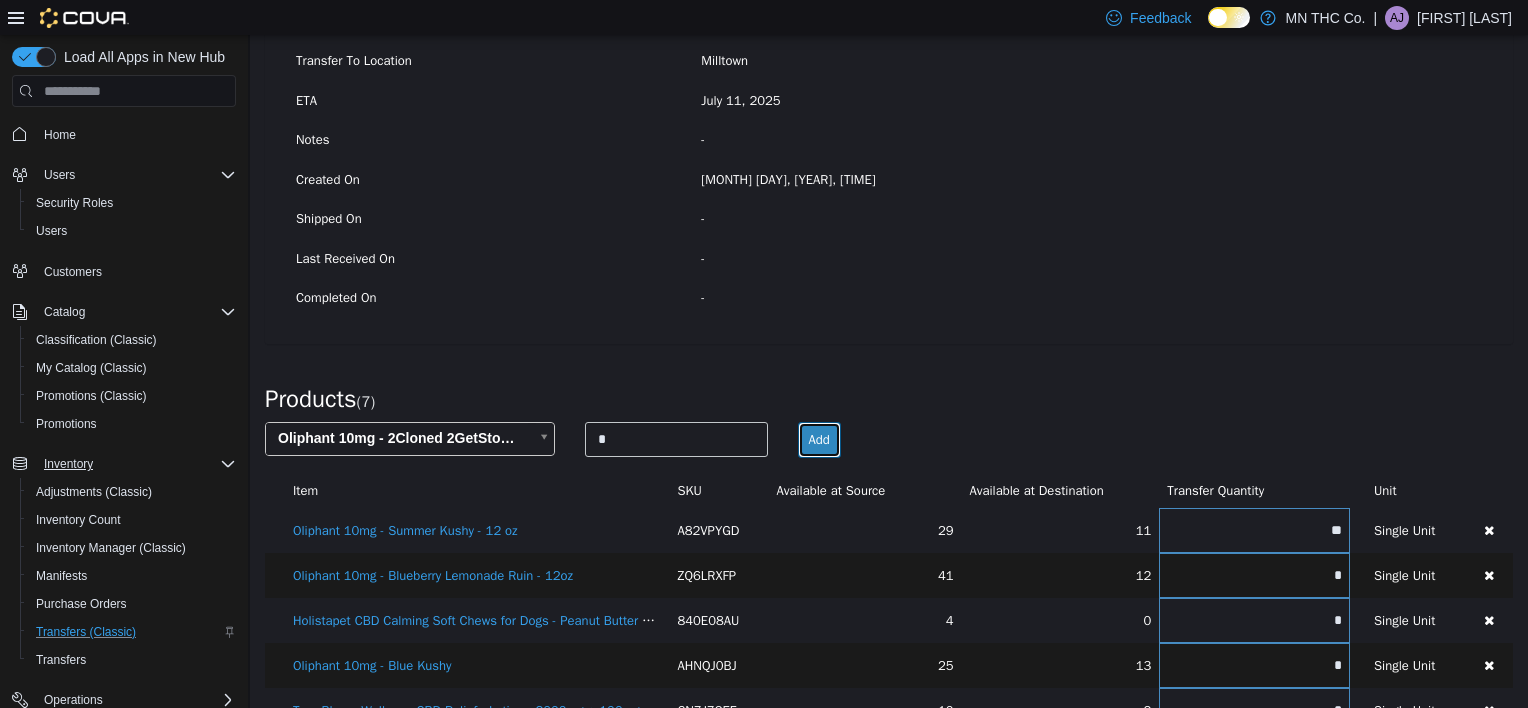 click on "Add" at bounding box center (819, 440) 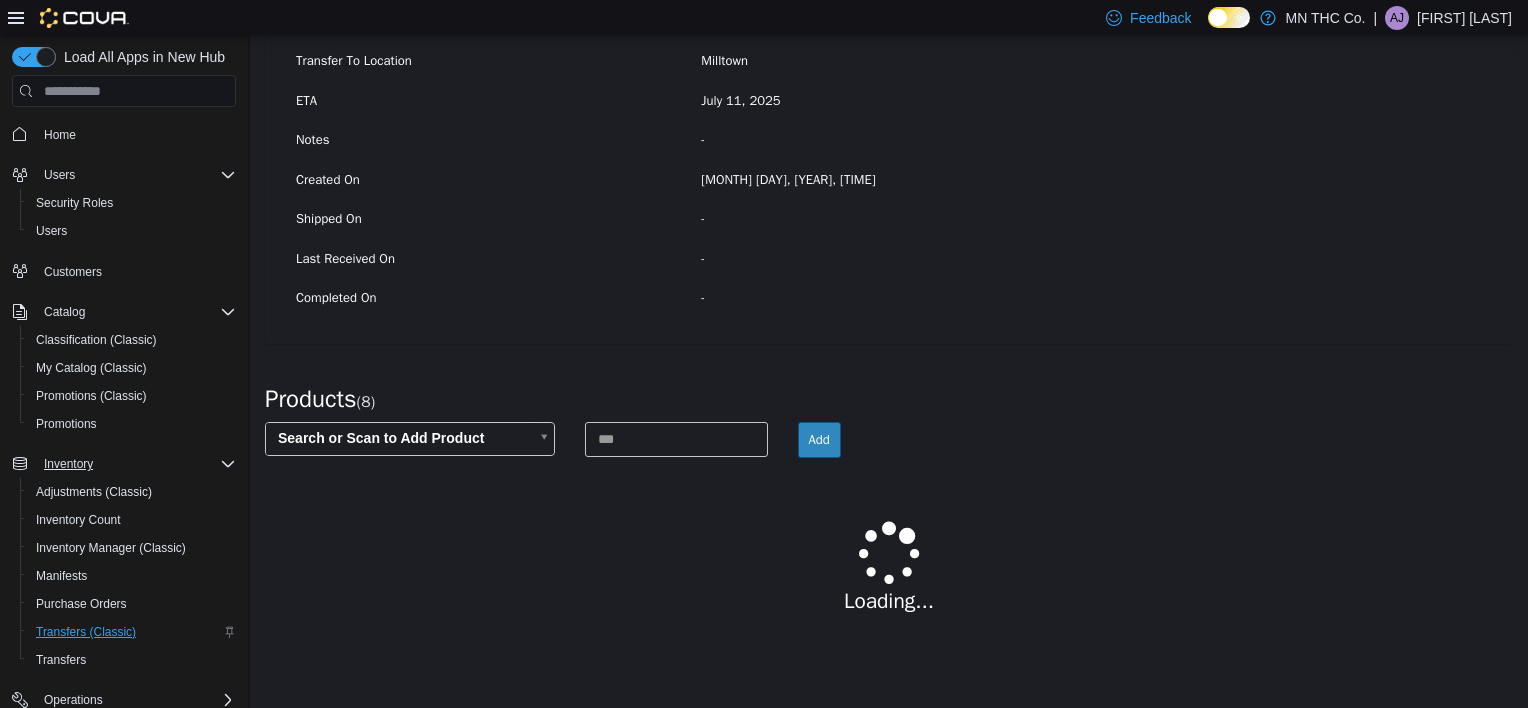 click on "×
Holistapet CBD Mobility Hard Chews for Dogs - Pumpkin 300mg CBD - 30ct removed.  Undo .
×
Holistapet CBD Mobility Soft Chews for Dogs - Pumpkin 300 CBD - 30ct removed.  Undo .
×
Save successful.
Transfers
TRF291-83
Transfer #TRF291-83
Preparing Download...  Tools  PDF Download
Delete
Auto Complete Transfer Ship Transfer
Transfer Details  Edit Status
Pending
Transfer From Location
[CITY]
Transfer To Location
[CITY]
ETA [MONTH] [DAY], [YEAR] Notes -
Created On [MONTH] [DAY], [YEAR], [TIME] Shipped On - Last Received On - Completed On - Products  ( 8 )
Search or Scan to Add Product                             Add
Loading...
[MONTH] [YEAR] Su Mo Tu We Th Fr Sa 29 30 1 2 3 4 5 6 7 8 9 10 11 12 13 14 15 16 17 18 19 20 1" at bounding box center (889, 238) 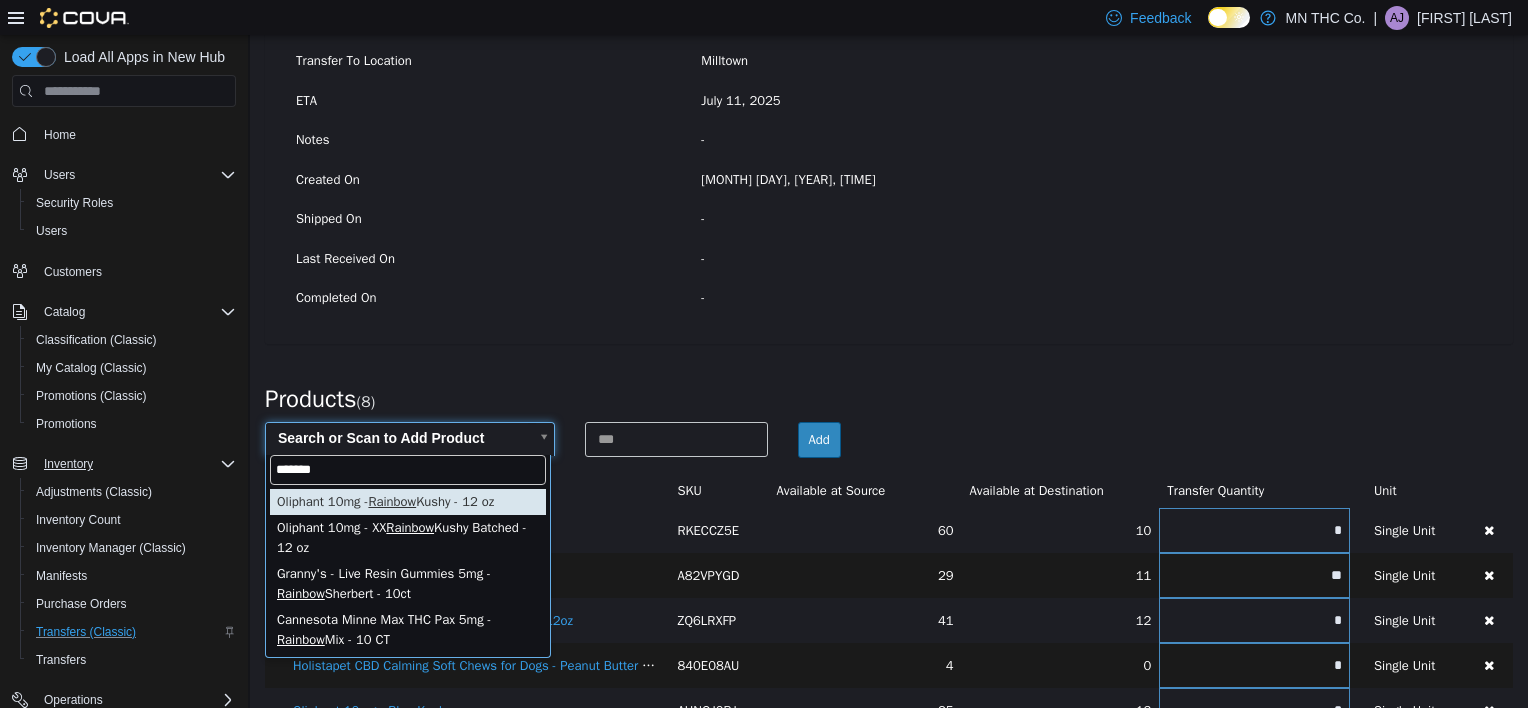 type on "*******" 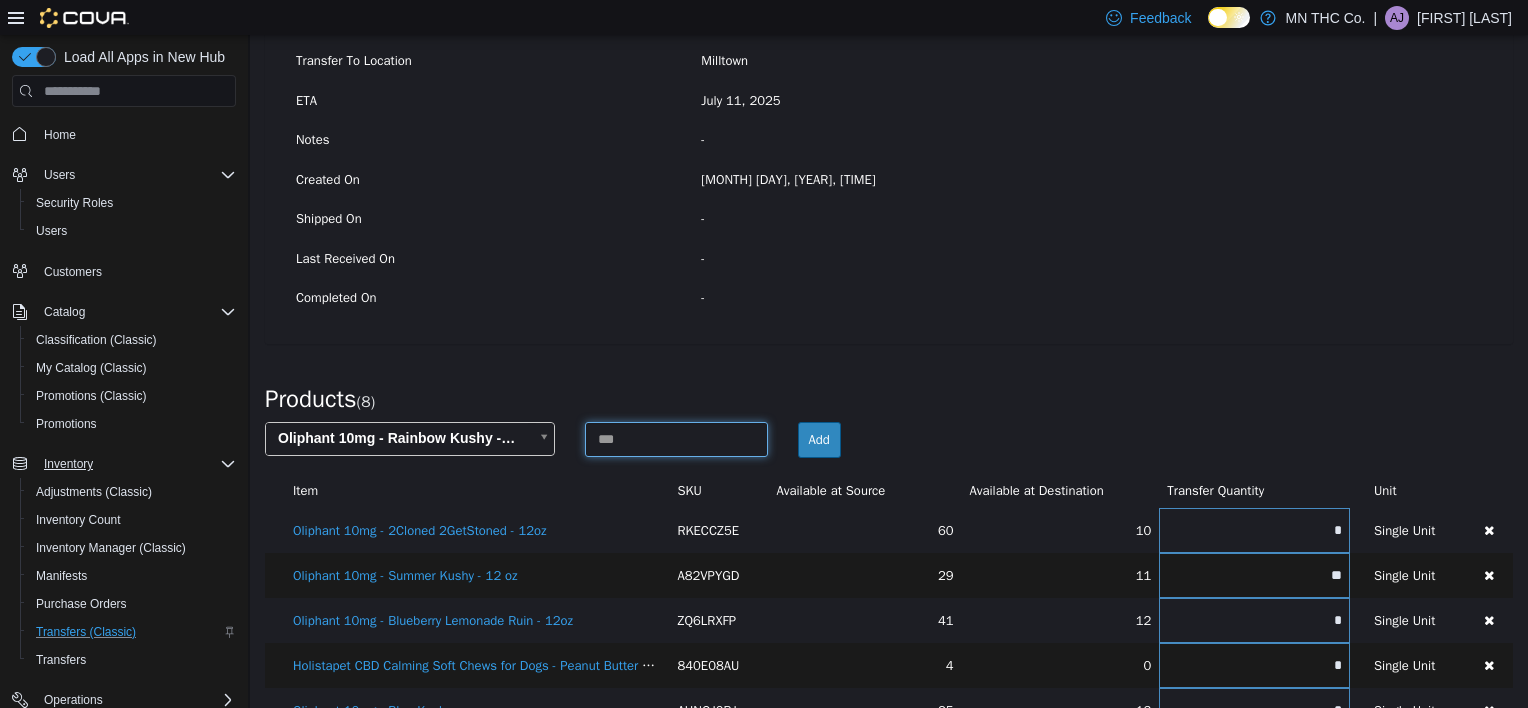click at bounding box center (676, 439) 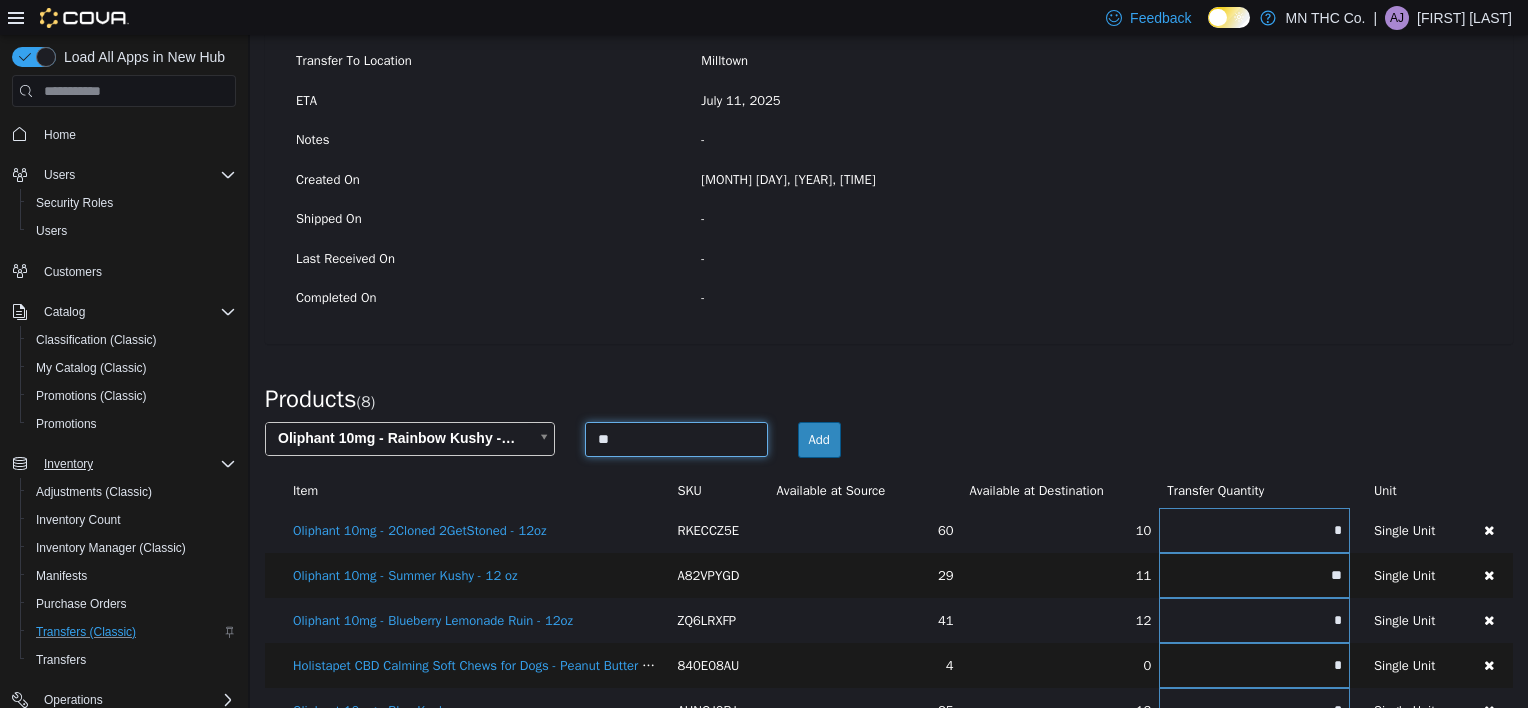 type on "**" 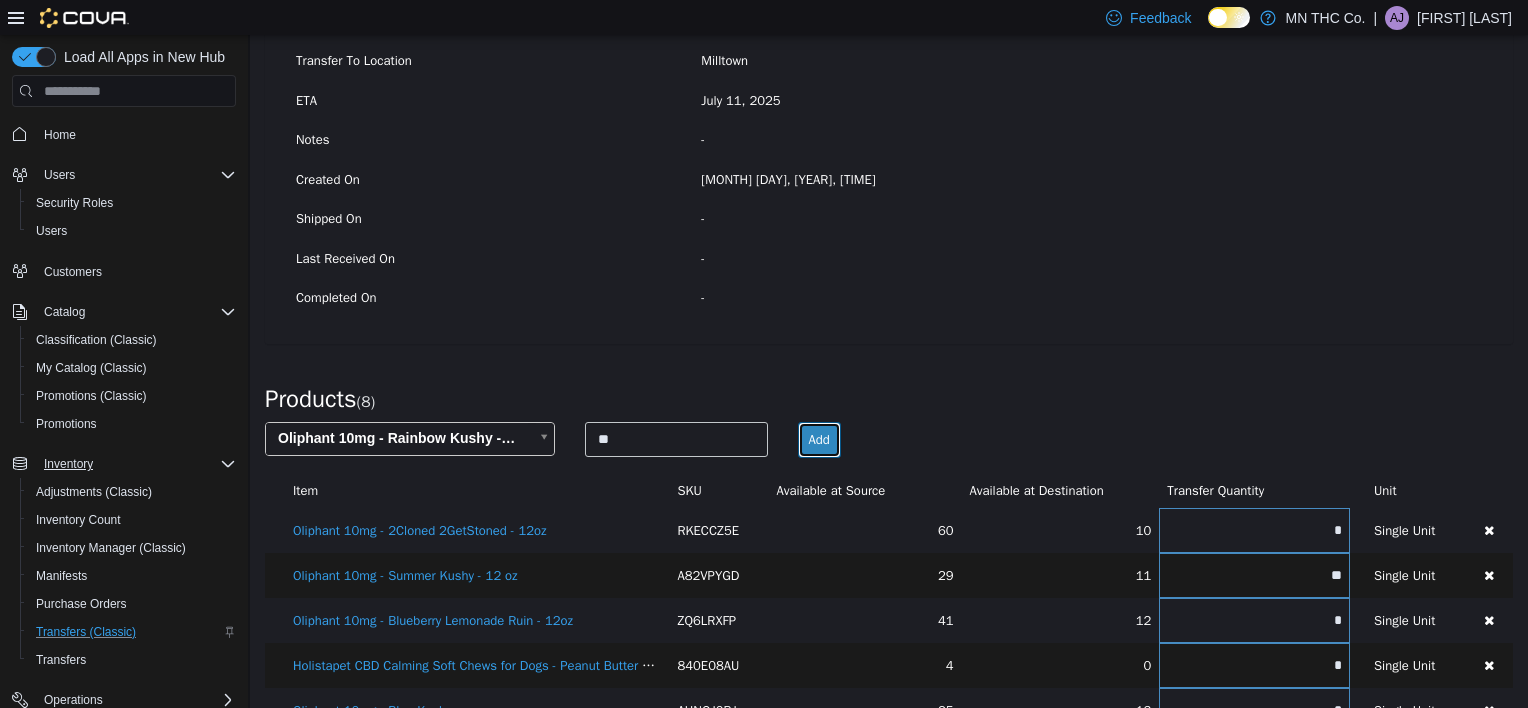 click on "Add" at bounding box center [819, 440] 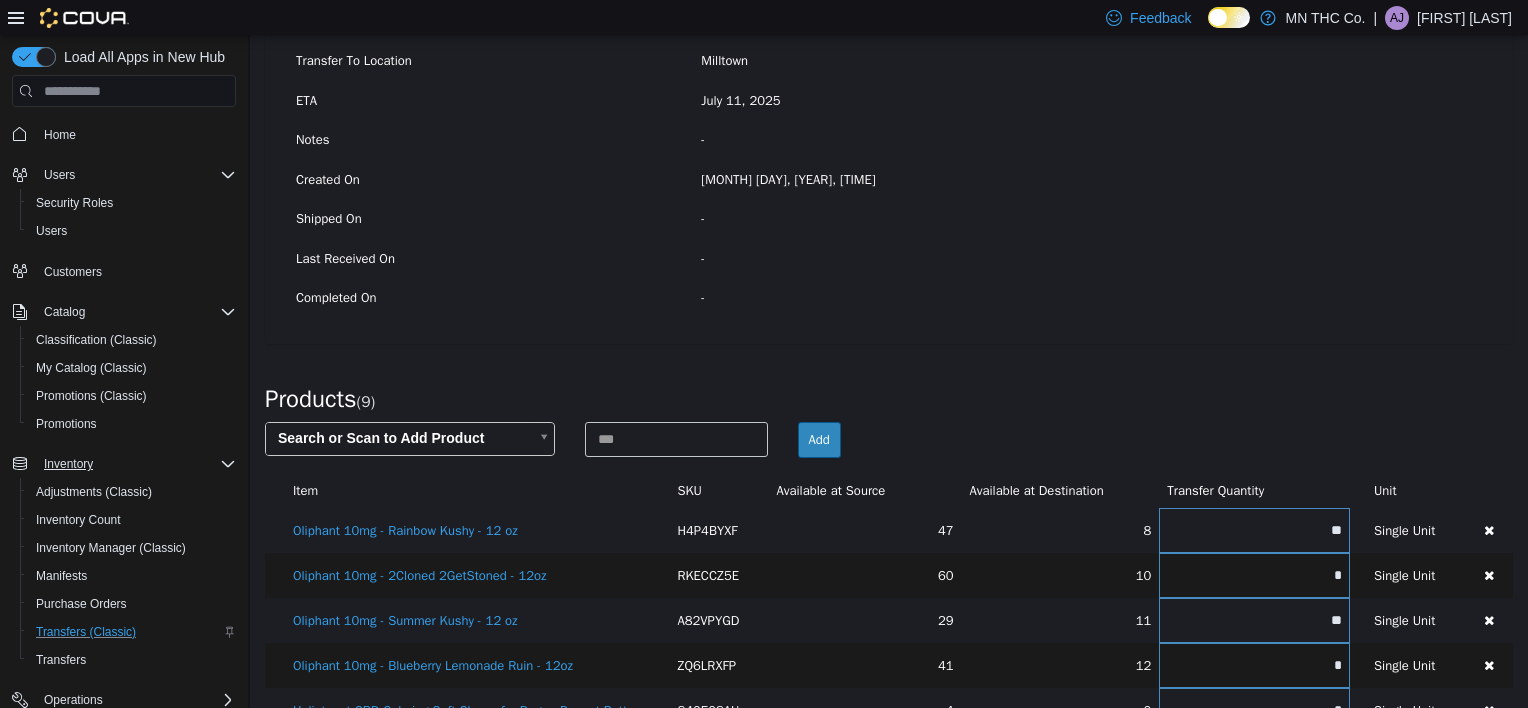 click on "×
Holistapet CBD Mobility Hard Chews for Dogs - Pumpkin 300mg CBD - 30ct removed.  Undo .
×
Holistapet CBD Mobility Soft Chews for Dogs - Pumpkin 300 CBD - 30ct removed.  Undo .
×
Save successful.
Transfers
TRF291-83
Transfer #TRF291-83
Preparing Download...  Tools  PDF Download
Delete
Auto Complete Transfer Ship Transfer
Transfer Details  Edit Status
Pending
Transfer From Location
[CITY]
Transfer To Location
[CITY]
ETA [MONTH] [DAY], [YEAR] Notes -
Created On [MONTH] [DAY], [YEAR], [TIME] Shipped On - Last Received On - Completed On - Products  ( 9 )
Search or Scan to Add Product                             Add
Item SKU Available at Source Available at Destination Transfer Quantity Unit Oliphant 10mg - Rainbow Kushy - 12 oz H4P4BYXF 47  8  ** Single Unit RKECCZ5E 60  *" at bounding box center (889, 350) 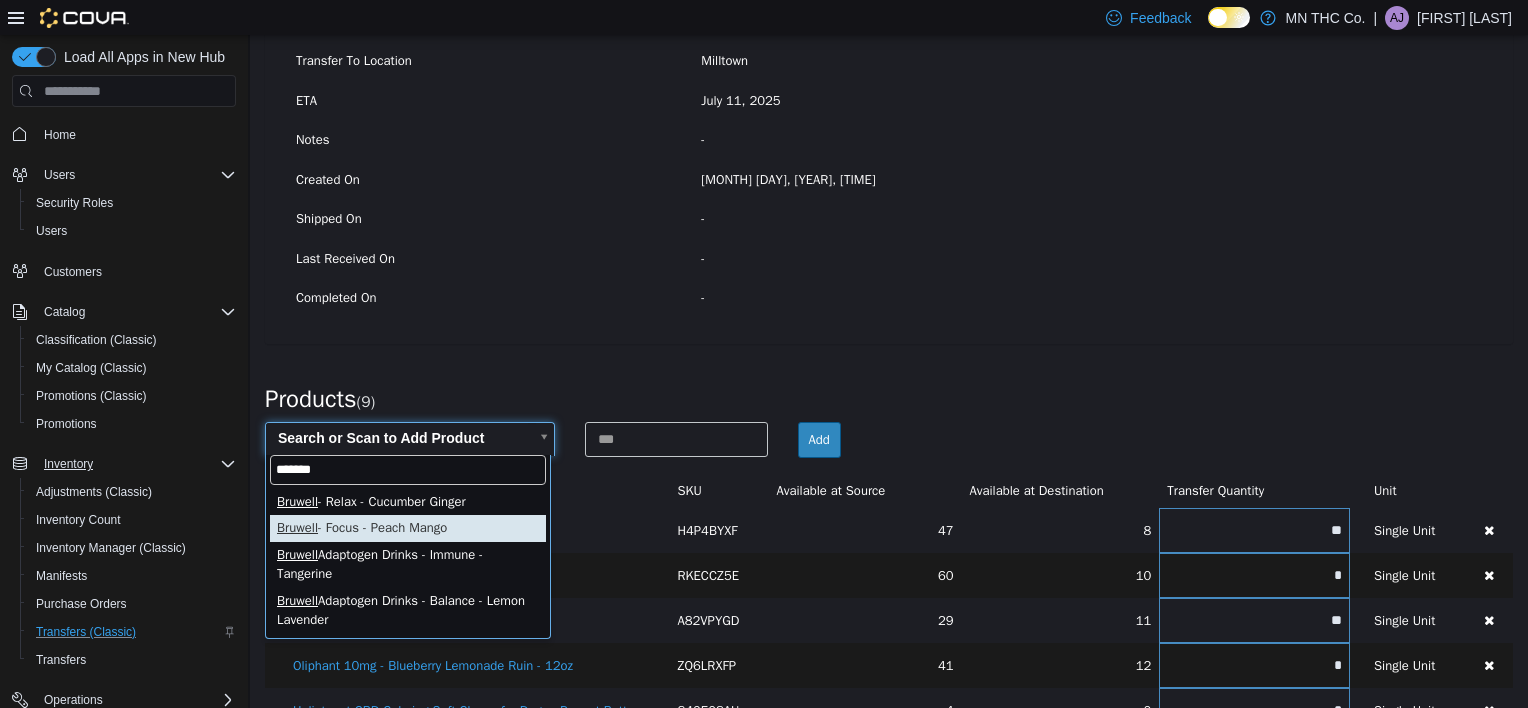 type on "*******" 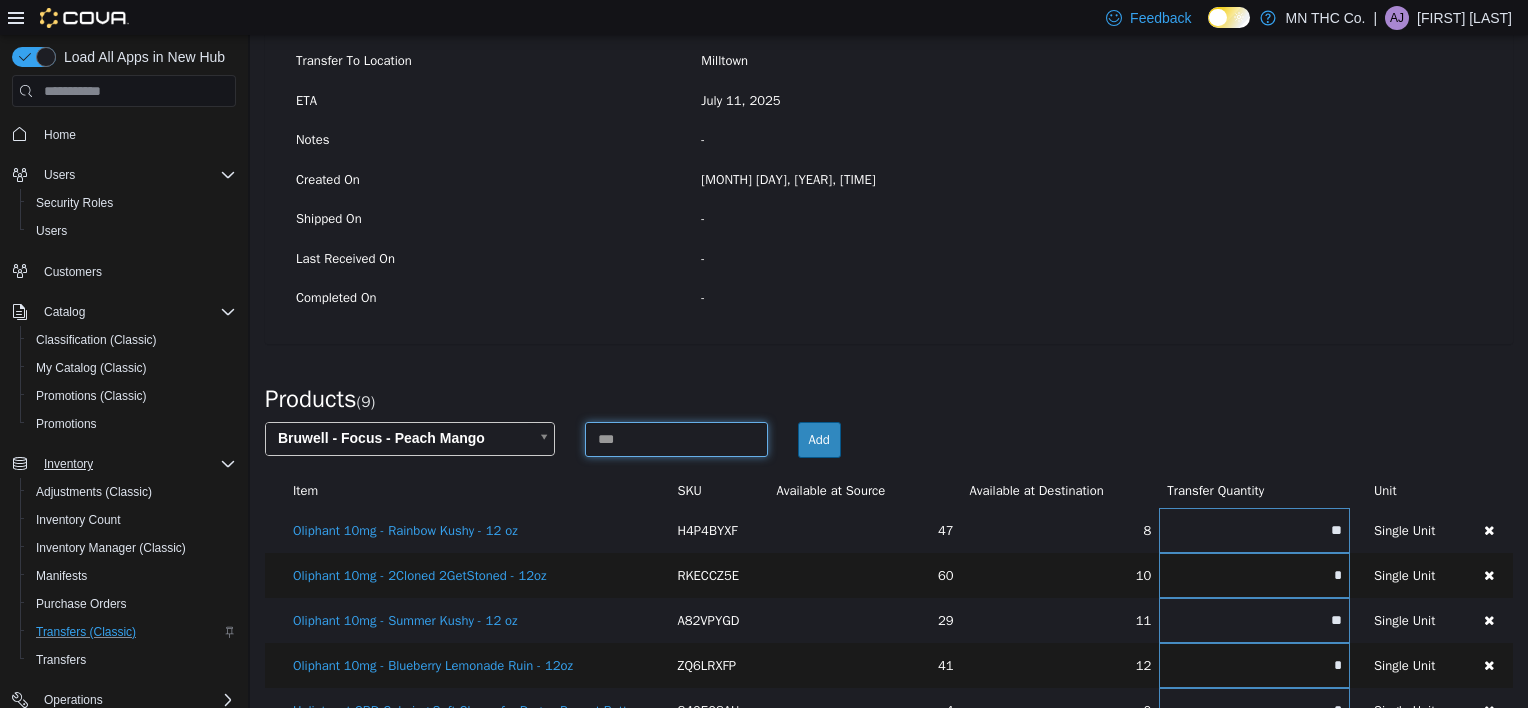 click at bounding box center [676, 439] 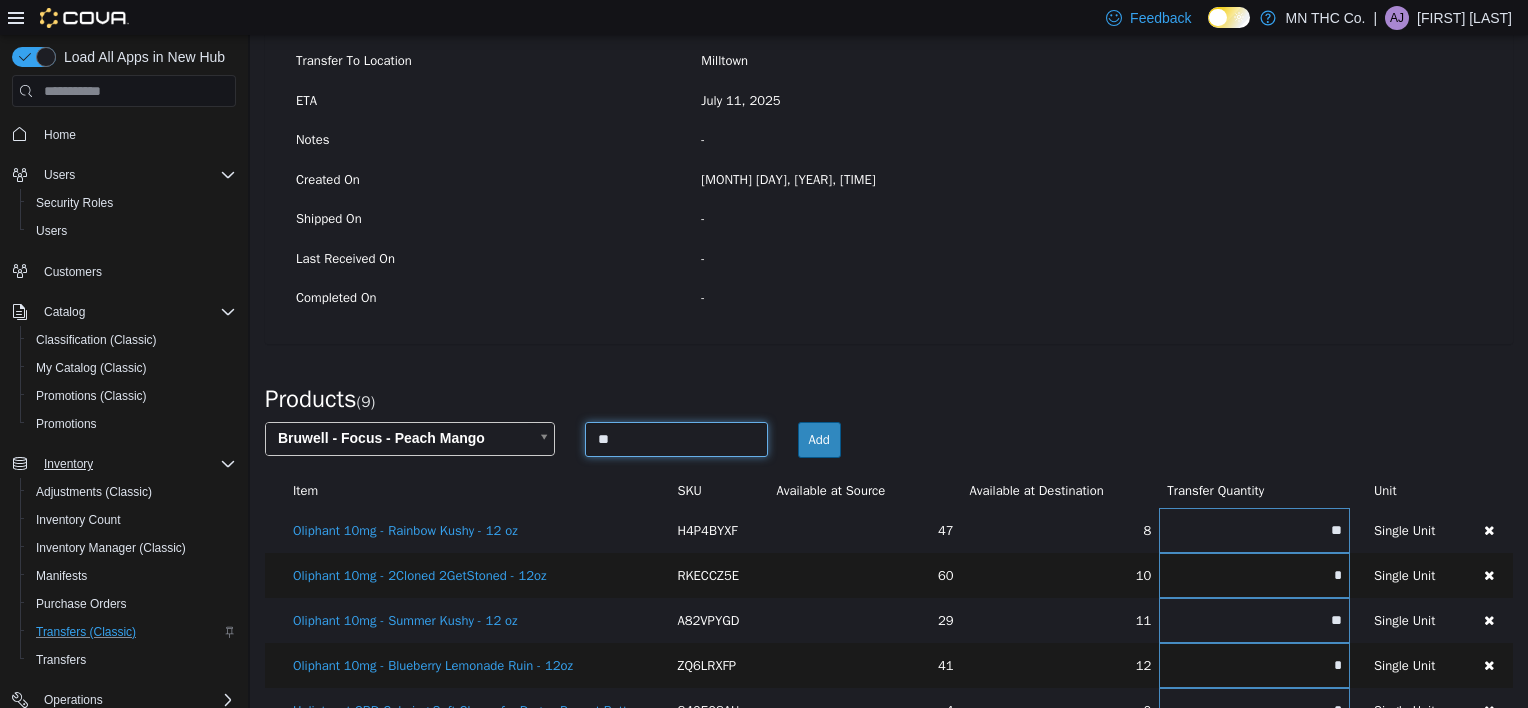 type on "**" 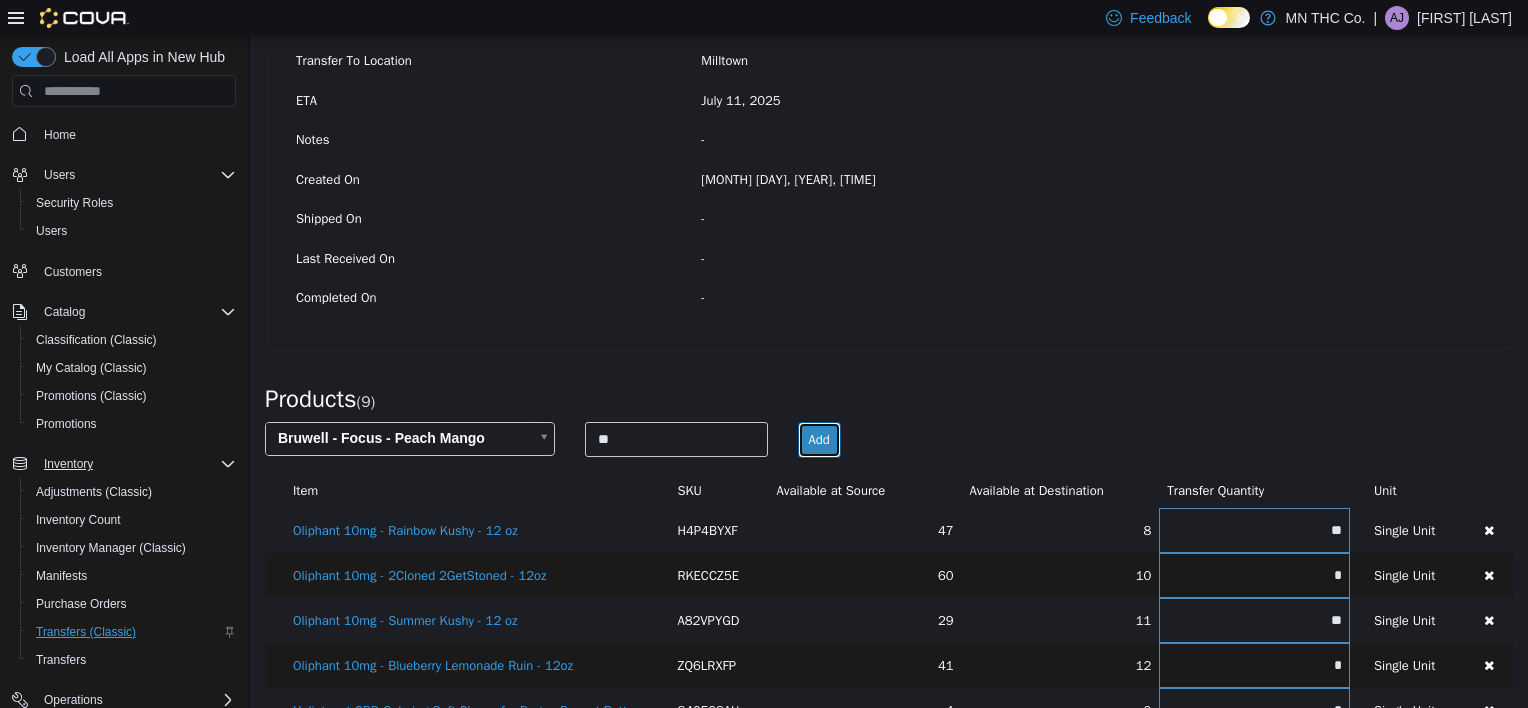 click on "Add" at bounding box center [819, 440] 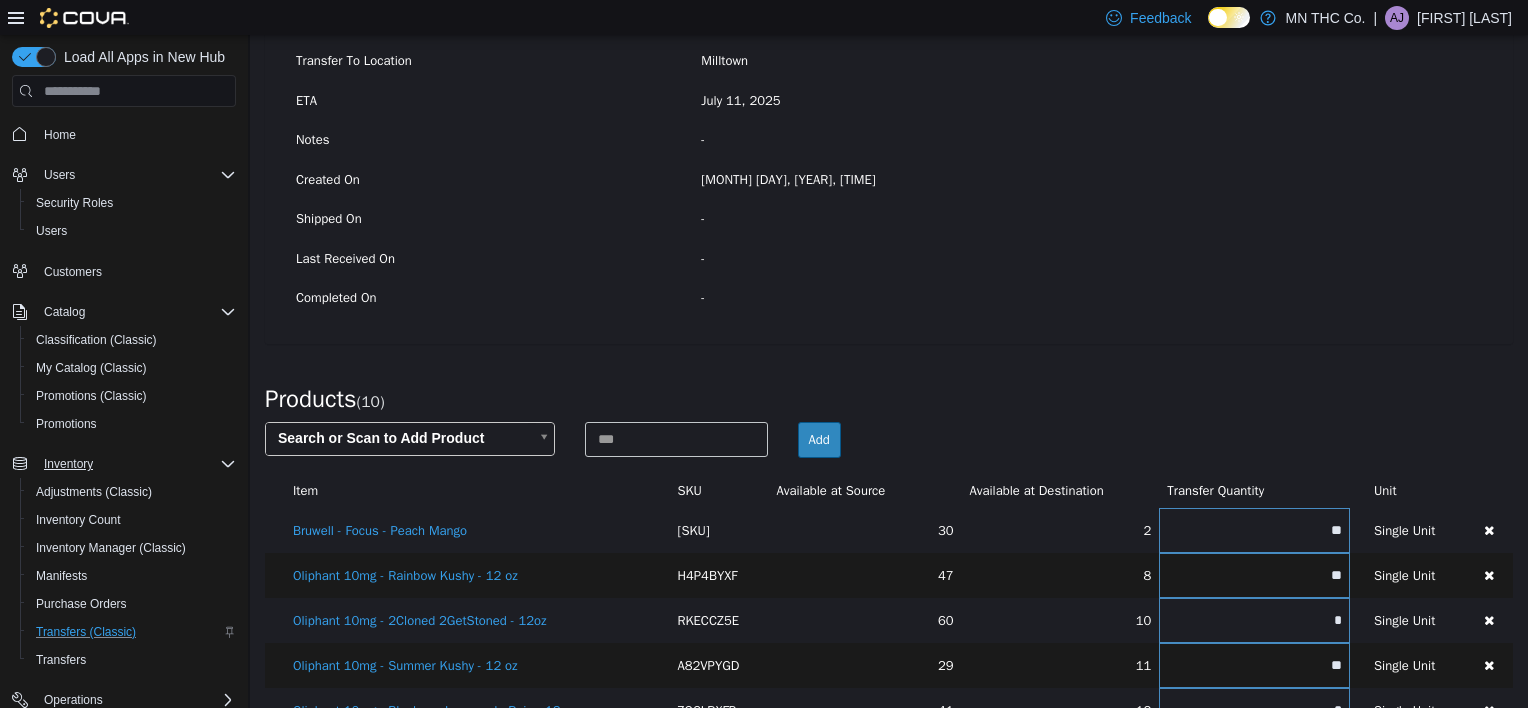 click on "×
Holistapet CBD Mobility Hard Chews for Dogs - Pumpkin 300mg CBD - 30ct removed.  Undo .
×
Holistapet CBD Mobility Soft Chews for Dogs - Pumpkin 300 CBD - 30ct removed.  Undo .
×
Save successful.
Transfers
TRF291-83
Transfer #TRF291-83
Preparing Download...  Tools  PDF Download
Delete
Auto Complete Transfer Ship Transfer
Transfer Details  Edit Status
Pending
Transfer From Location
[CITY]
Transfer To Location
[CITY]
ETA [MONTH] [DAY], [YEAR] Notes -
Created On [MONTH] [DAY], [YEAR], [TIME] Shipped On - Last Received On - Completed On - Products  ( 10 )
Search or Scan to Add Product                             Add
Item SKU Available at Source Available at Destination Transfer Quantity Unit Bruwell - Focus - Peach Mango XRXPGJP7 30  2  ** Single Unit H4P4BYXF 47  8  ** 60" at bounding box center (889, 372) 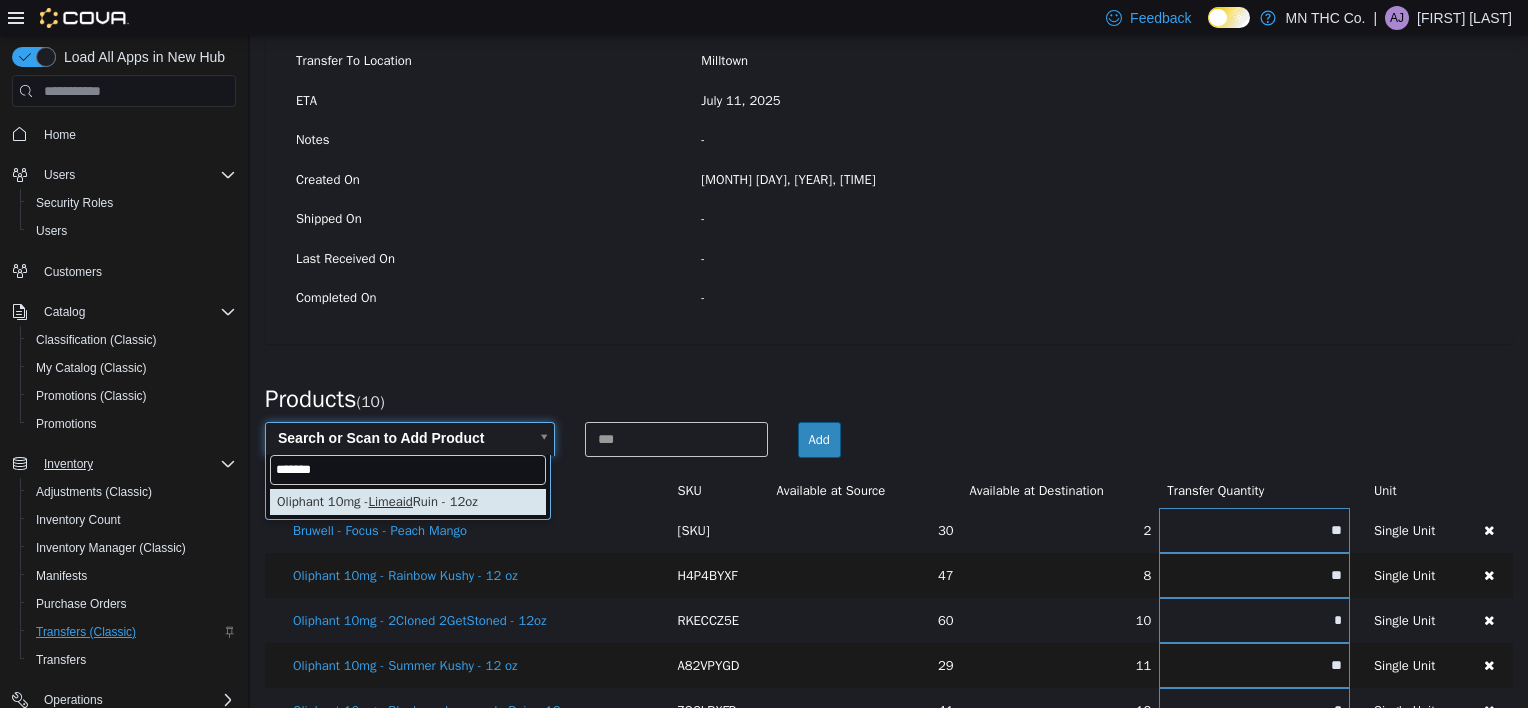 type on "*******" 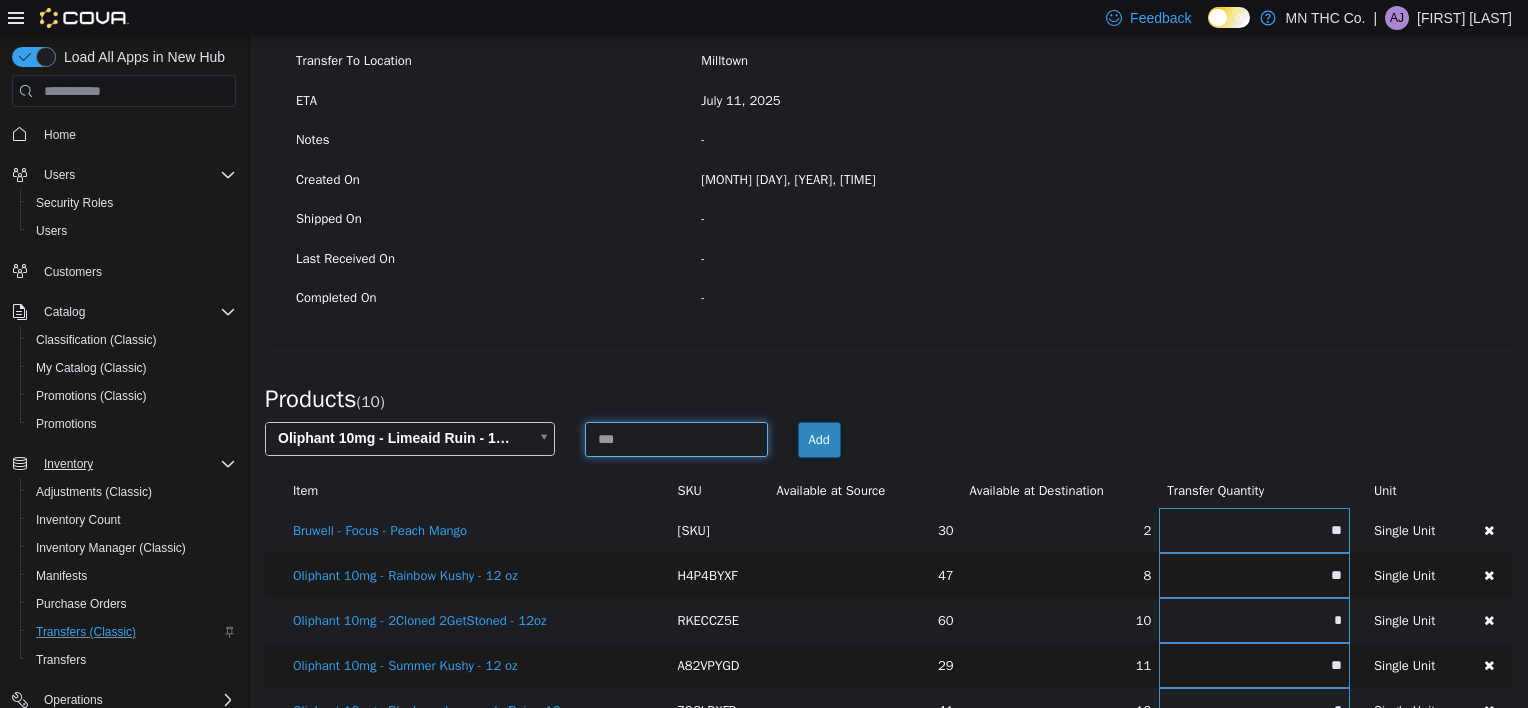 click at bounding box center (676, 439) 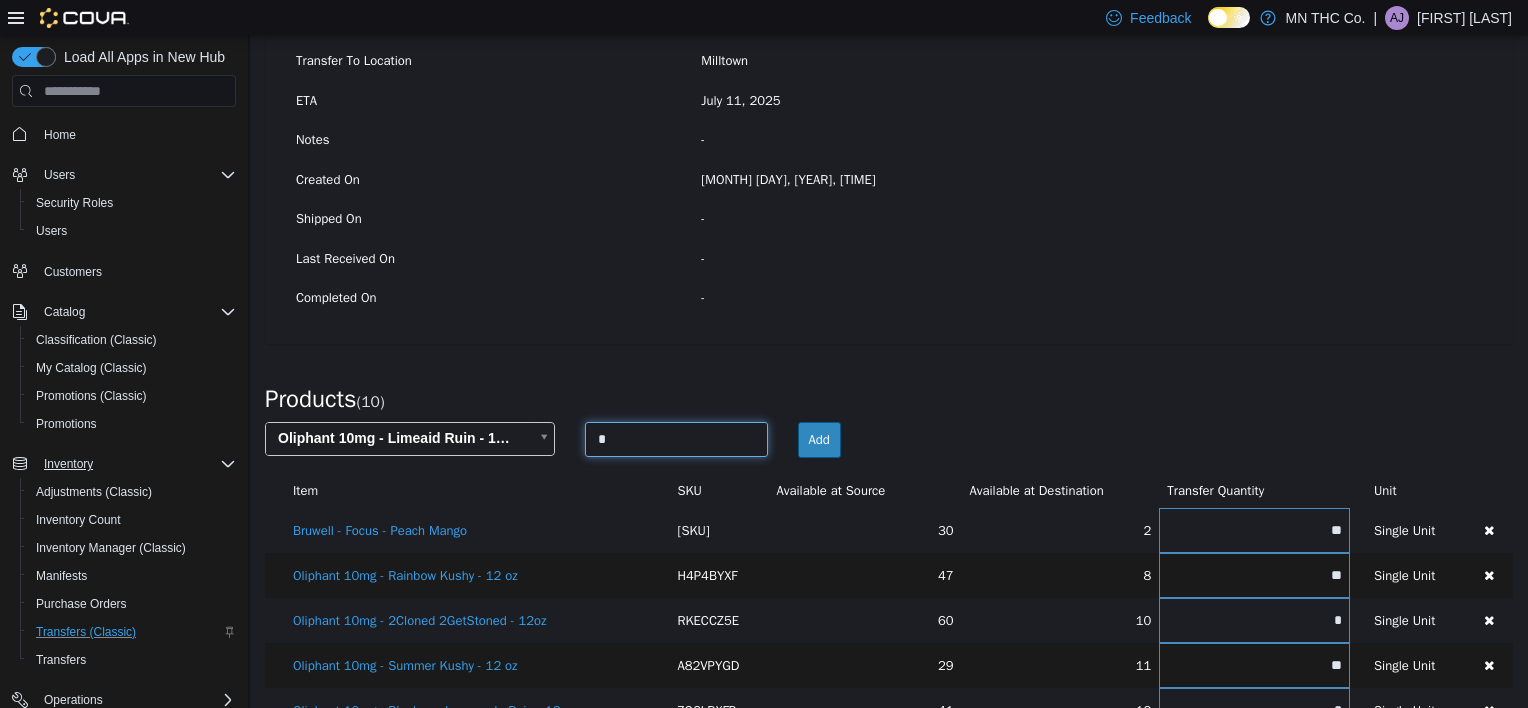 type on "*" 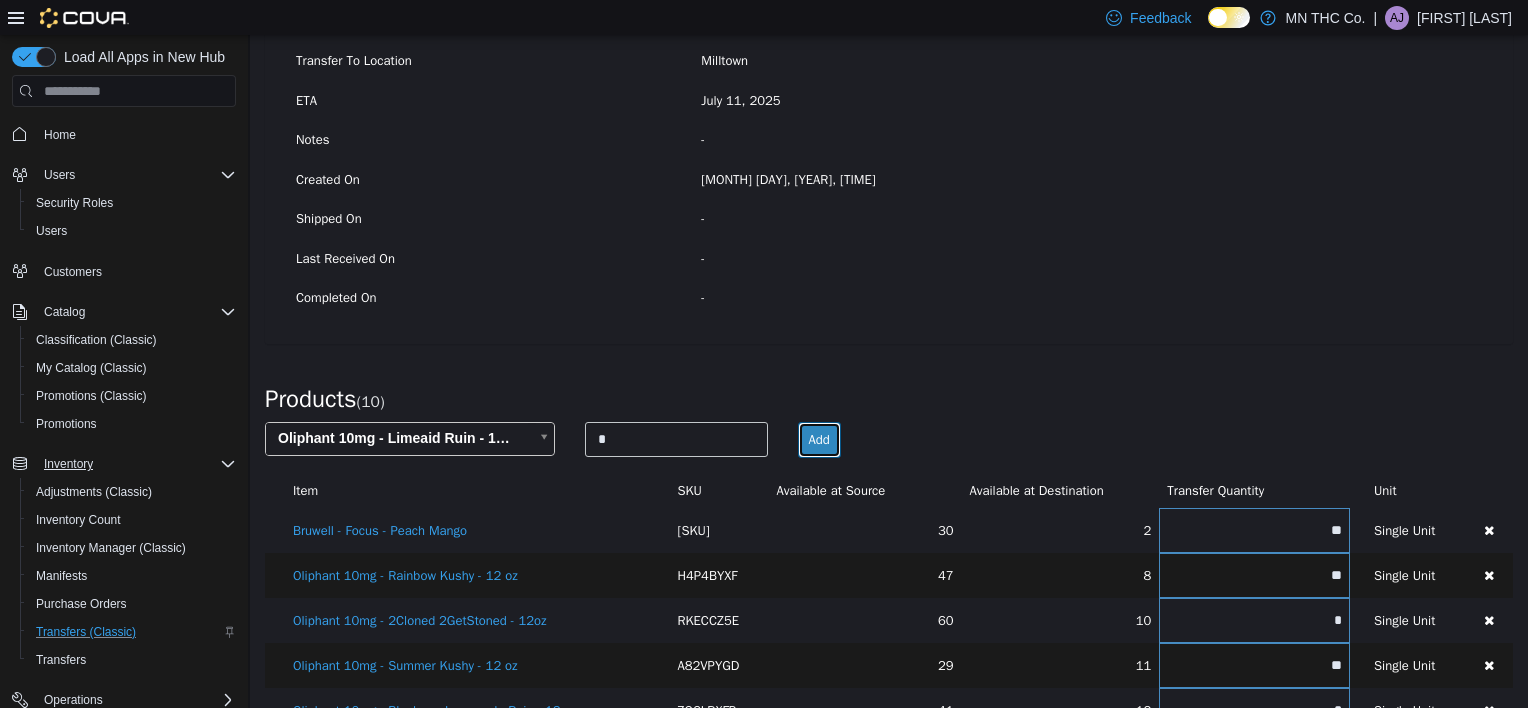 click on "Add" at bounding box center [819, 440] 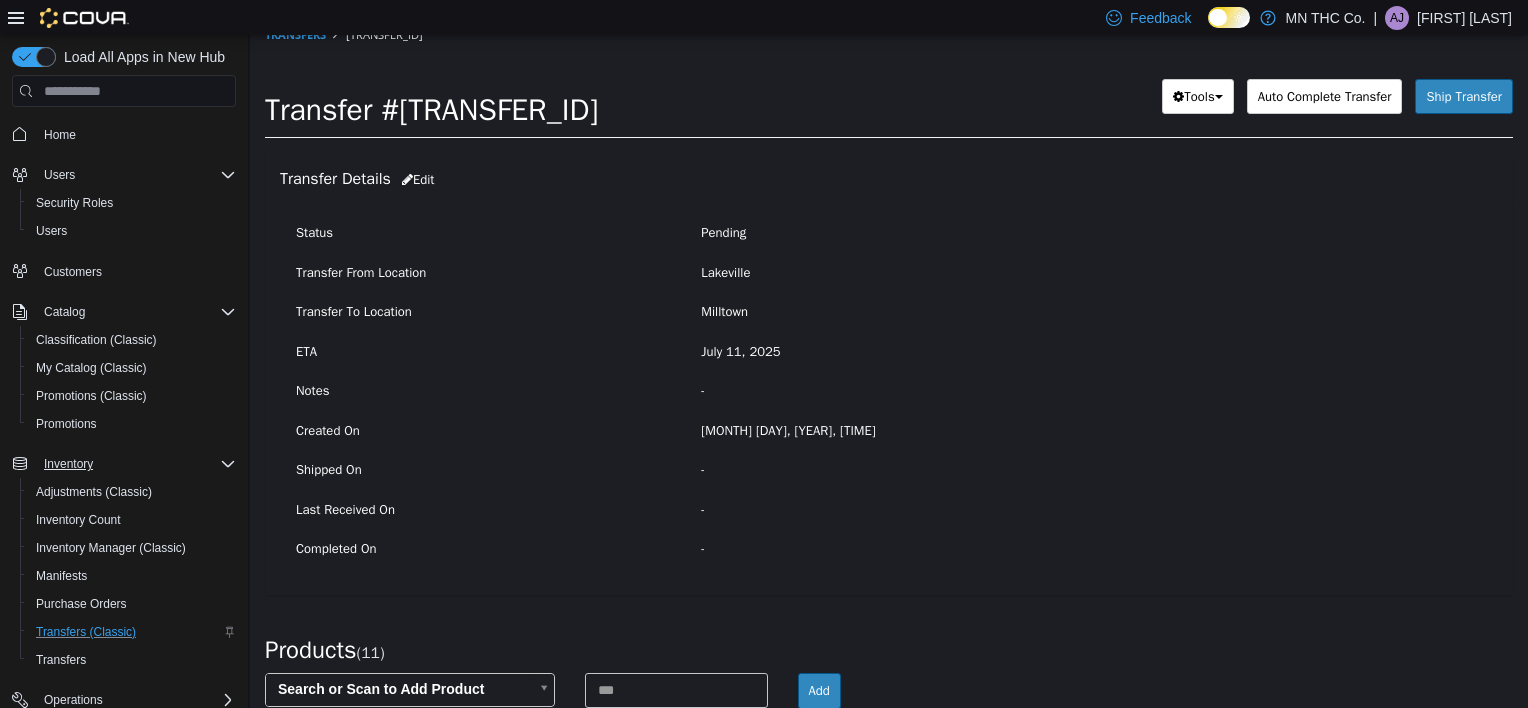 scroll, scrollTop: 0, scrollLeft: 0, axis: both 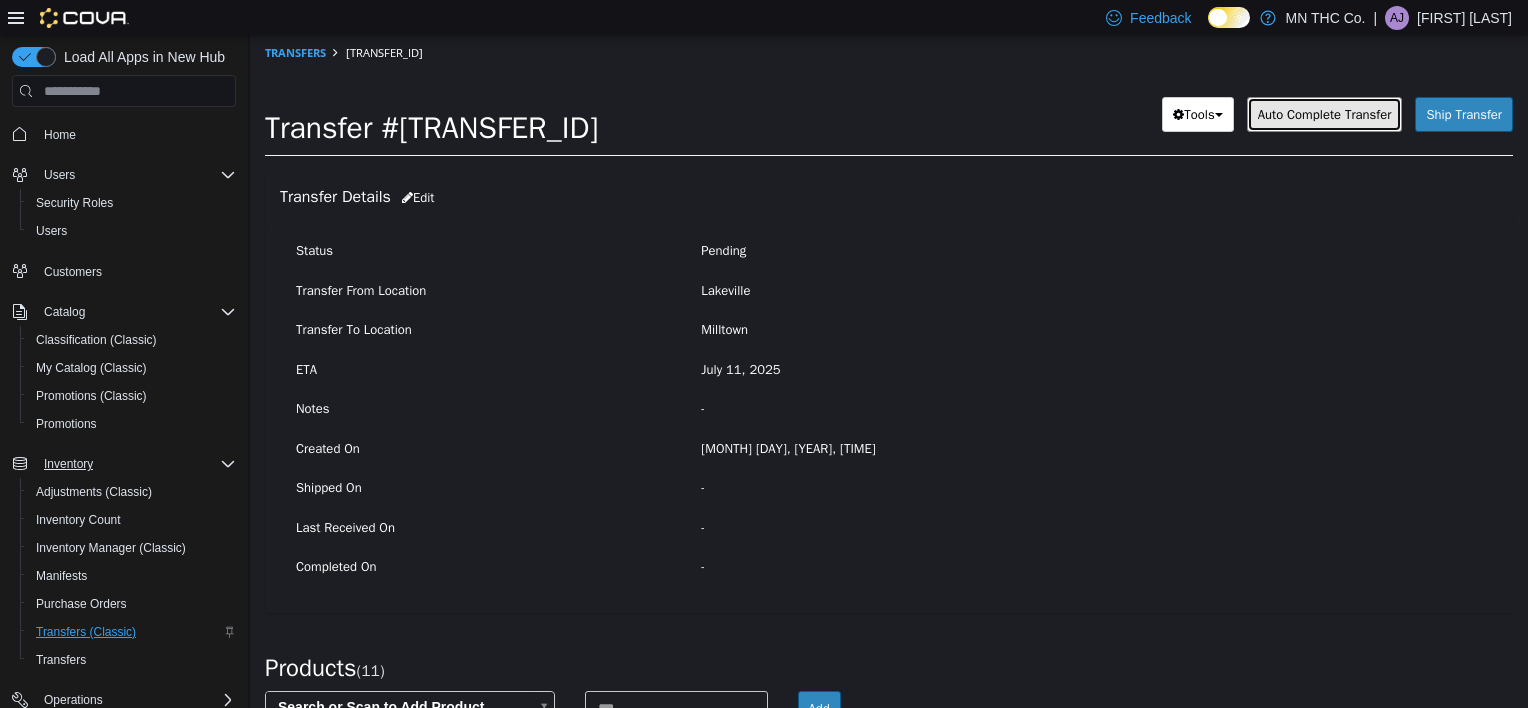 click on "Auto Complete Transfer" at bounding box center [1325, 114] 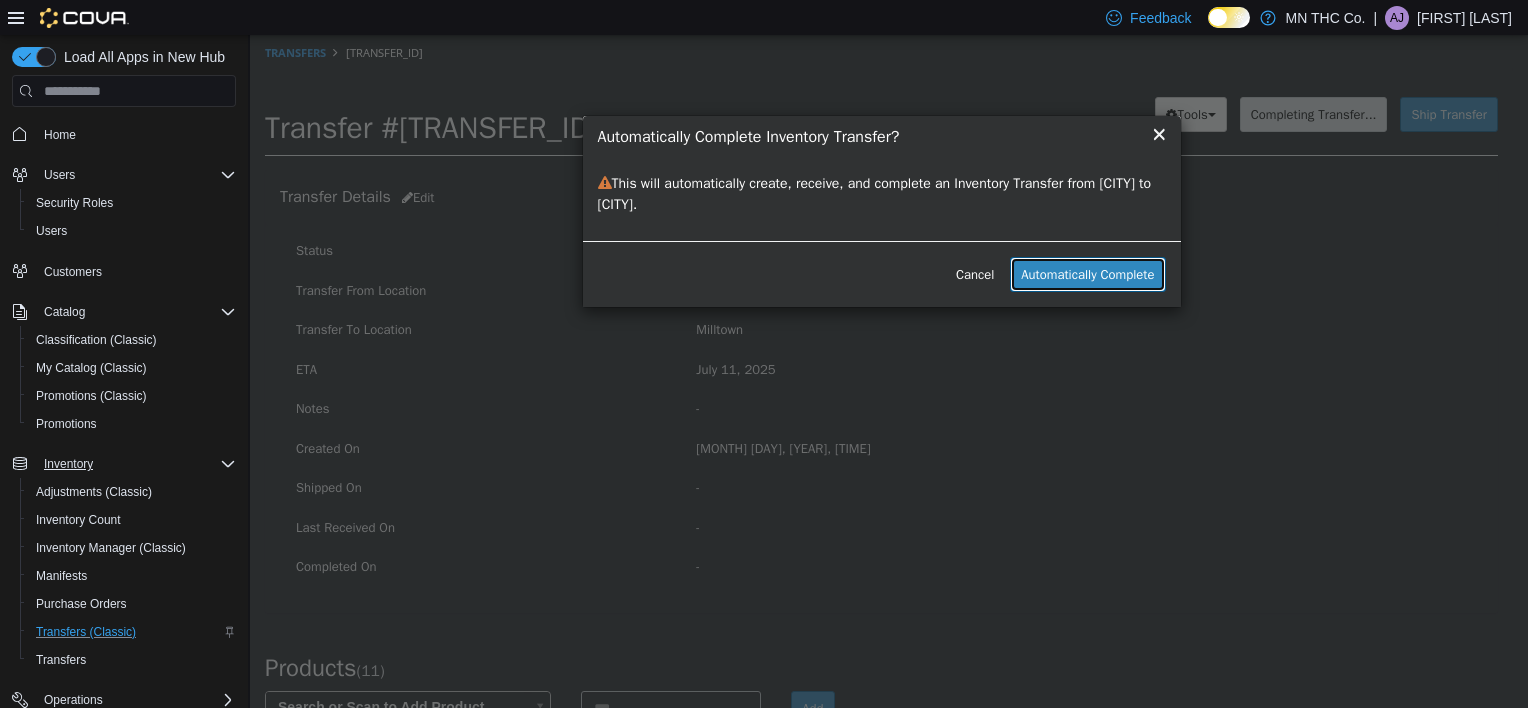 click on "Automatically Complete" at bounding box center (1087, 275) 